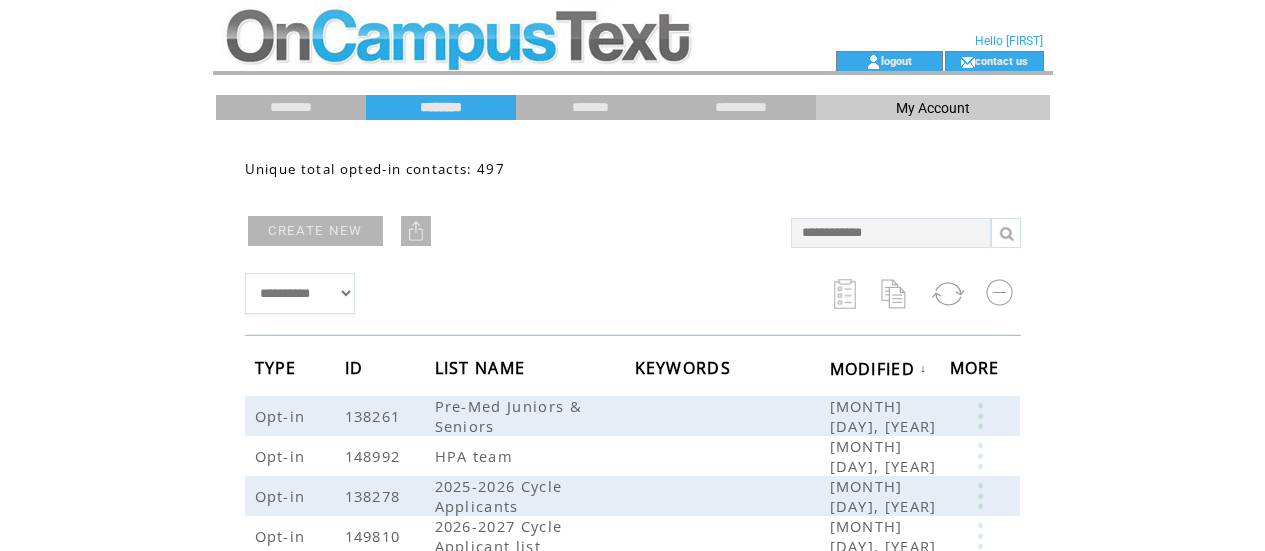 scroll, scrollTop: 54, scrollLeft: 0, axis: vertical 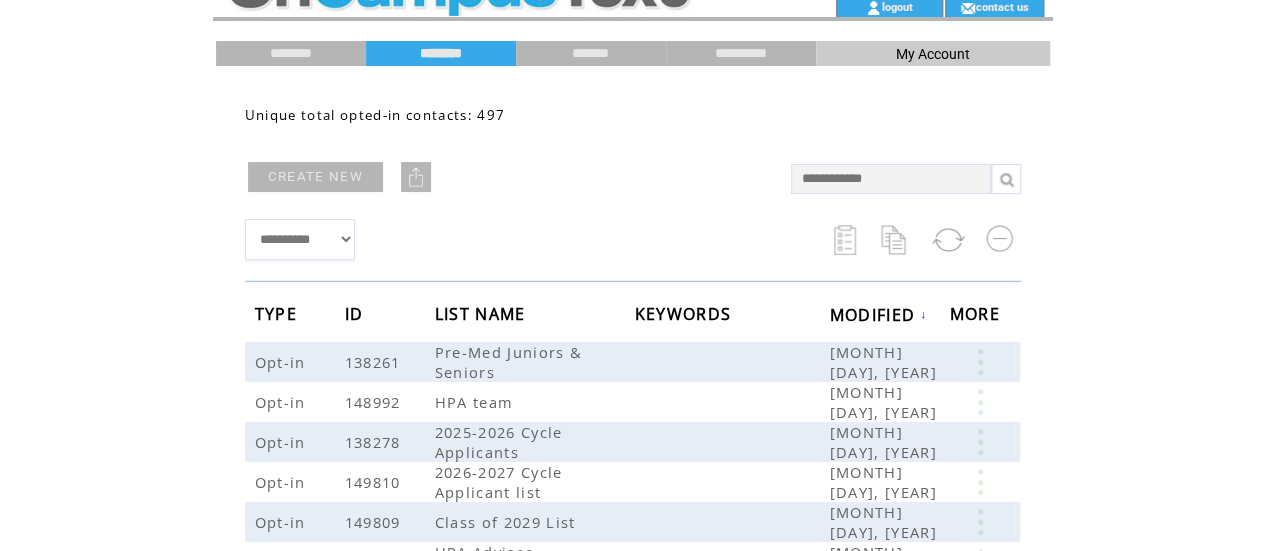 click at bounding box center (891, 179) 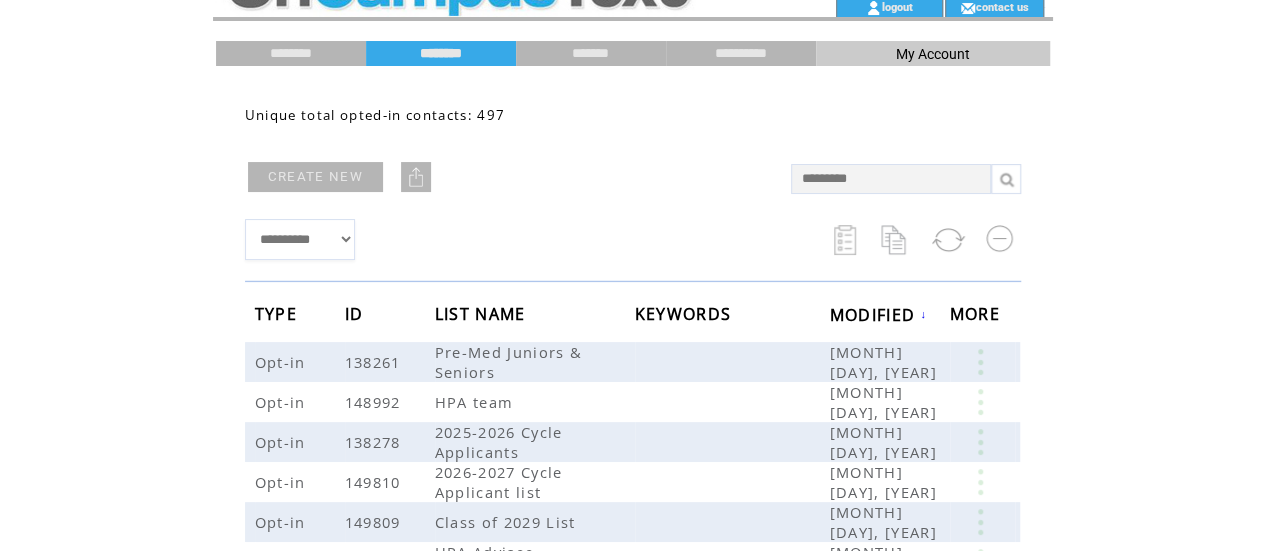 type on "**********" 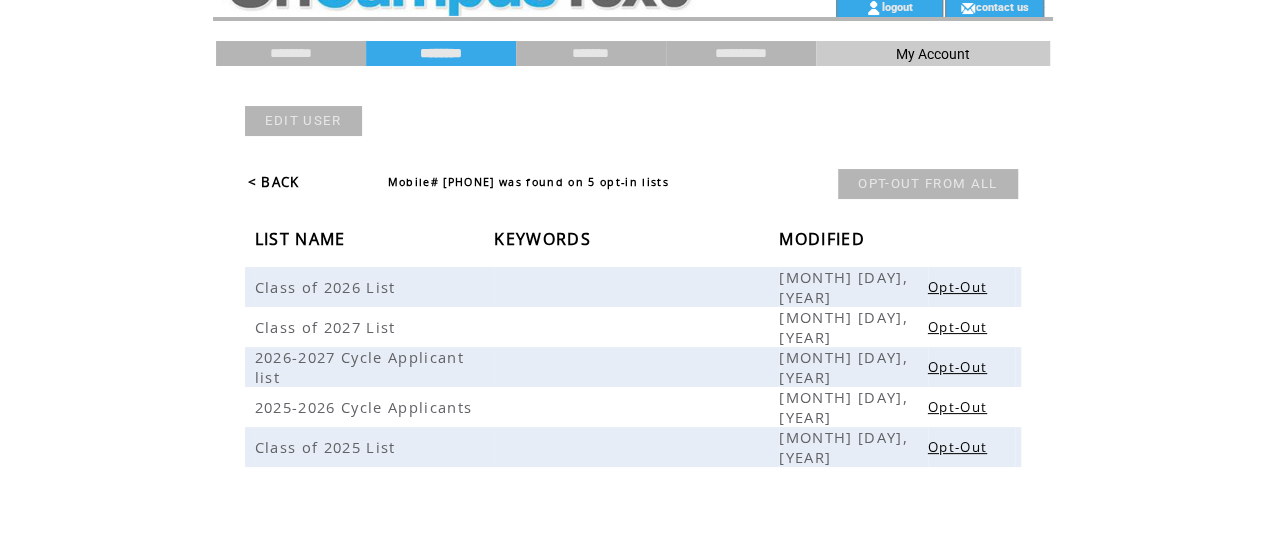 scroll, scrollTop: 53, scrollLeft: 0, axis: vertical 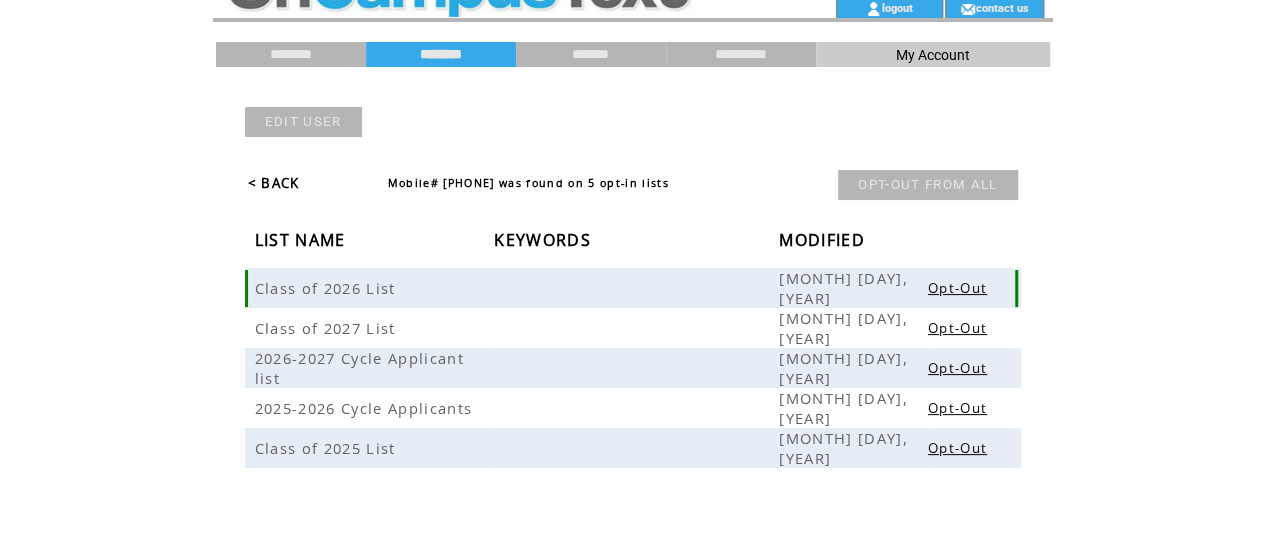 click on "Class of 2026 List" at bounding box center (328, 288) 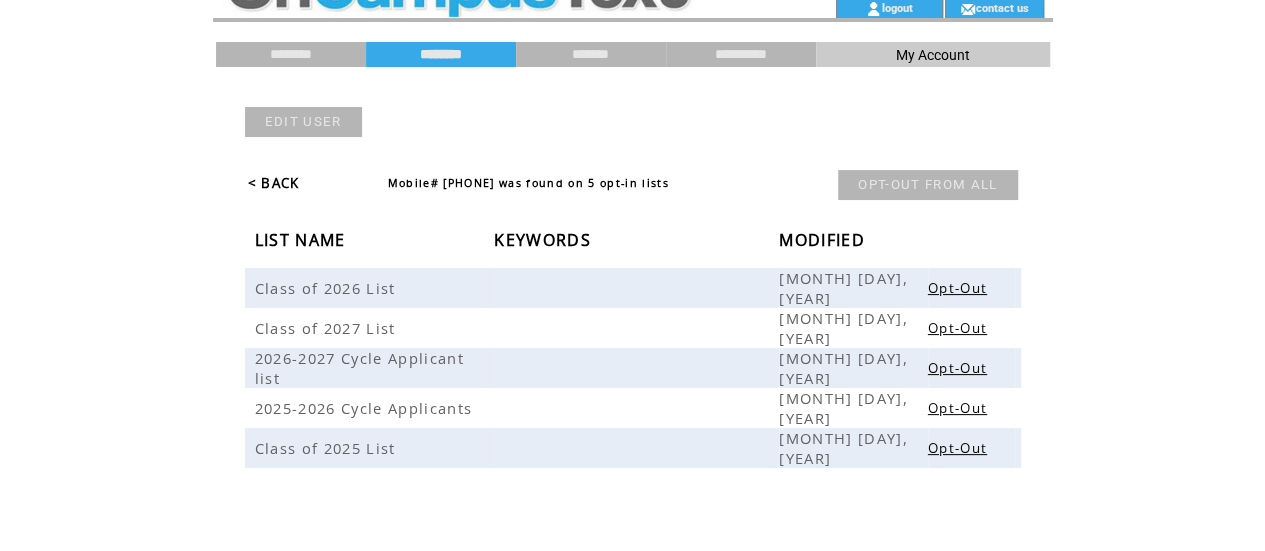 click on "< BACK" at bounding box center [274, 183] 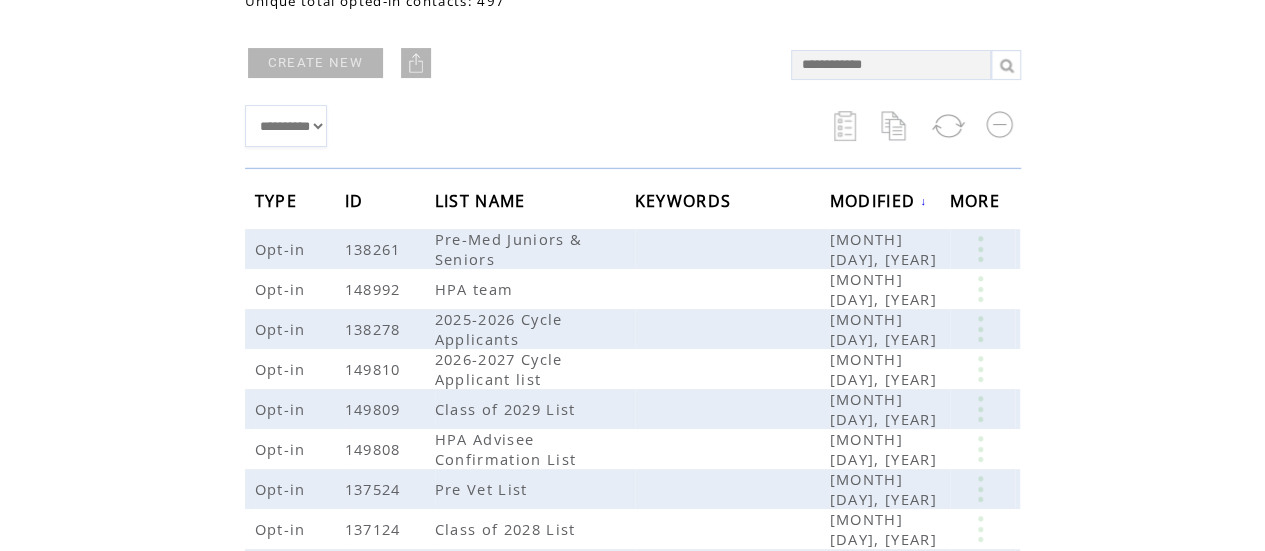scroll, scrollTop: 164, scrollLeft: 0, axis: vertical 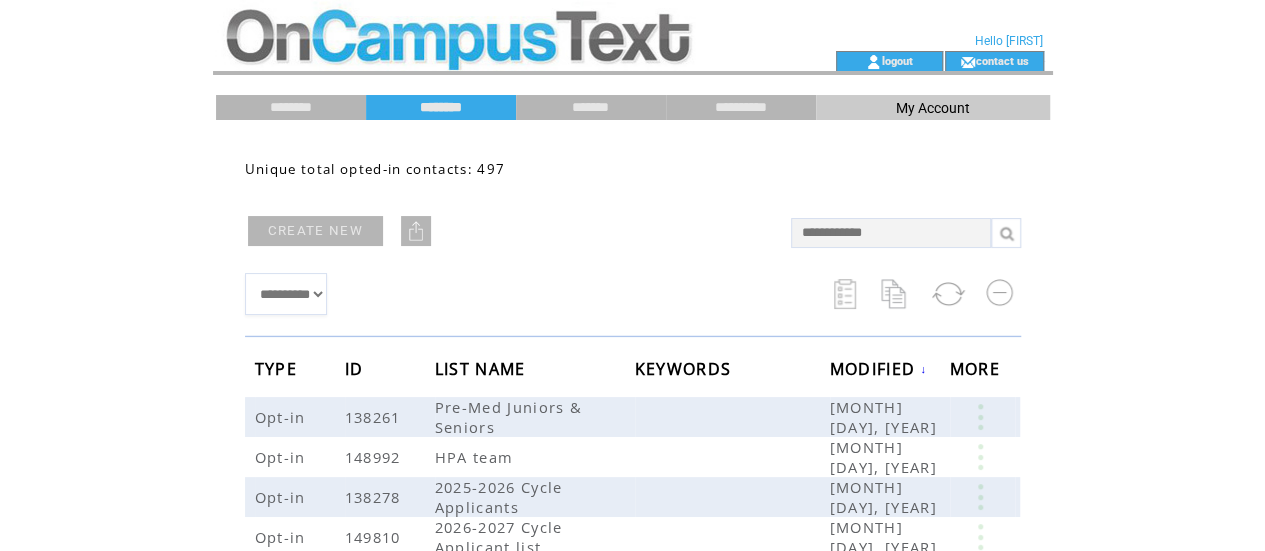 click on "********" at bounding box center [441, 107] 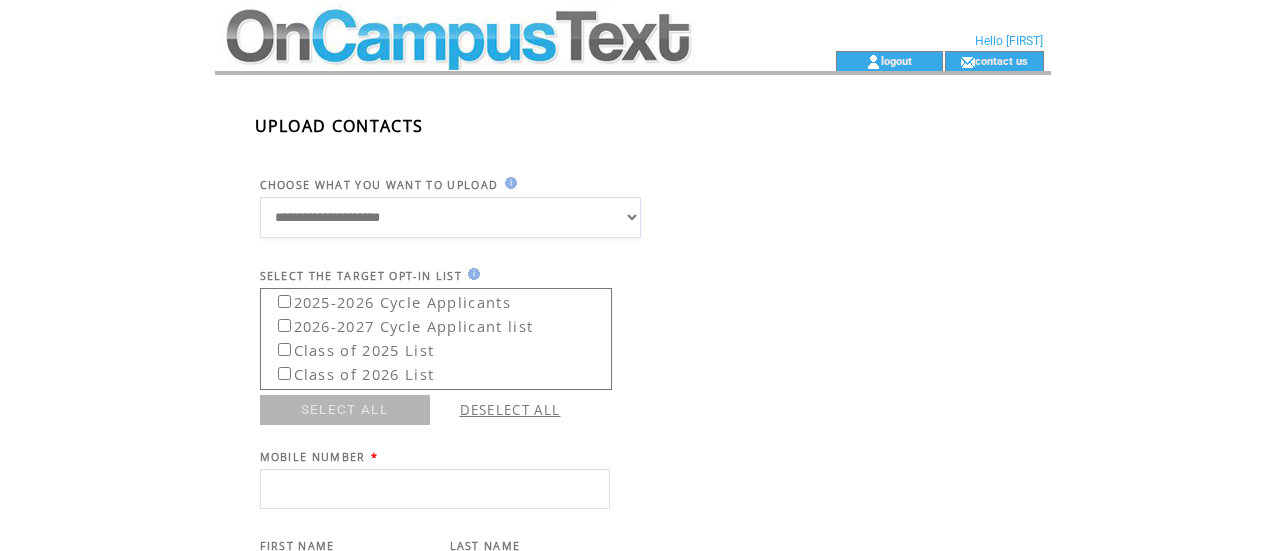 scroll, scrollTop: 127, scrollLeft: 0, axis: vertical 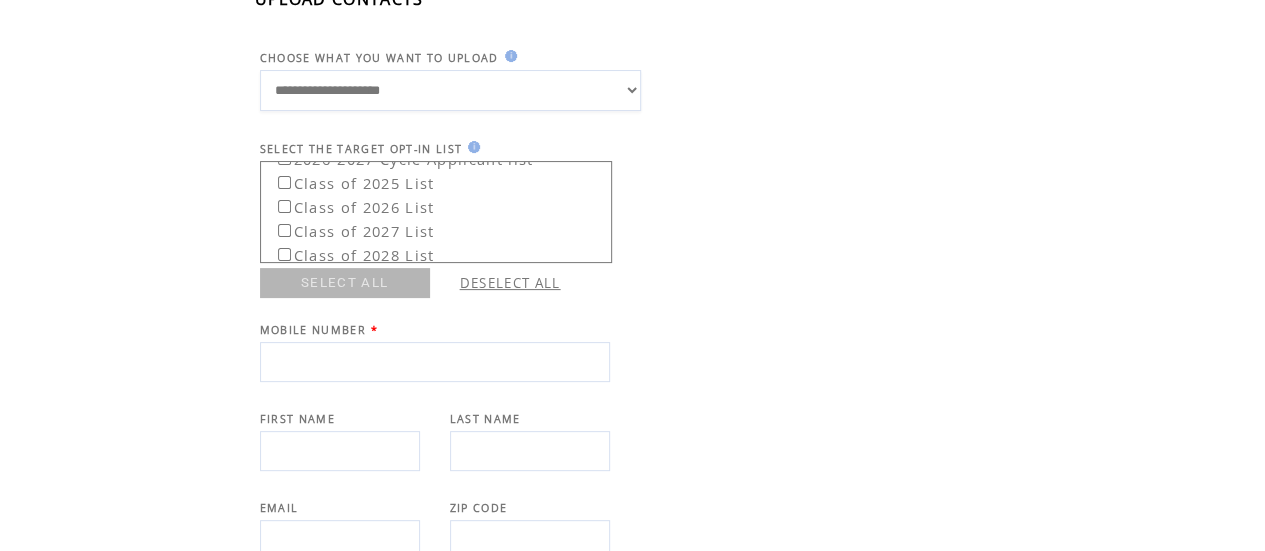 click on "2025-2026 Cycle Applicants  2026-2027 Cycle Applicant list  Class of 2025 List  Class of 2026 List  Class of 2027 List  Class of 2028 List  Class of 2029 List  HPA Advisee Confirmation List  HPA team  HPA Text List  Pre Med List  Pre Vet List  Pre-Med Juniors & Seniors" at bounding box center [436, 212] 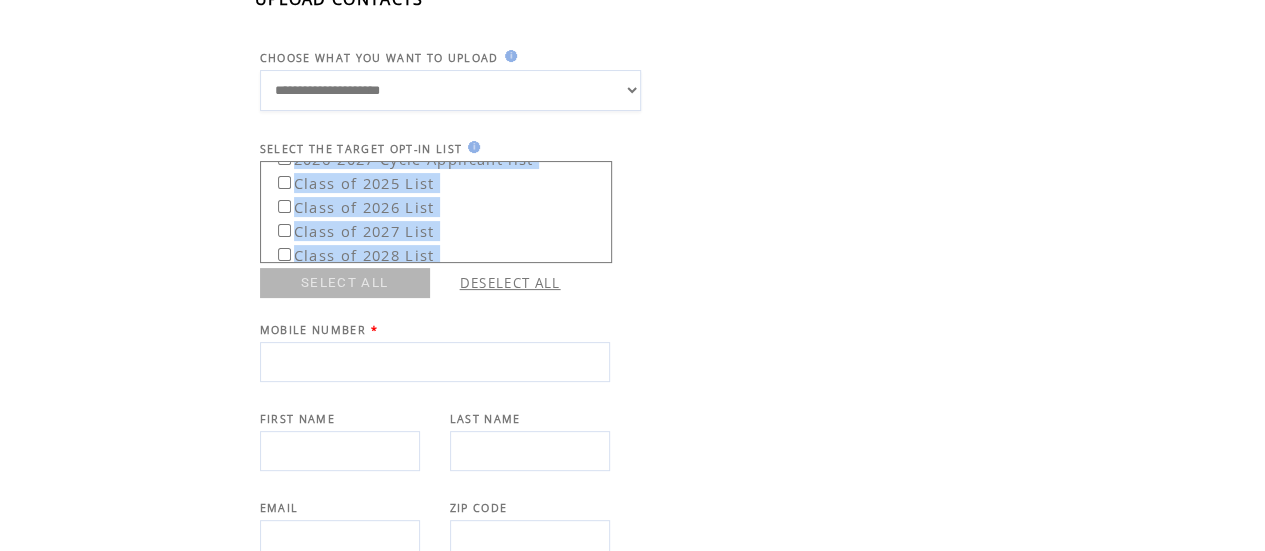 click on "2025-2026 Cycle Applicants  2026-2027 Cycle Applicant list  Class of 2025 List  Class of 2026 List  Class of 2027 List  Class of 2028 List  Class of 2029 List  HPA Advisee Confirmation List  HPA team  HPA Text List  Pre Med List  Pre Vet List  Pre-Med Juniors & Seniors" at bounding box center [436, 212] 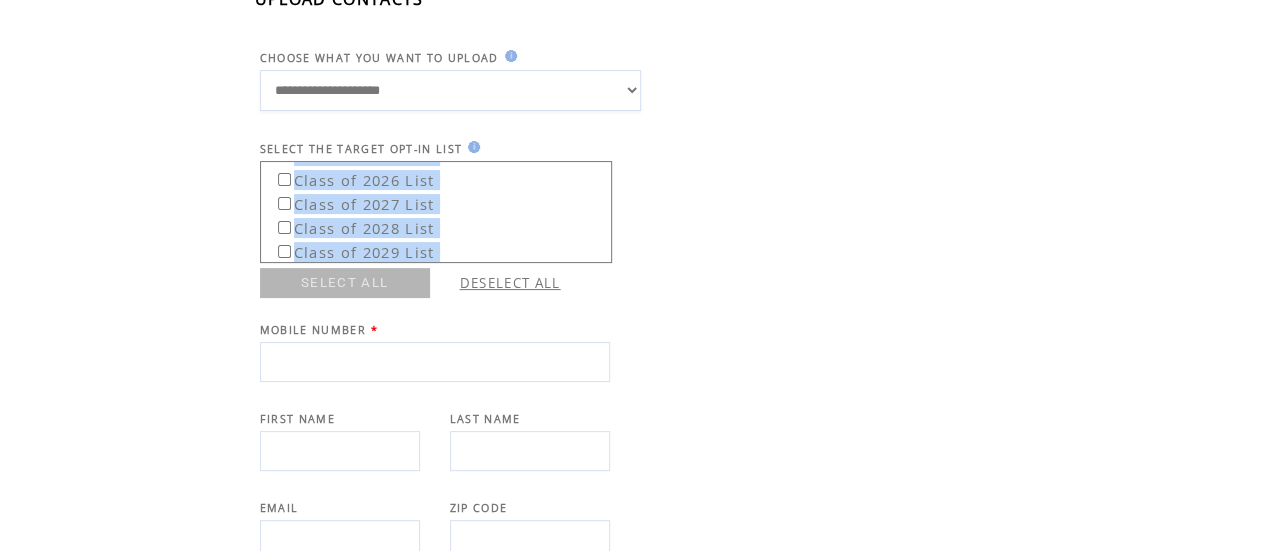 scroll, scrollTop: 80, scrollLeft: 0, axis: vertical 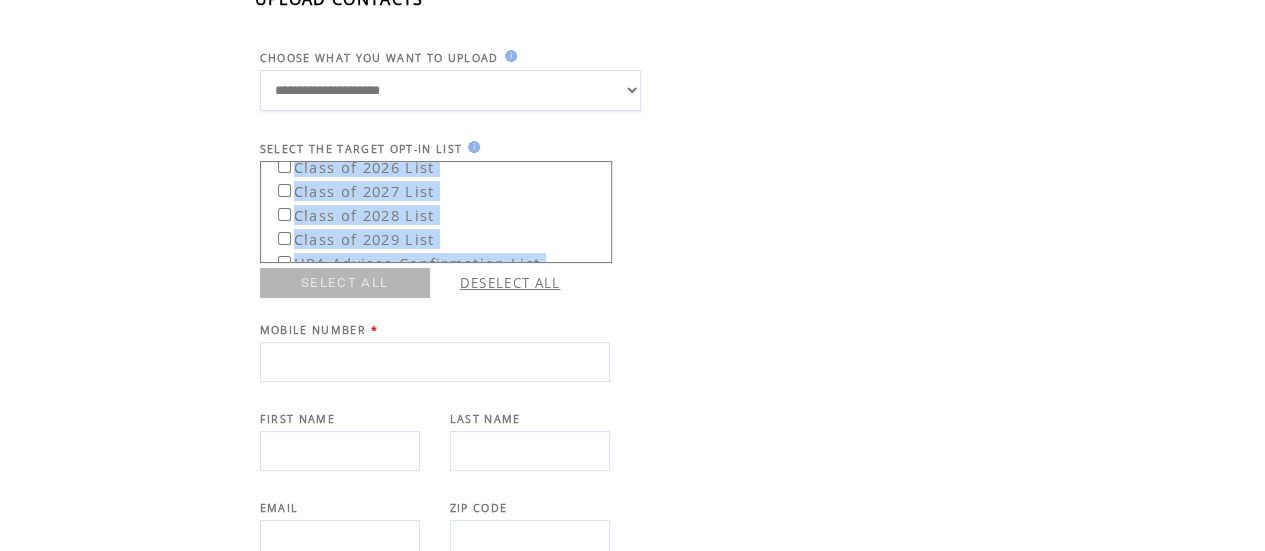 click on "2025-2026 Cycle Applicants  2026-2027 Cycle Applicant list  Class of 2025 List  Class of 2026 List  Class of 2027 List  Class of 2028 List  Class of 2029 List  HPA Advisee Confirmation List  HPA team  HPA Text List  Pre Med List  Pre Vet List  Pre-Med Juniors & Seniors" at bounding box center [653, 212] 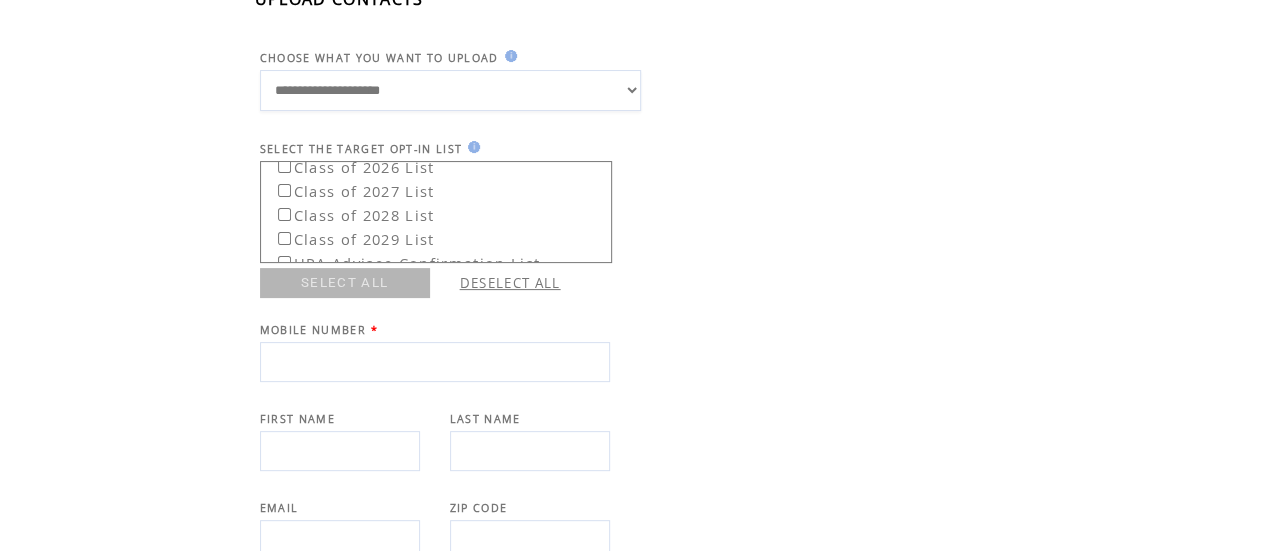 scroll, scrollTop: 120, scrollLeft: 0, axis: vertical 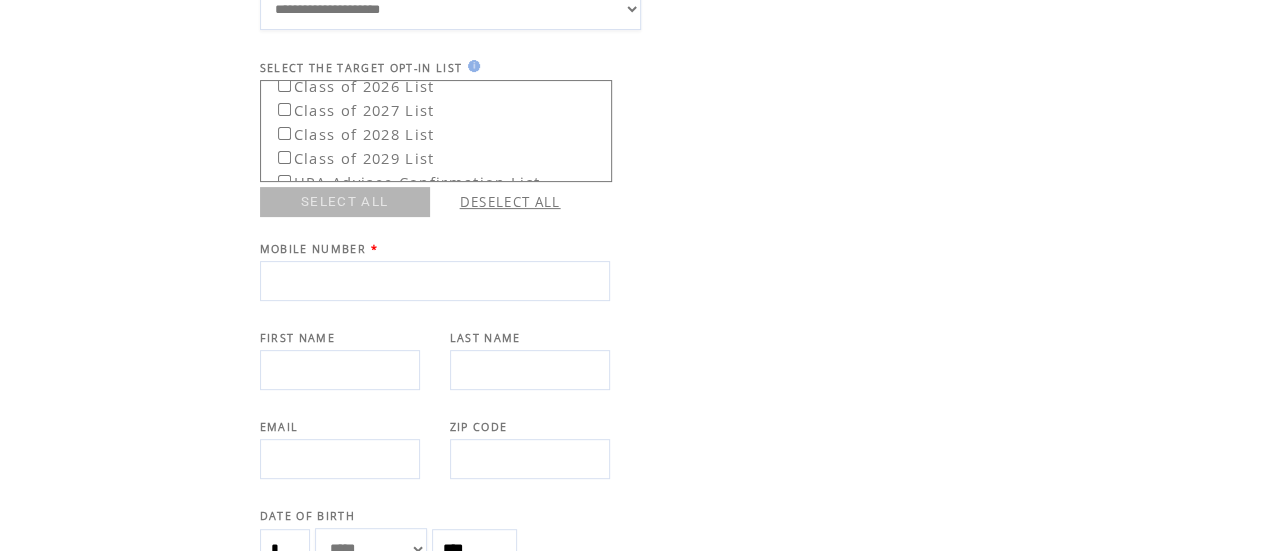 click at bounding box center (435, 281) 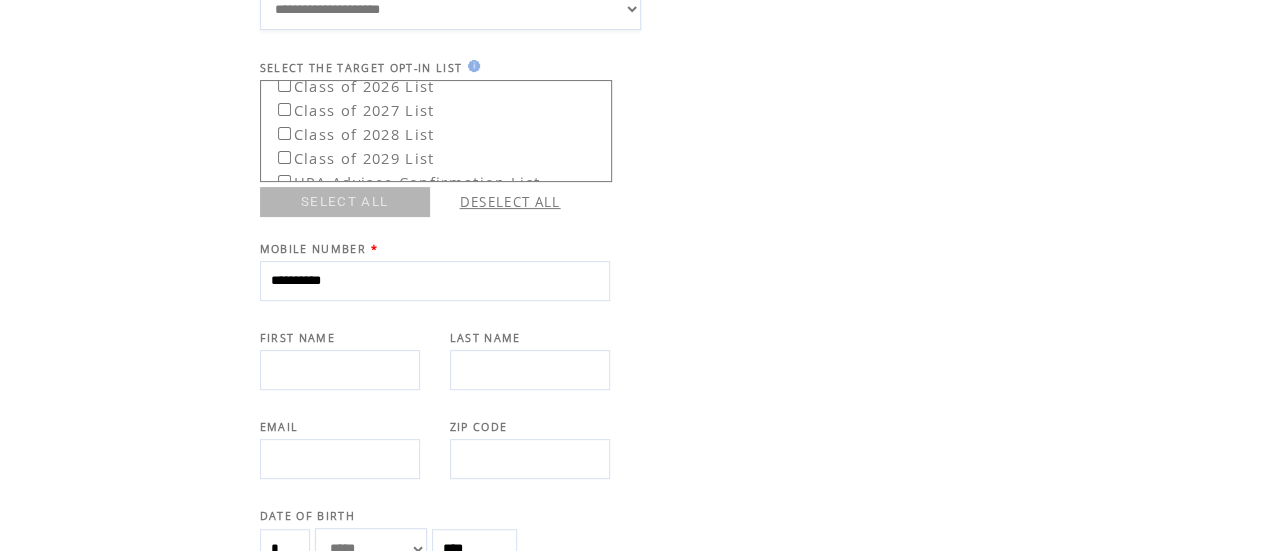 type on "**********" 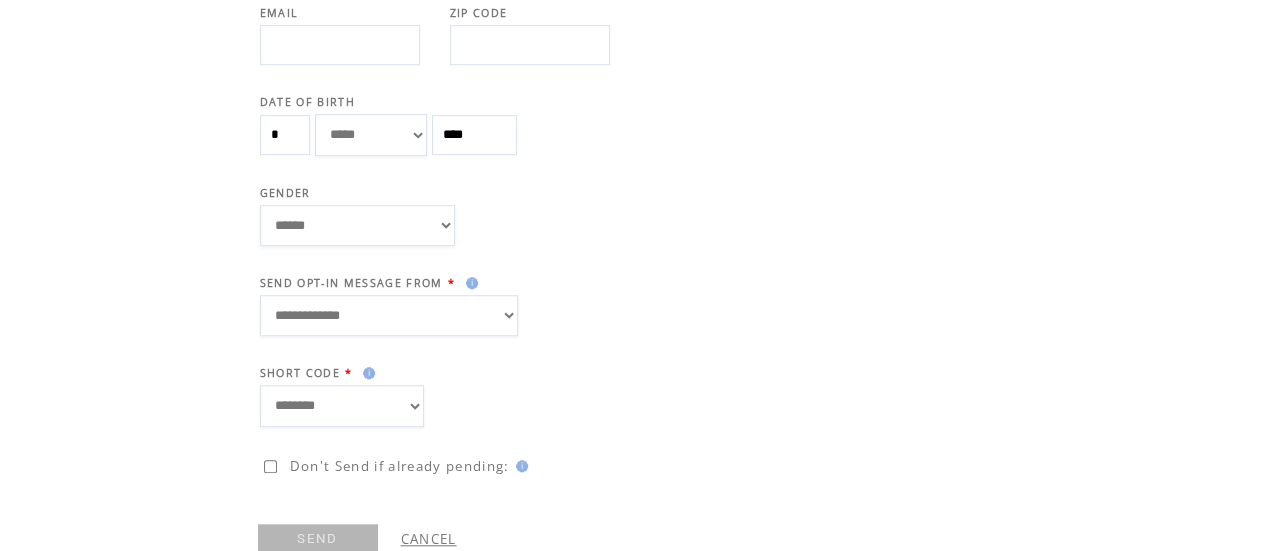 scroll, scrollTop: 640, scrollLeft: 0, axis: vertical 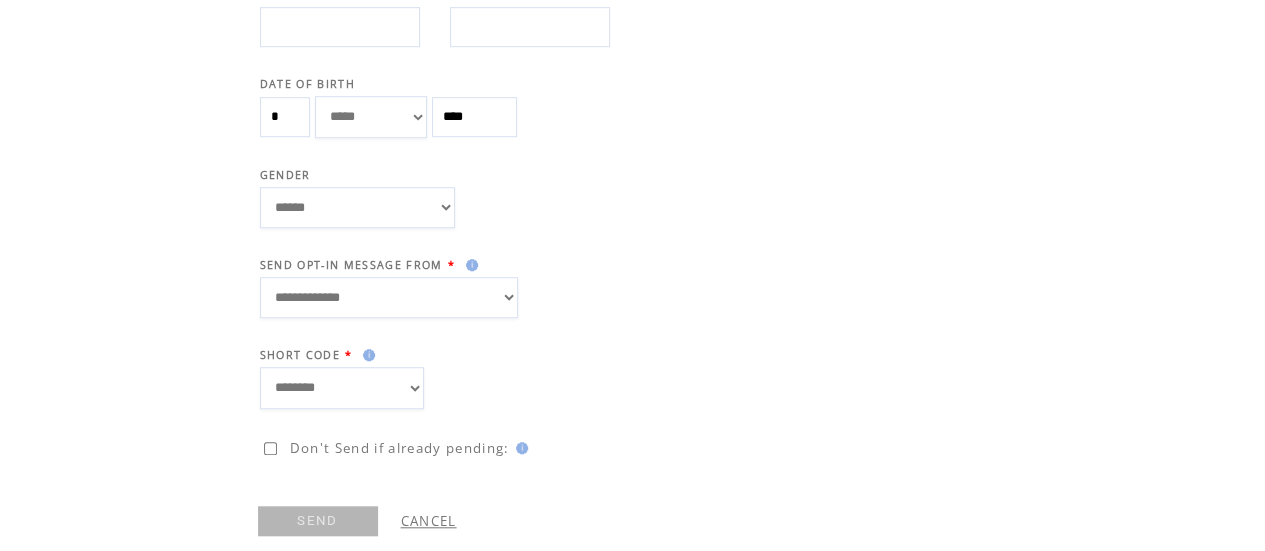 click on "**********" at bounding box center [389, 297] 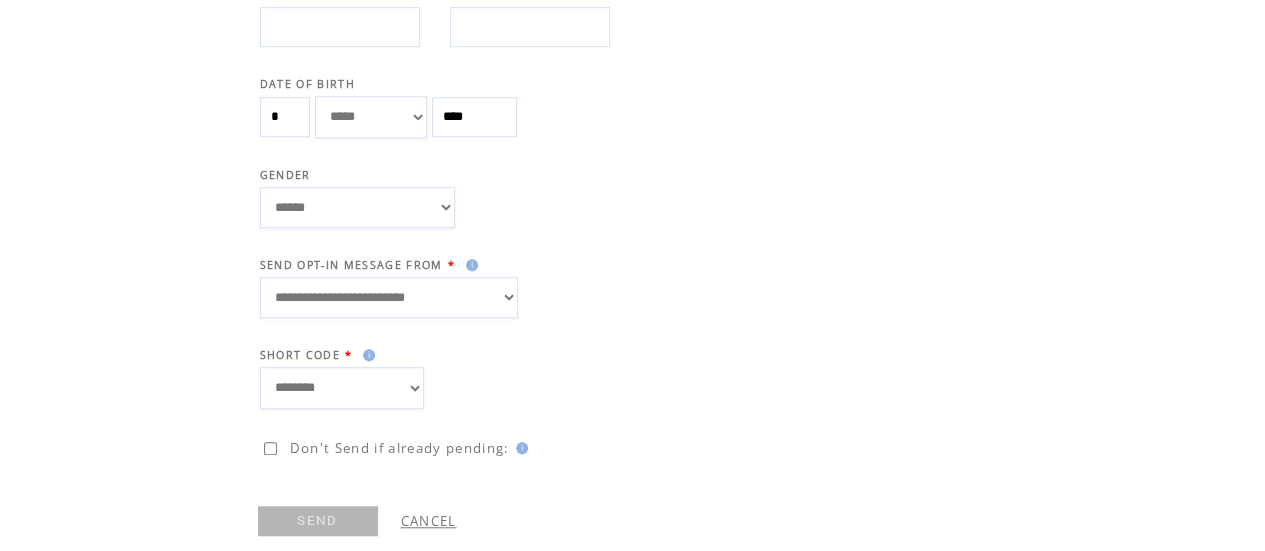 scroll, scrollTop: 670, scrollLeft: 0, axis: vertical 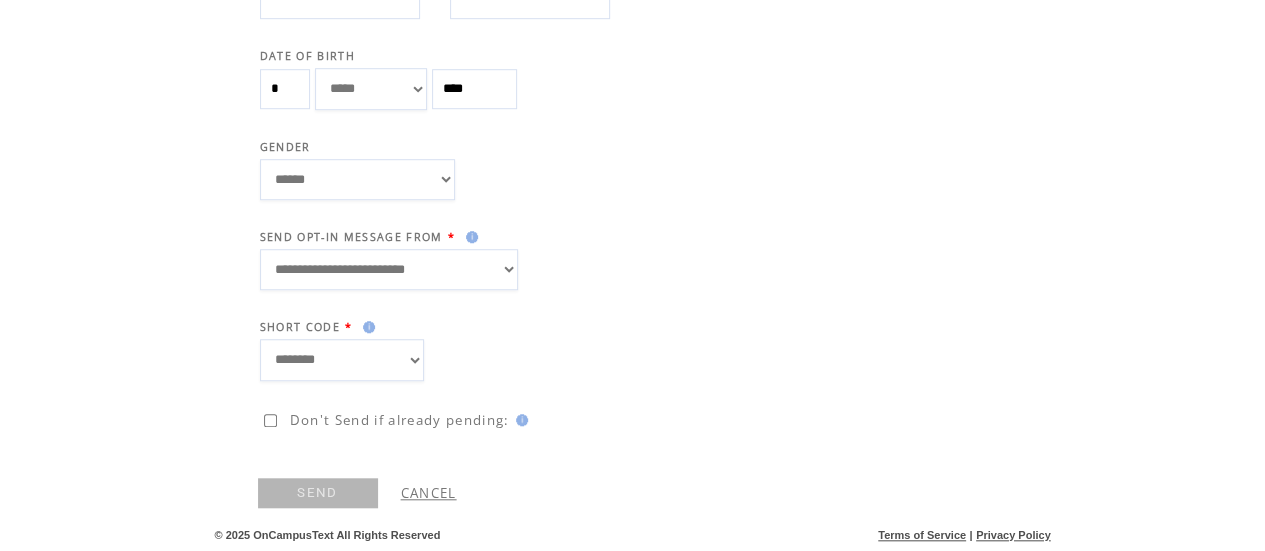 click on "SEND" at bounding box center (318, 493) 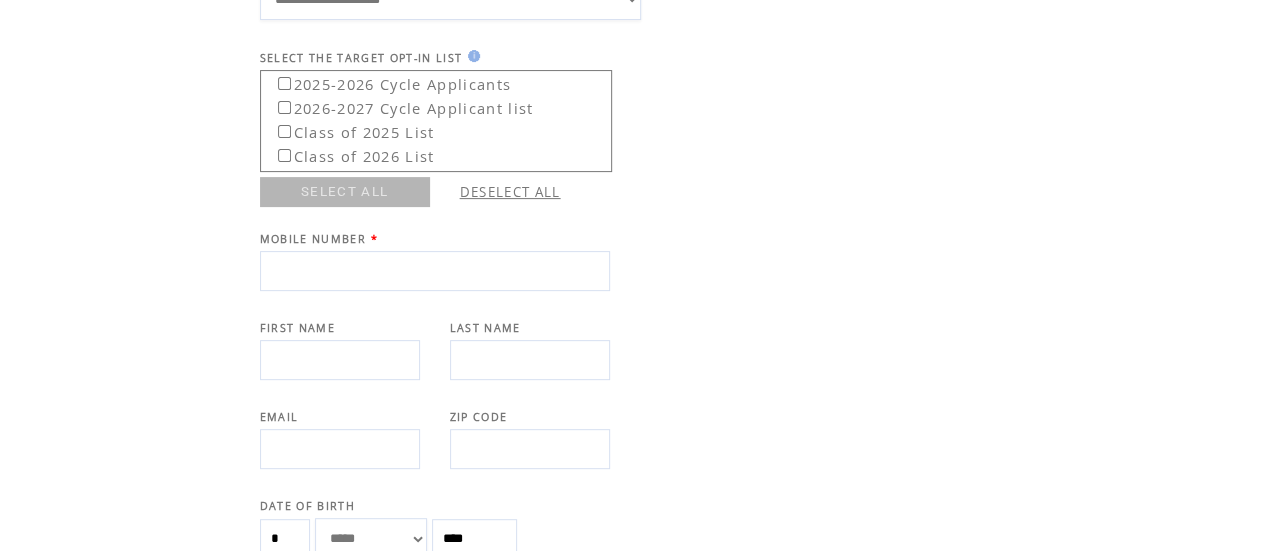 scroll, scrollTop: 0, scrollLeft: 0, axis: both 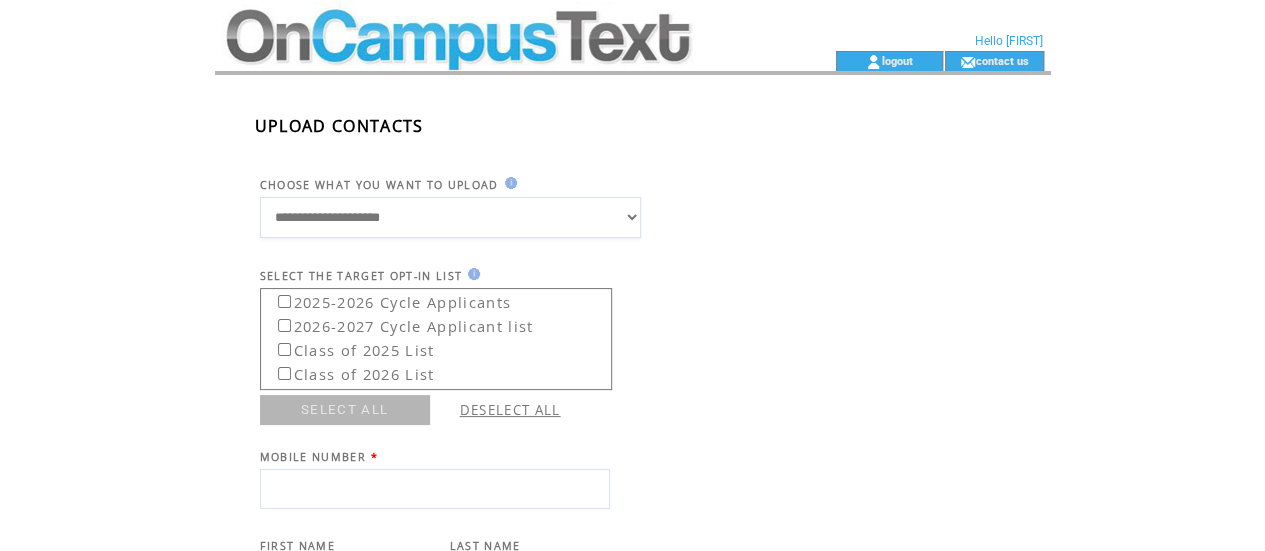 click at bounding box center [489, 61] 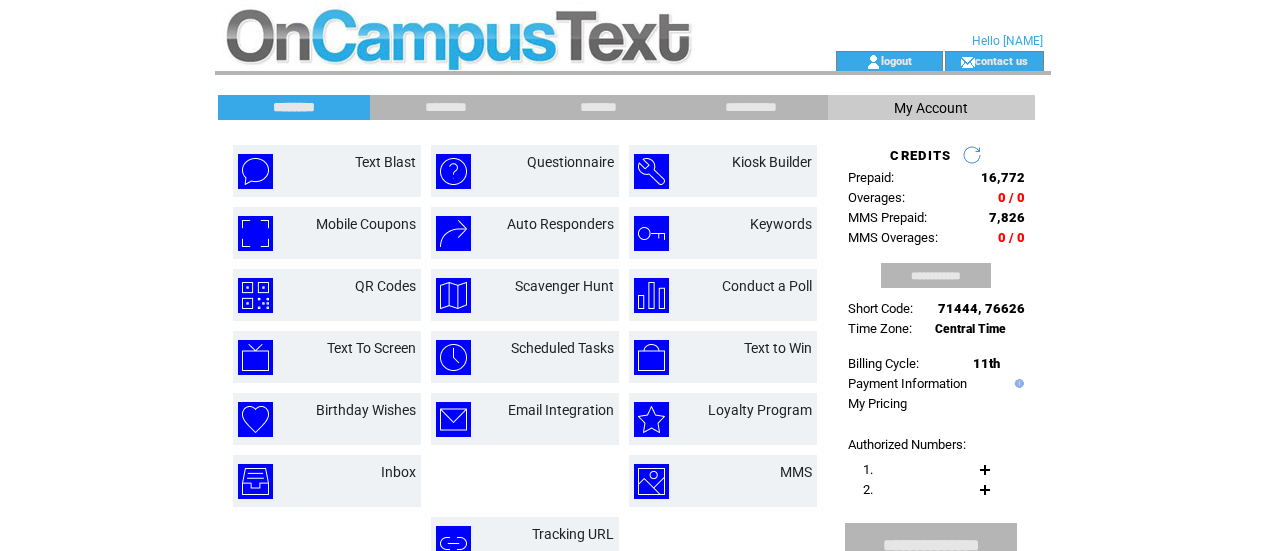 scroll, scrollTop: 0, scrollLeft: 0, axis: both 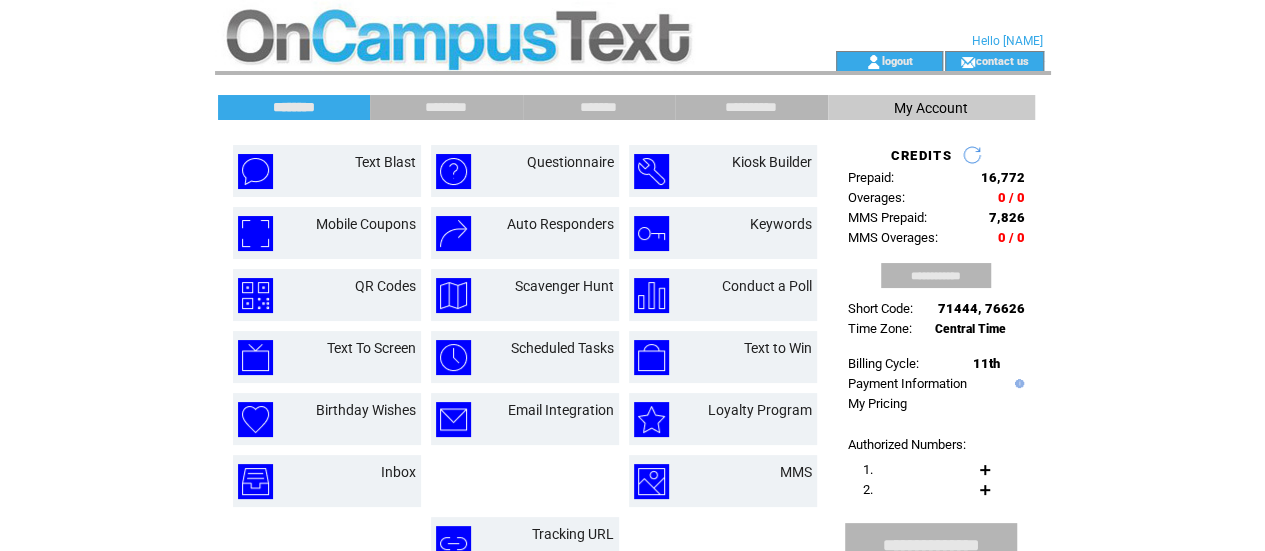 click on "**********" at bounding box center [633, 487] 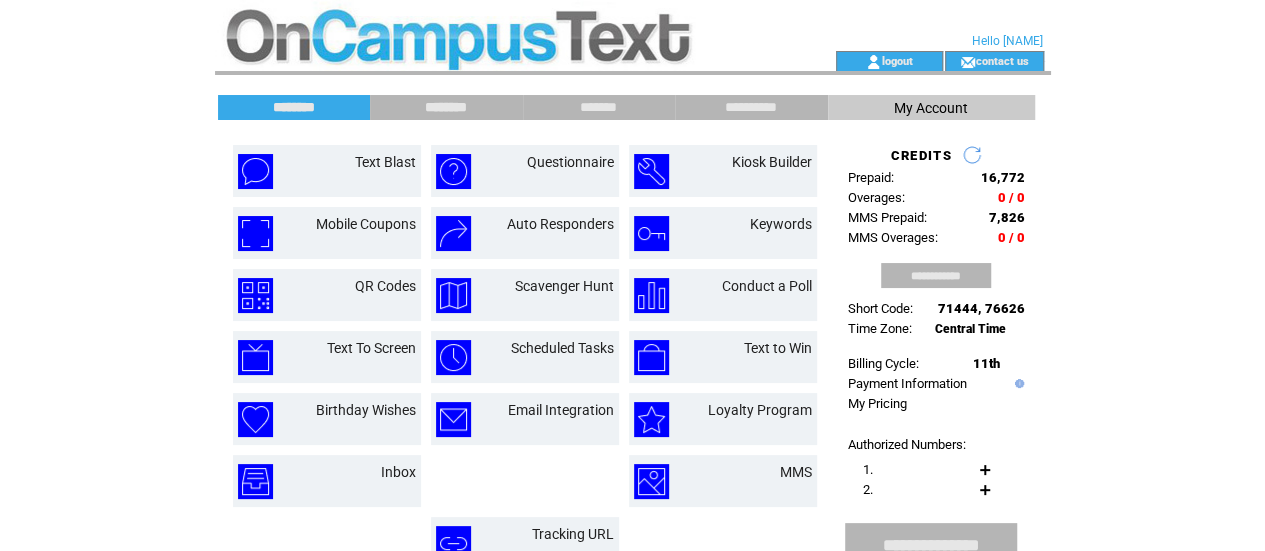 click on "********" at bounding box center (446, 107) 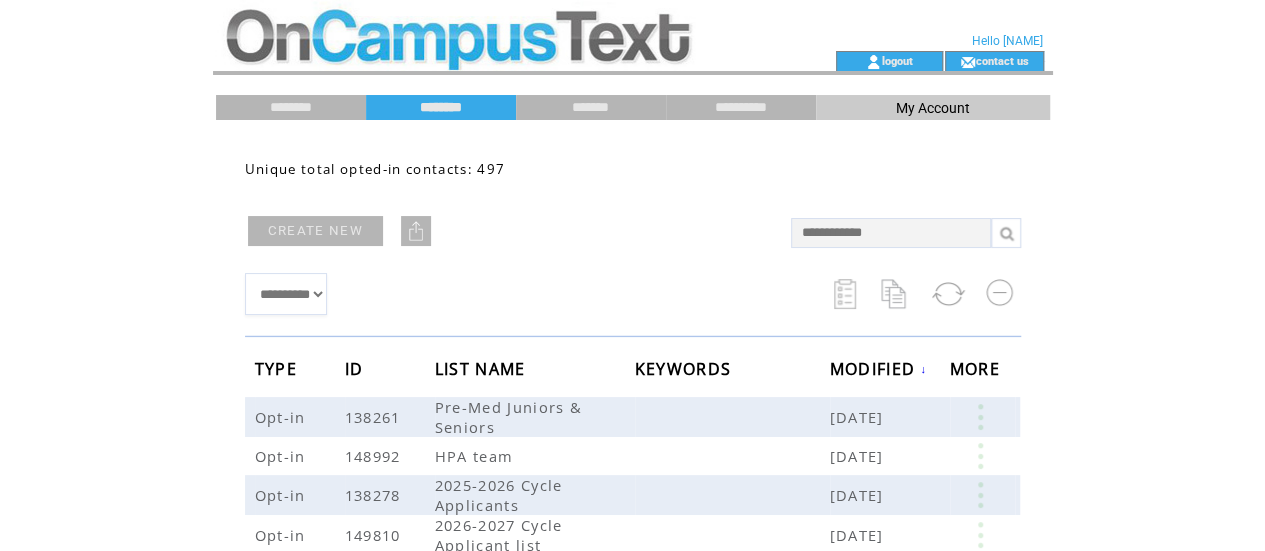 click at bounding box center (891, 233) 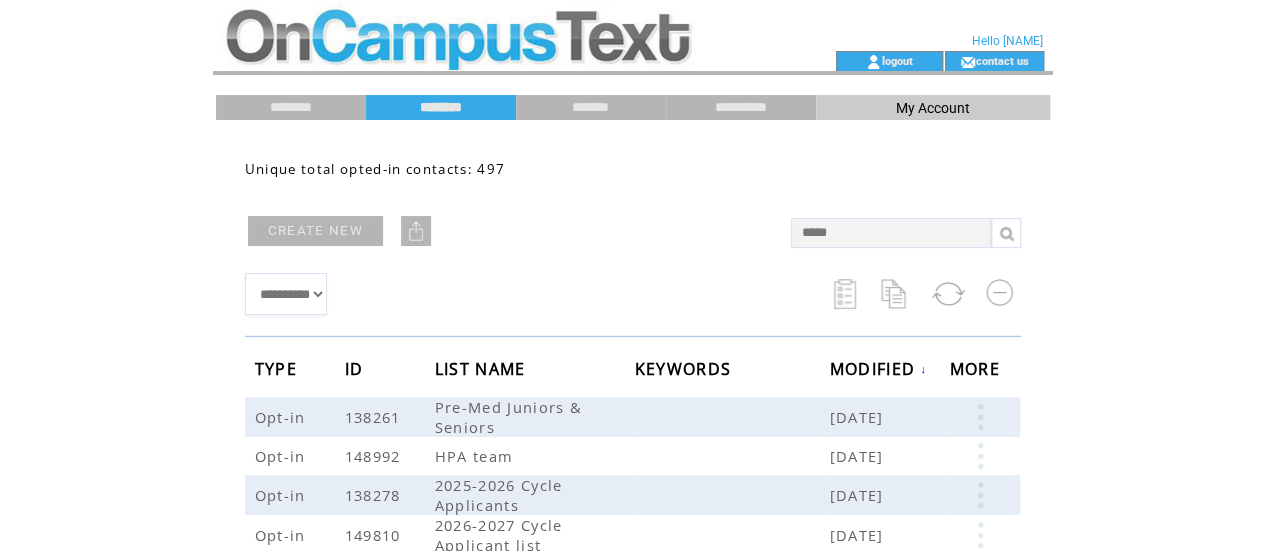 click on "*****" at bounding box center [891, 233] 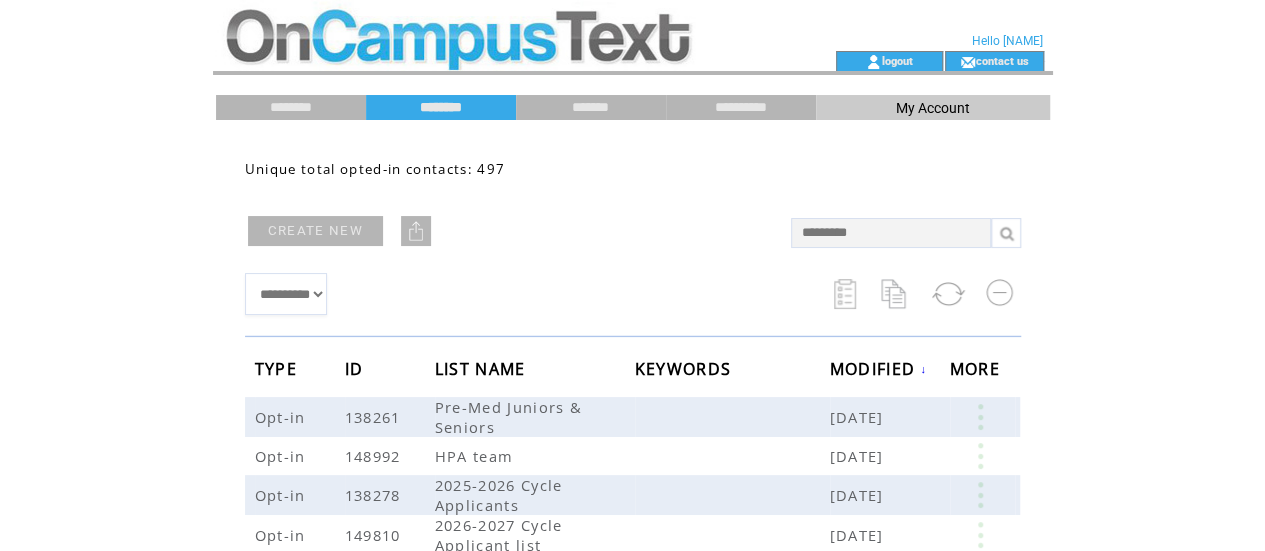 type on "**********" 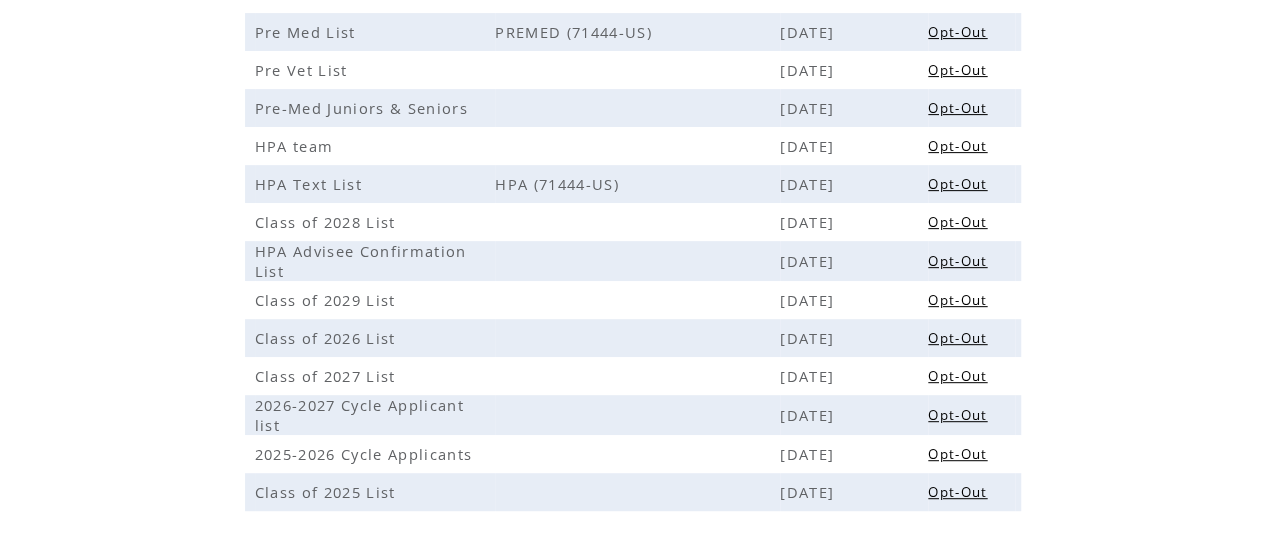 scroll, scrollTop: 302, scrollLeft: 0, axis: vertical 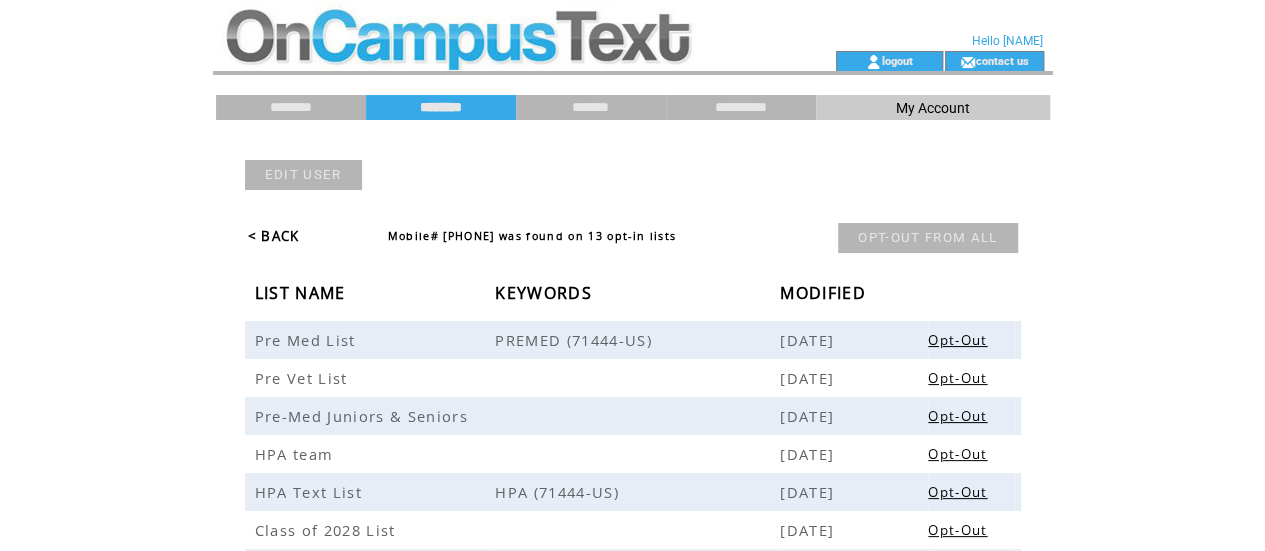 click on "********" at bounding box center [441, 107] 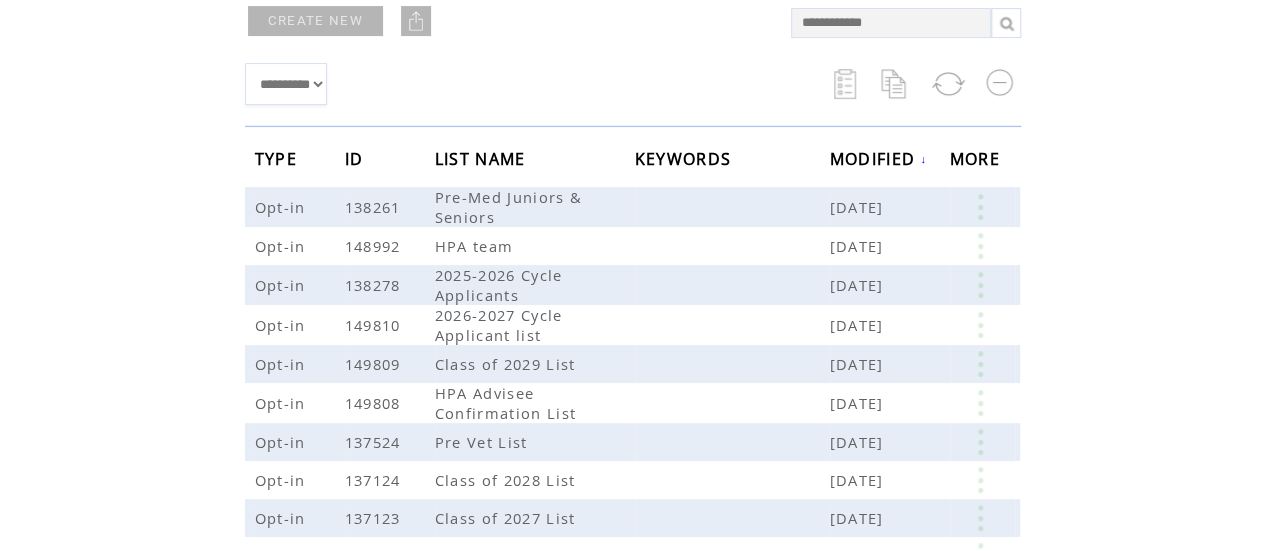 scroll, scrollTop: 264, scrollLeft: 0, axis: vertical 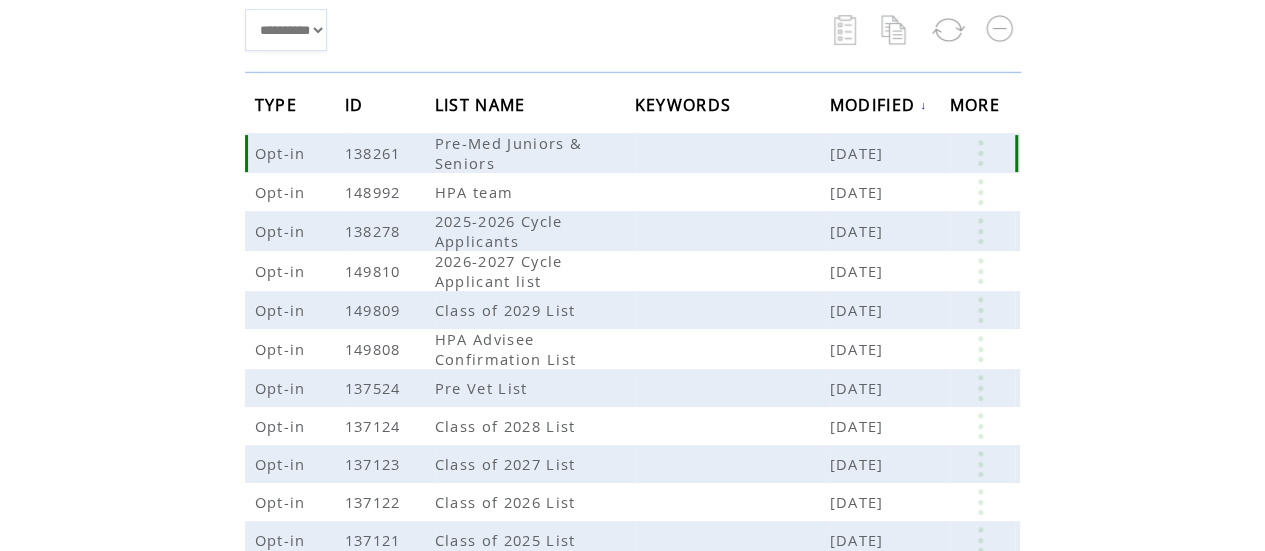click at bounding box center [980, 153] 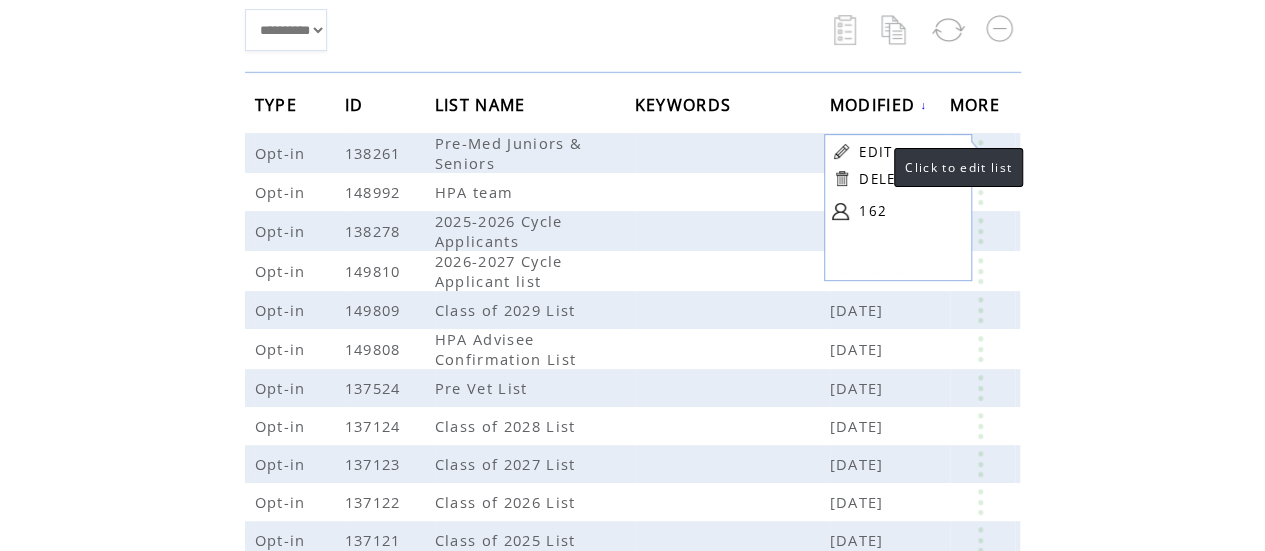 click on "EDIT" at bounding box center (875, 152) 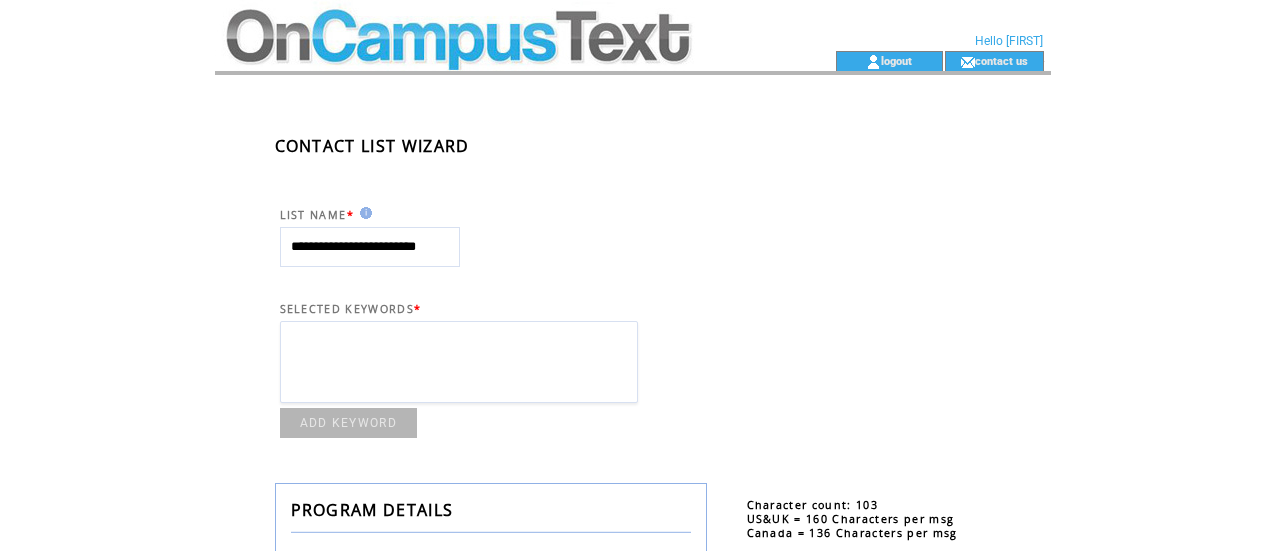 scroll, scrollTop: 0, scrollLeft: 0, axis: both 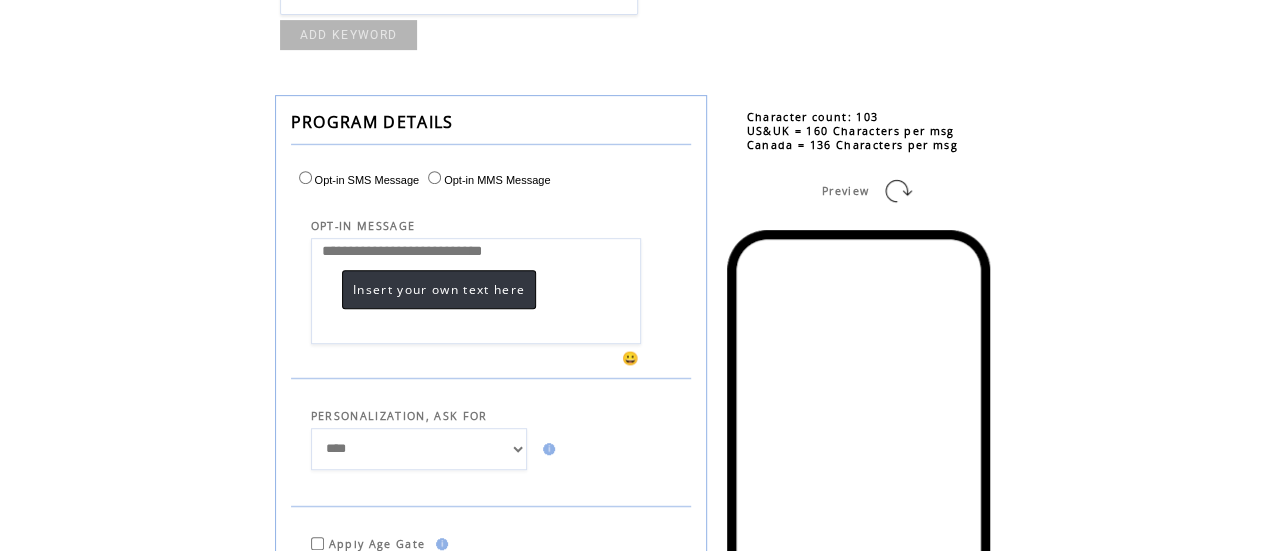 click on "**********" at bounding box center (476, 291) 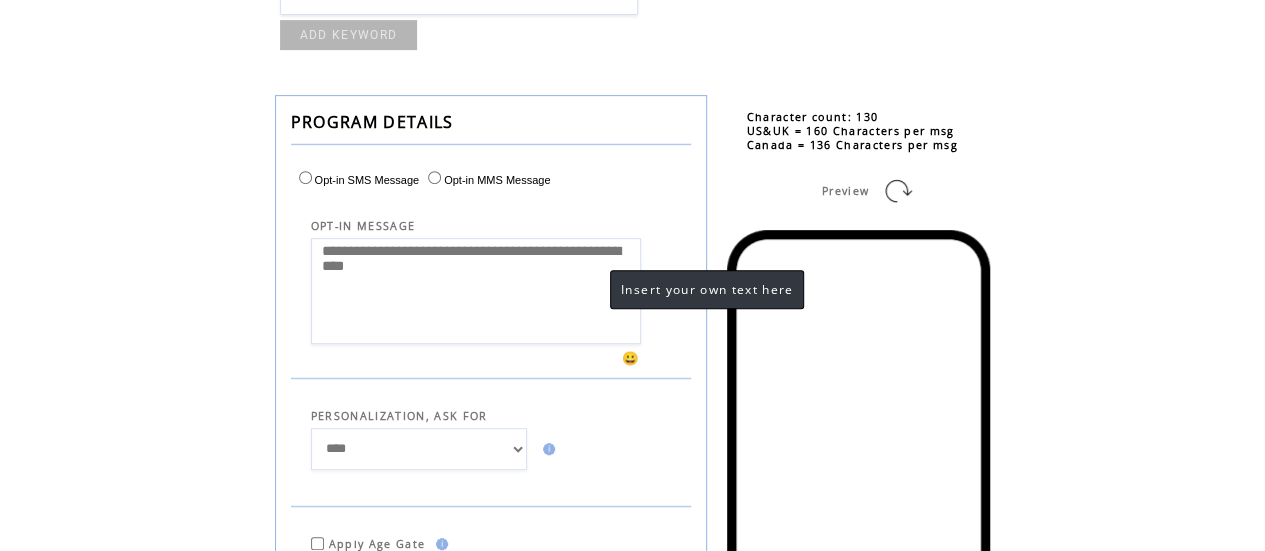 drag, startPoint x: 590, startPoint y: 298, endPoint x: 565, endPoint y: 277, distance: 32.649654 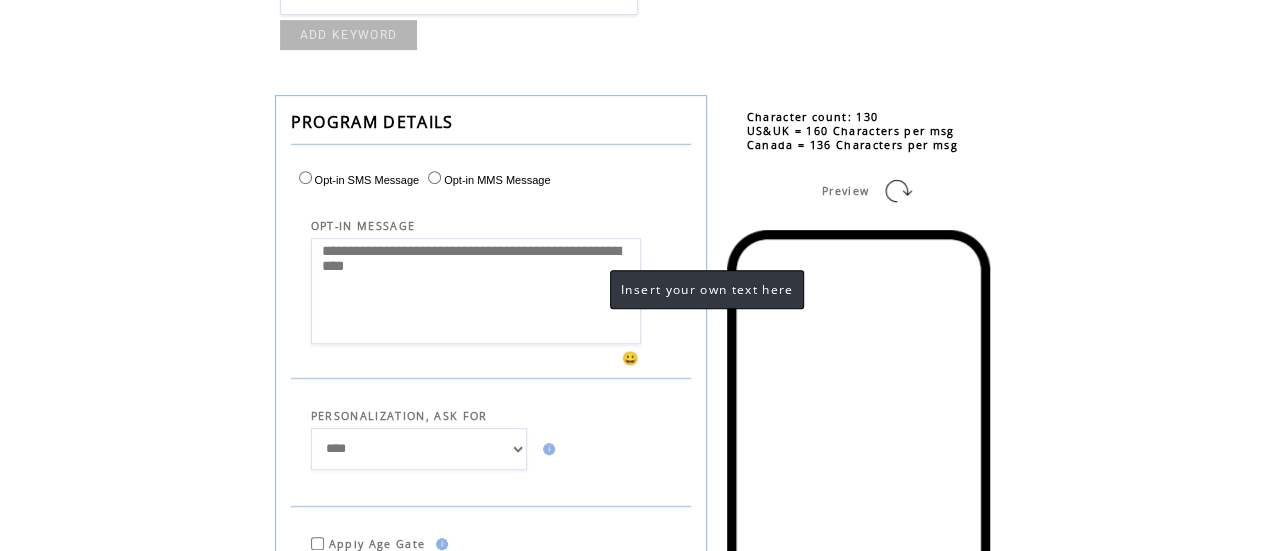 click on "**********" at bounding box center [476, 291] 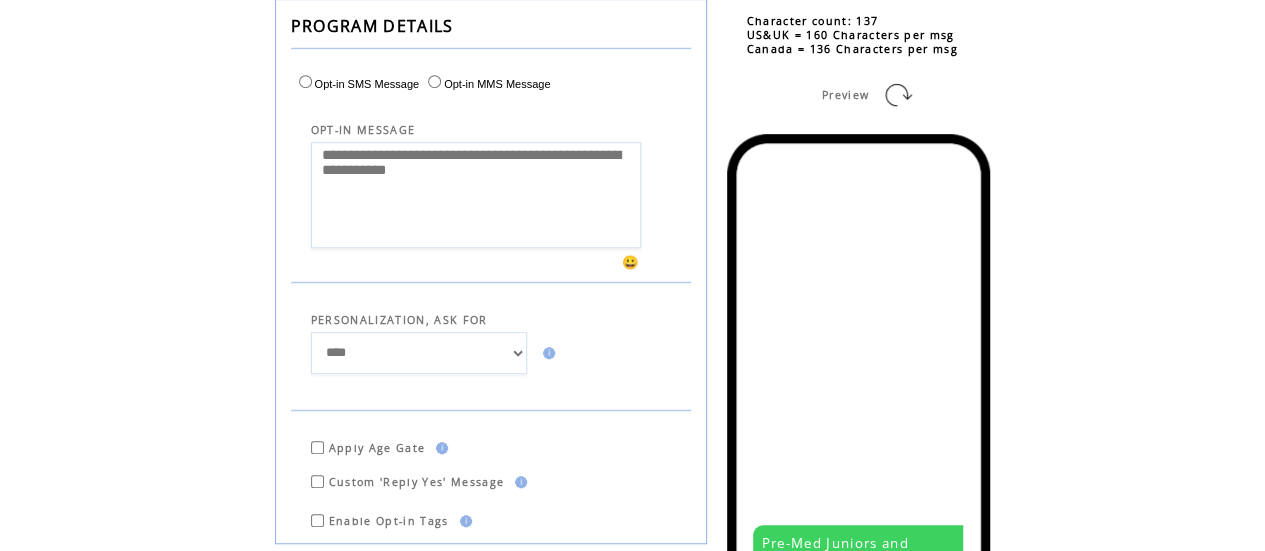 scroll, scrollTop: 482, scrollLeft: 0, axis: vertical 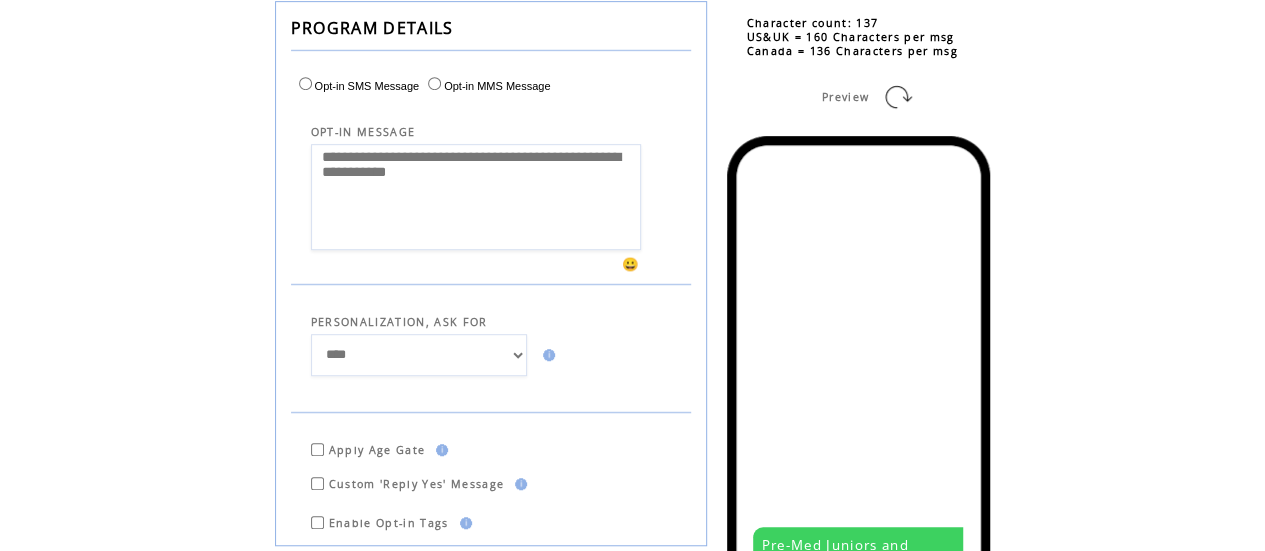type on "**********" 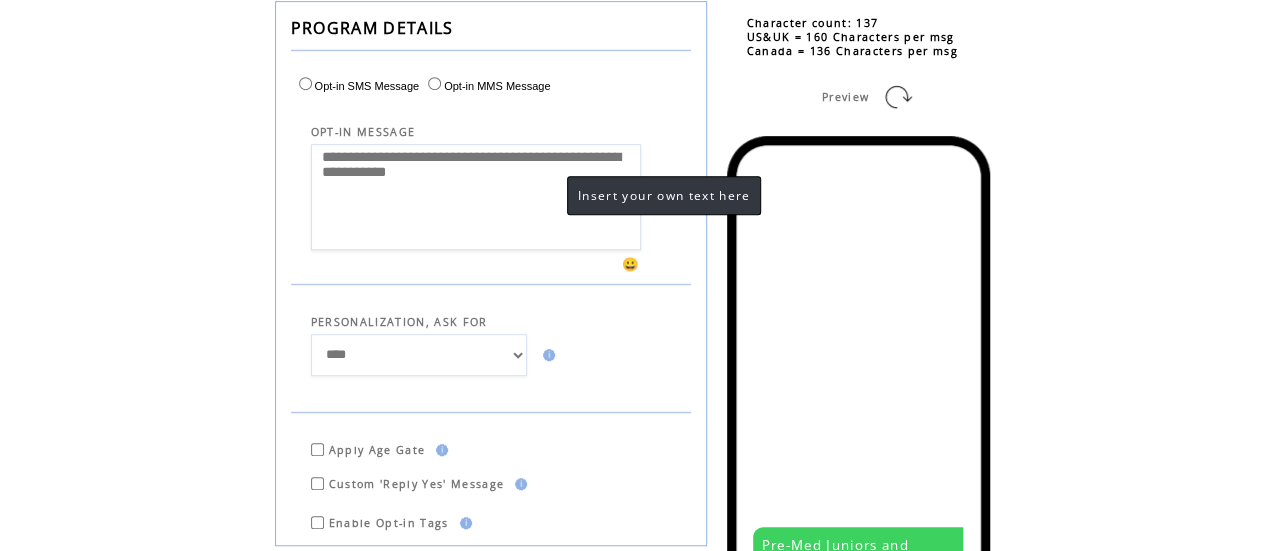 drag, startPoint x: 543, startPoint y: 212, endPoint x: 286, endPoint y: 162, distance: 261.81863 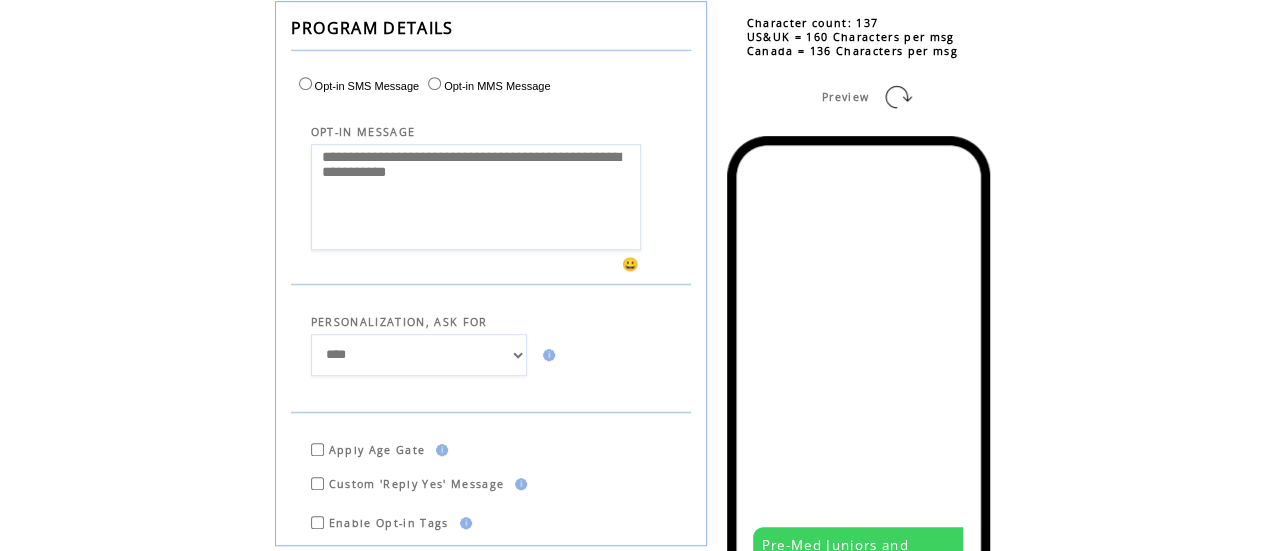 click on "**********" at bounding box center (491, 273) 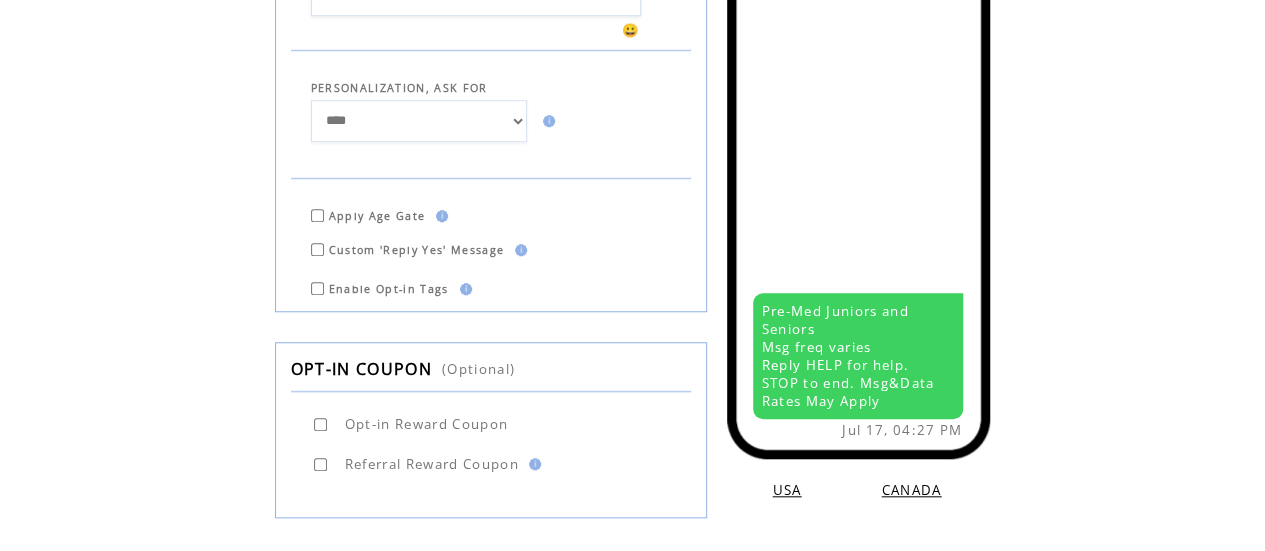 scroll, scrollTop: 686, scrollLeft: 0, axis: vertical 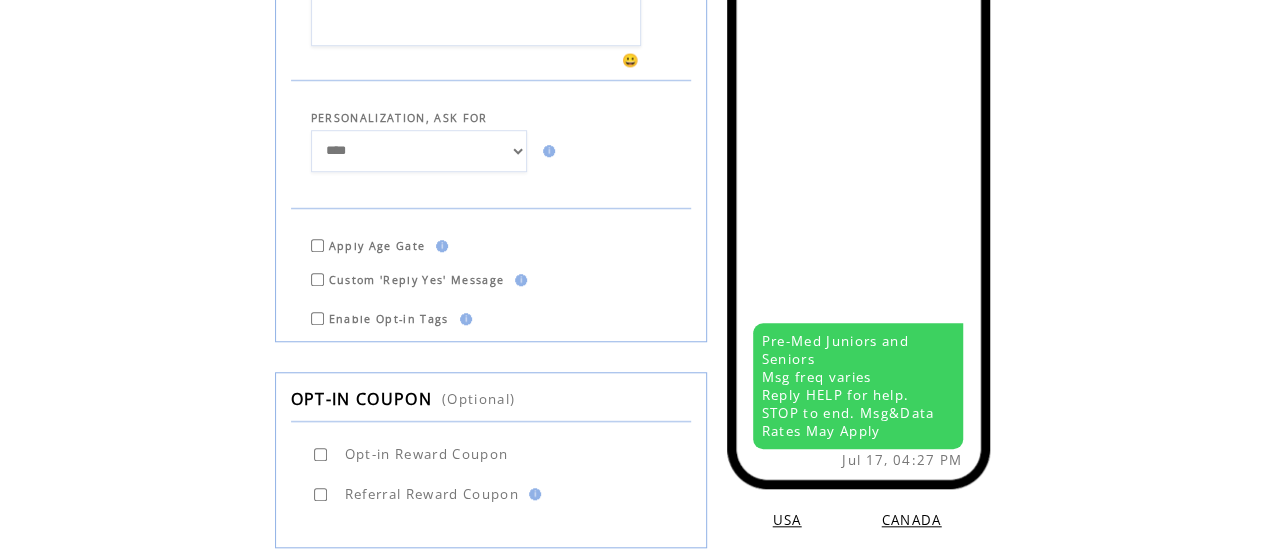 click on "**********" at bounding box center (419, 150) 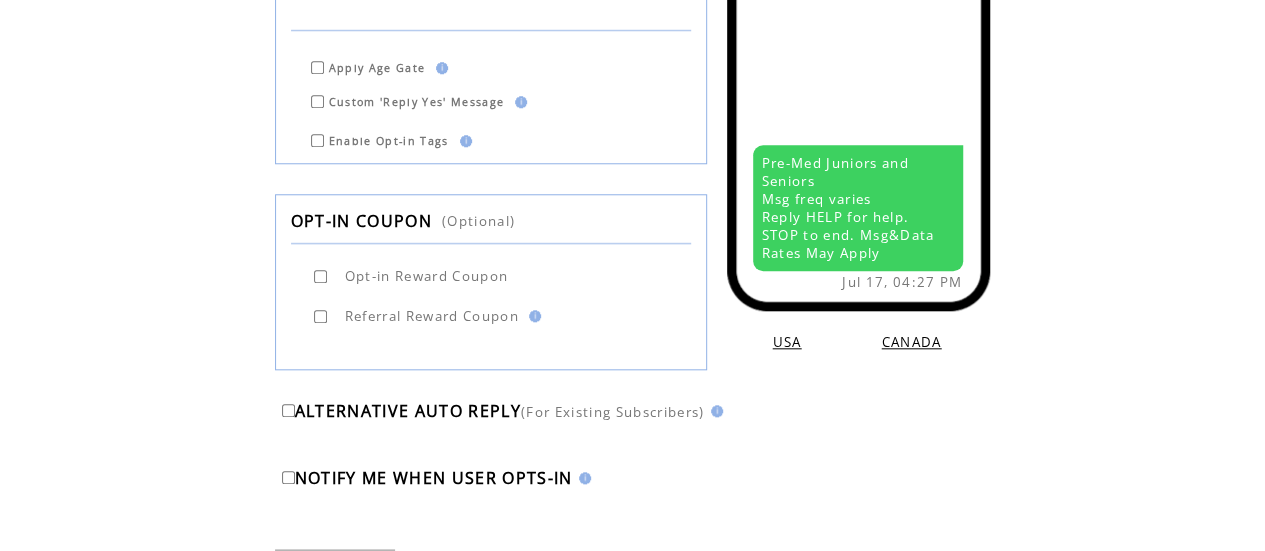 scroll, scrollTop: 982, scrollLeft: 0, axis: vertical 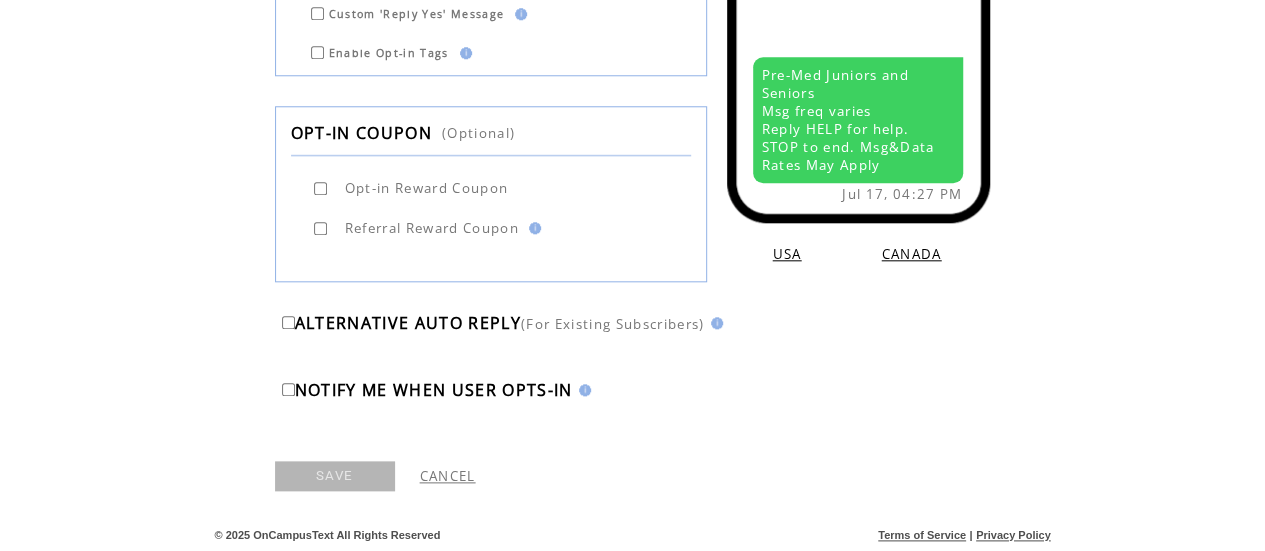 click on "SAVE" at bounding box center [335, 476] 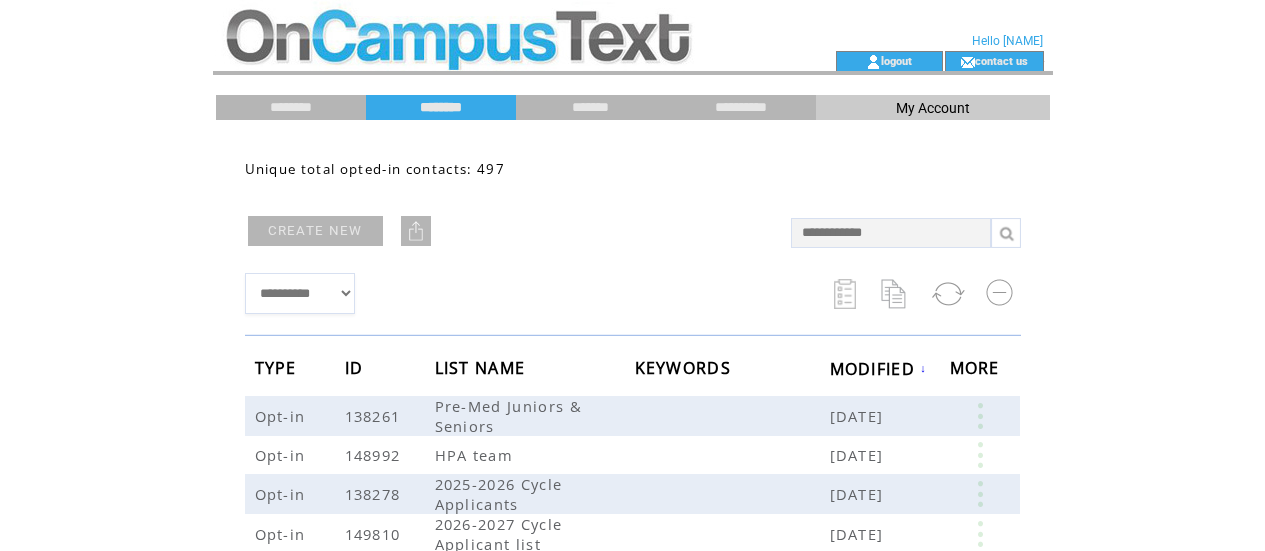 scroll, scrollTop: 0, scrollLeft: 0, axis: both 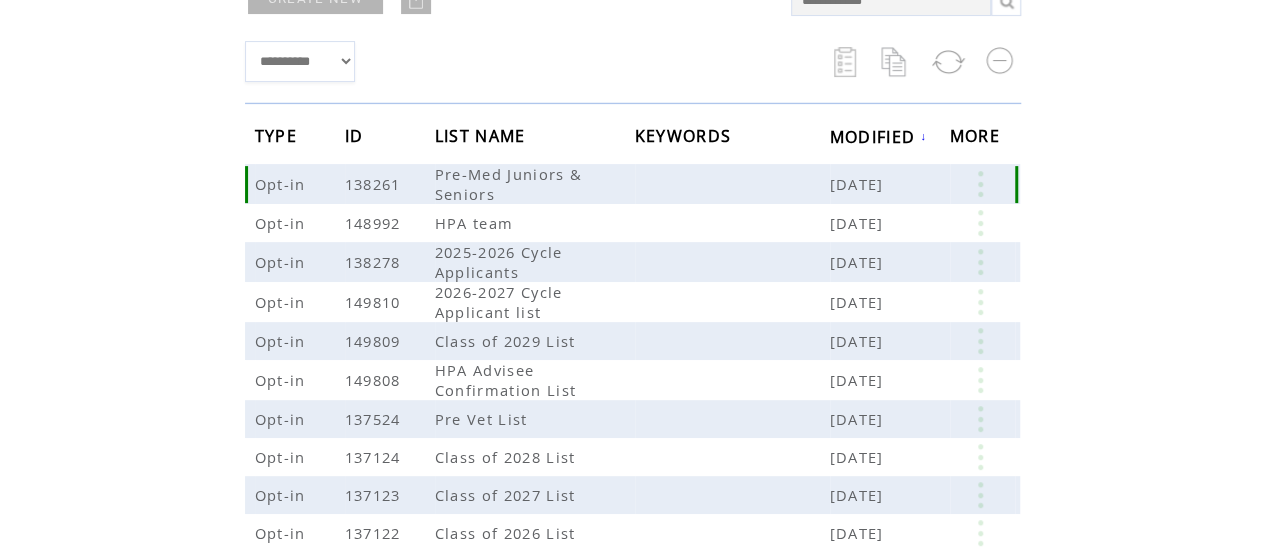 click at bounding box center [980, 184] 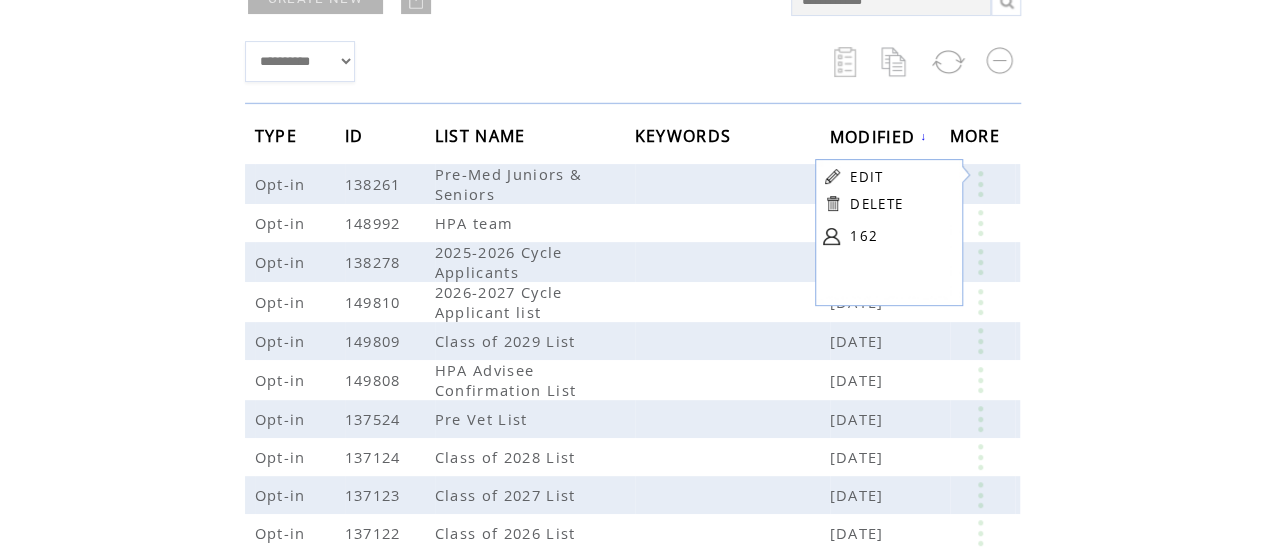 click on "EDIT" at bounding box center [866, 177] 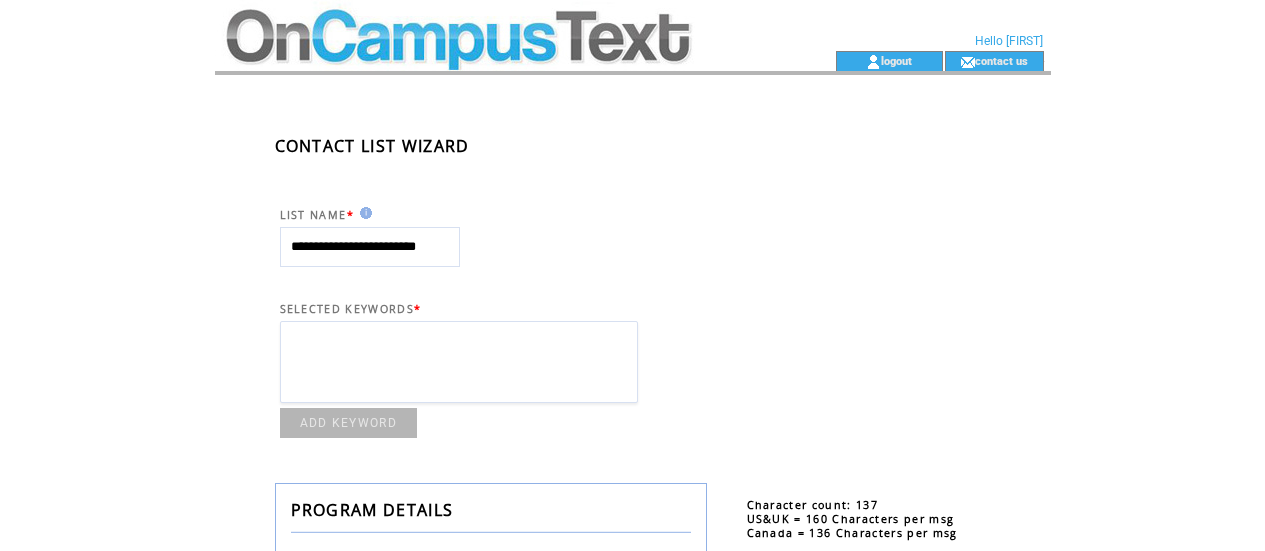 scroll, scrollTop: 0, scrollLeft: 0, axis: both 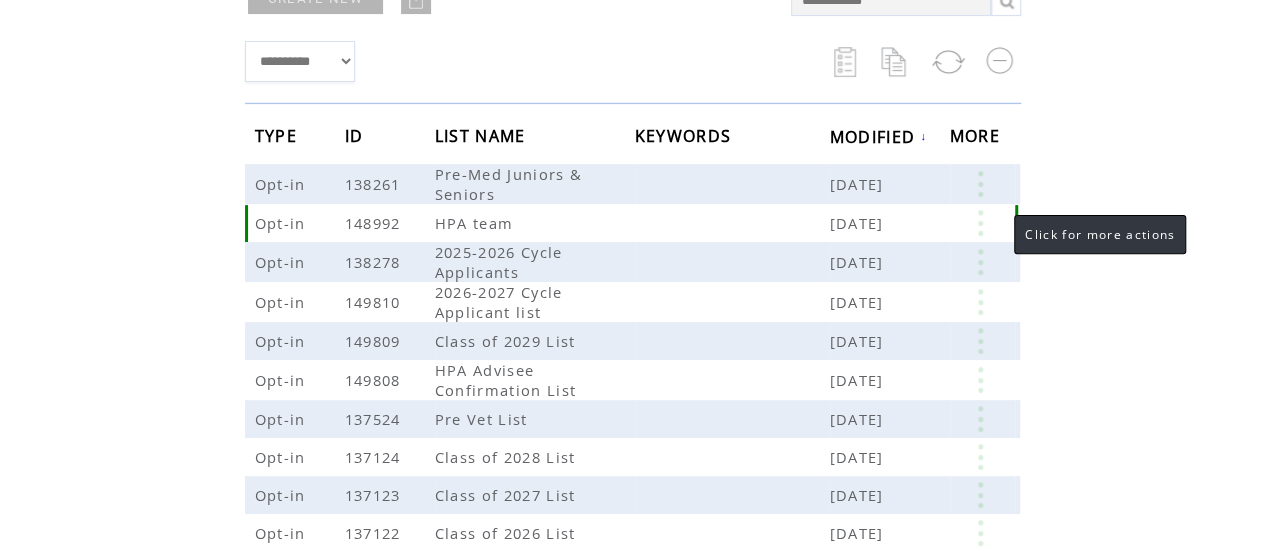click at bounding box center (980, 223) 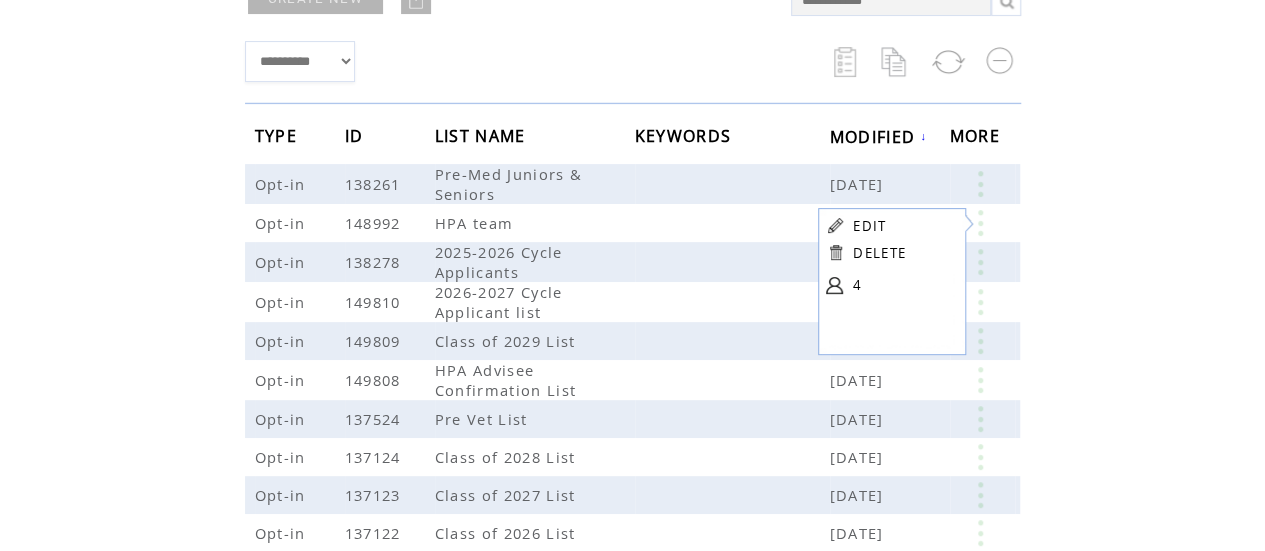 click on "EDIT" at bounding box center [869, 226] 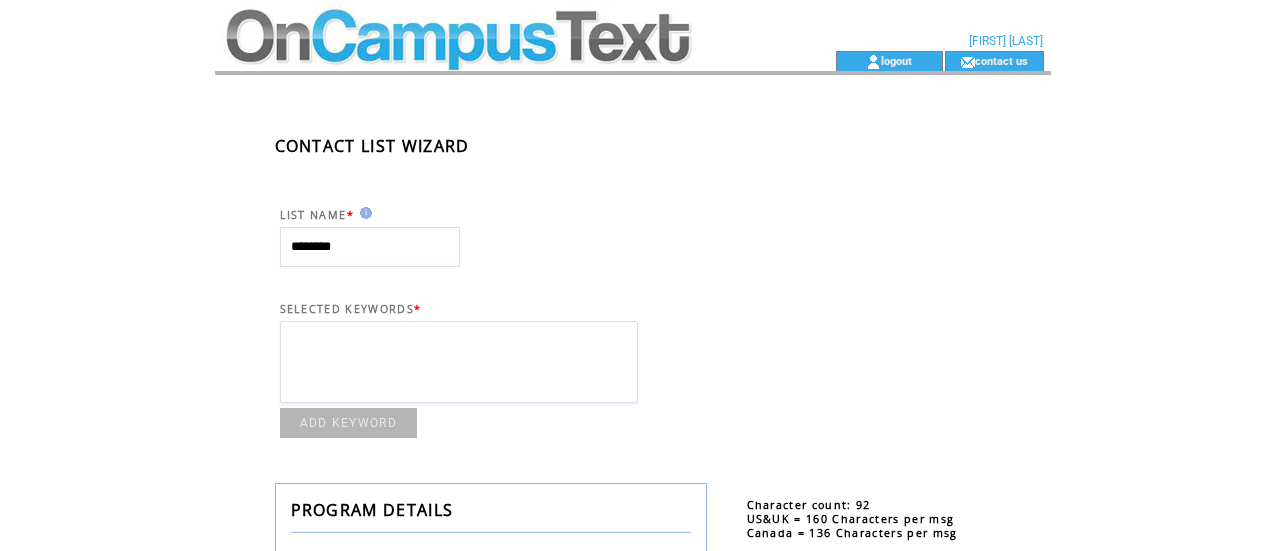 scroll, scrollTop: 0, scrollLeft: 0, axis: both 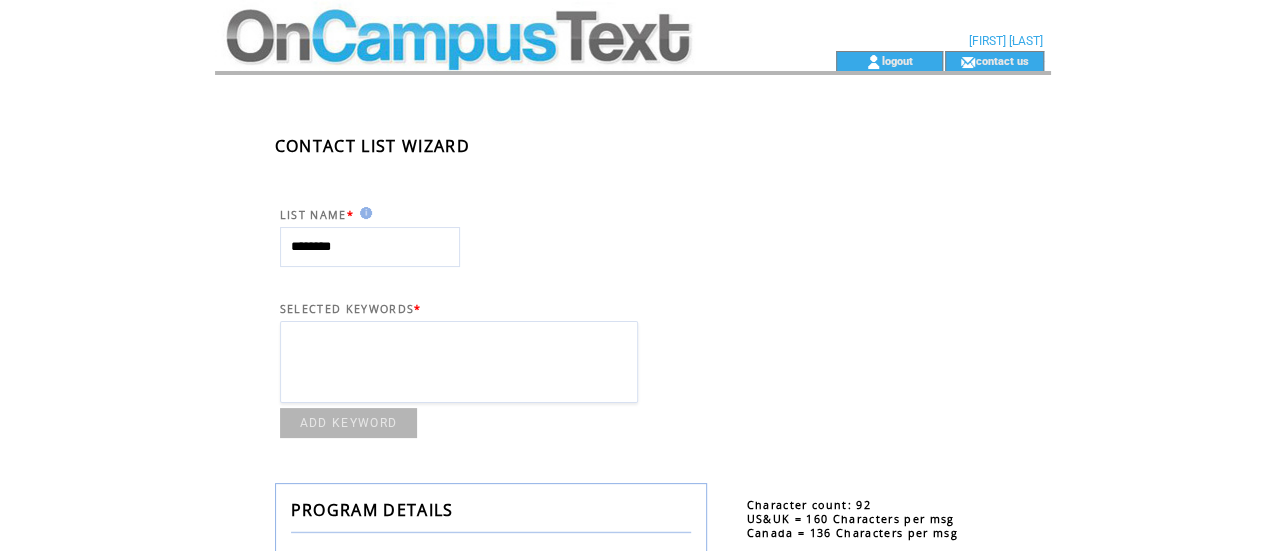 drag, startPoint x: 1259, startPoint y: 209, endPoint x: 1279, endPoint y: 347, distance: 139.44174 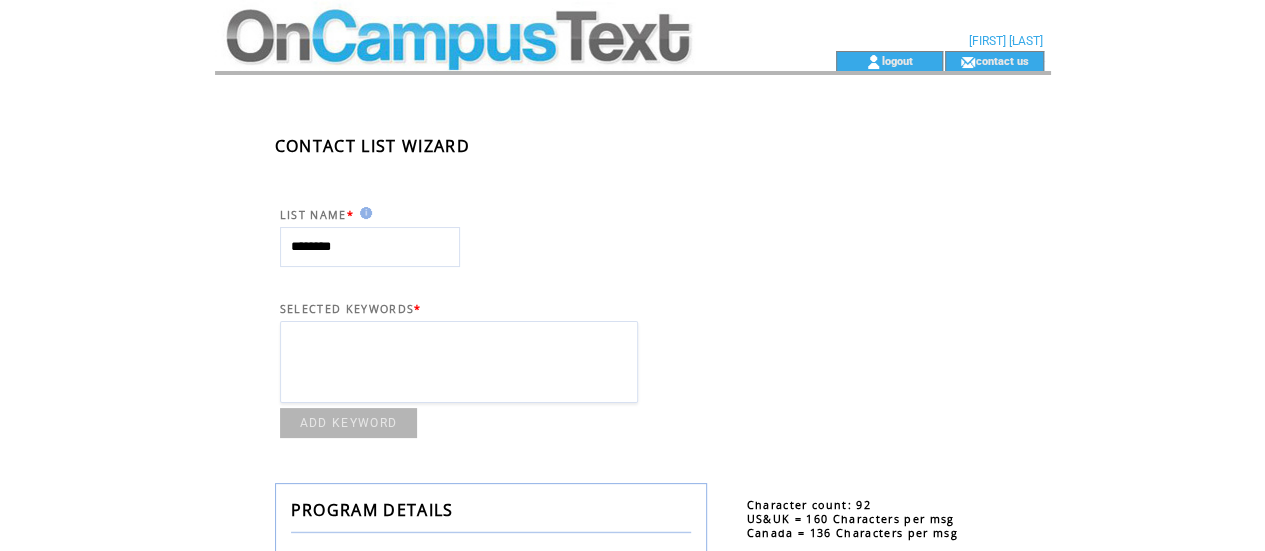 click on "**********" 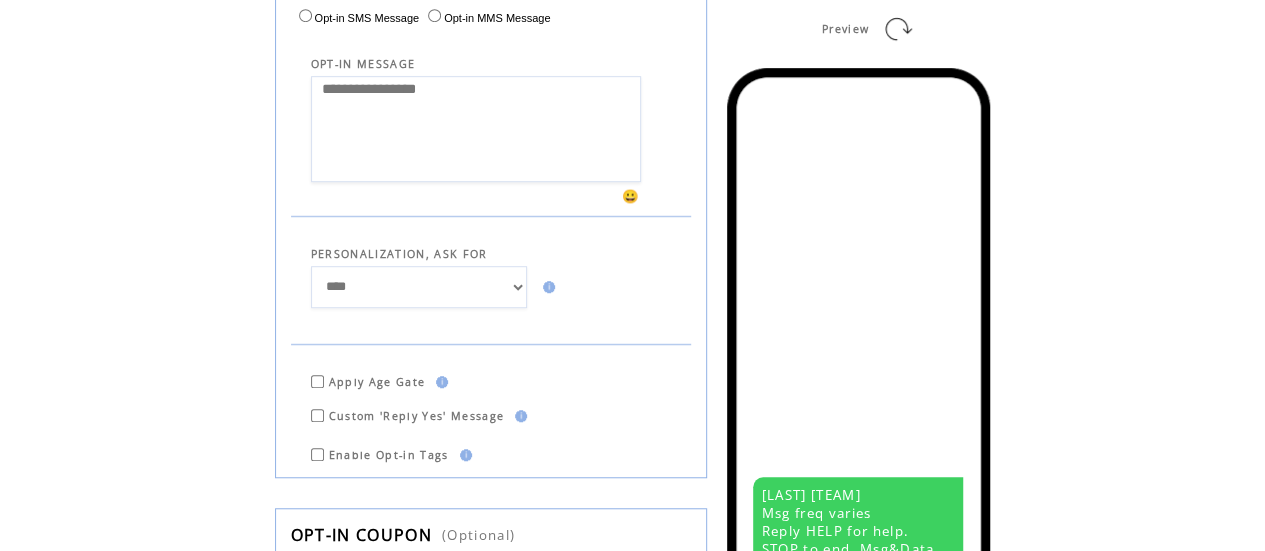 scroll, scrollTop: 546, scrollLeft: 0, axis: vertical 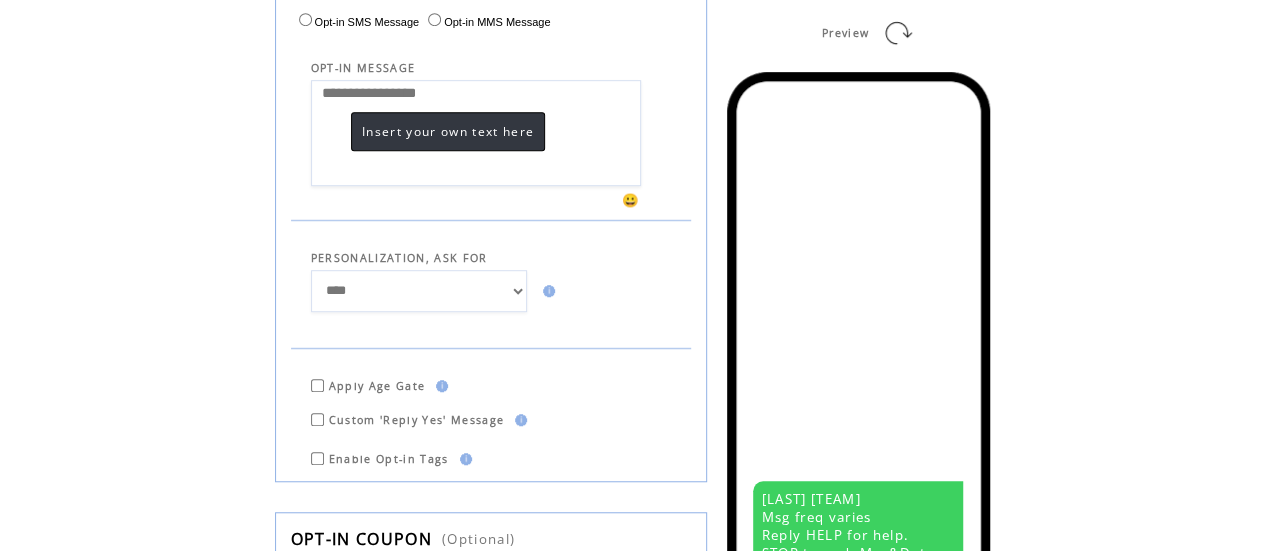 click on "**********" at bounding box center (476, 133) 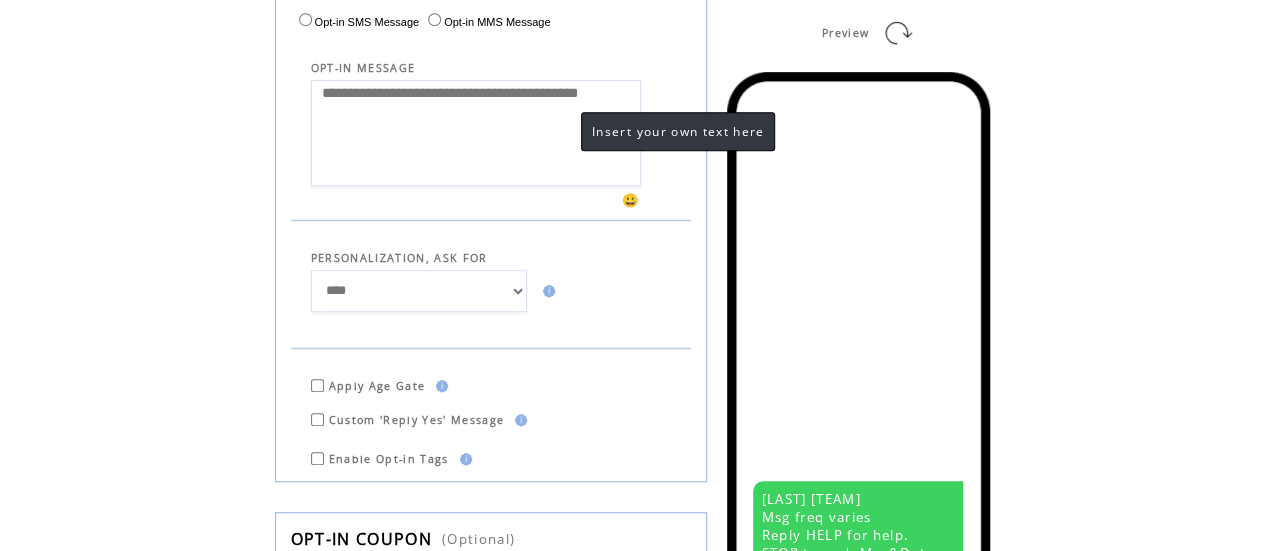click on "**********" at bounding box center (476, 133) 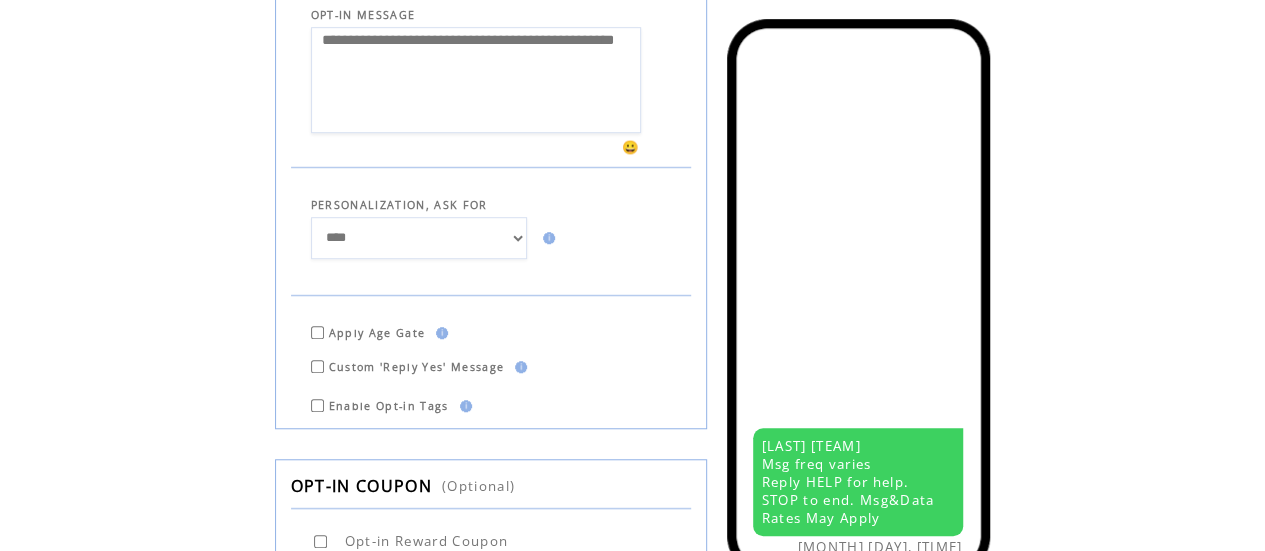 scroll, scrollTop: 603, scrollLeft: 0, axis: vertical 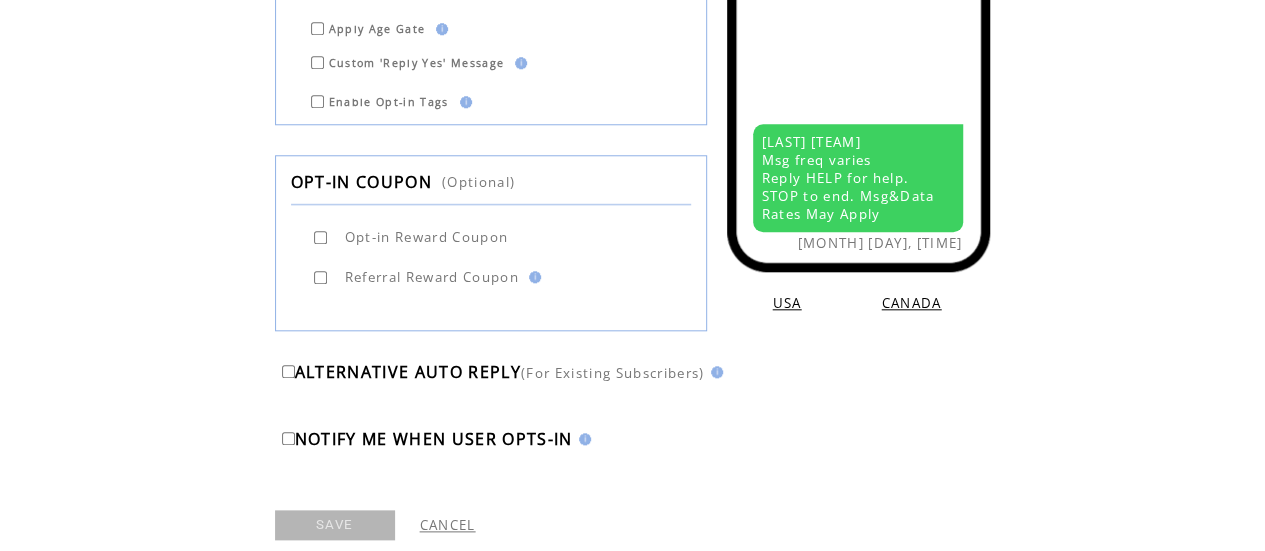 type on "**********" 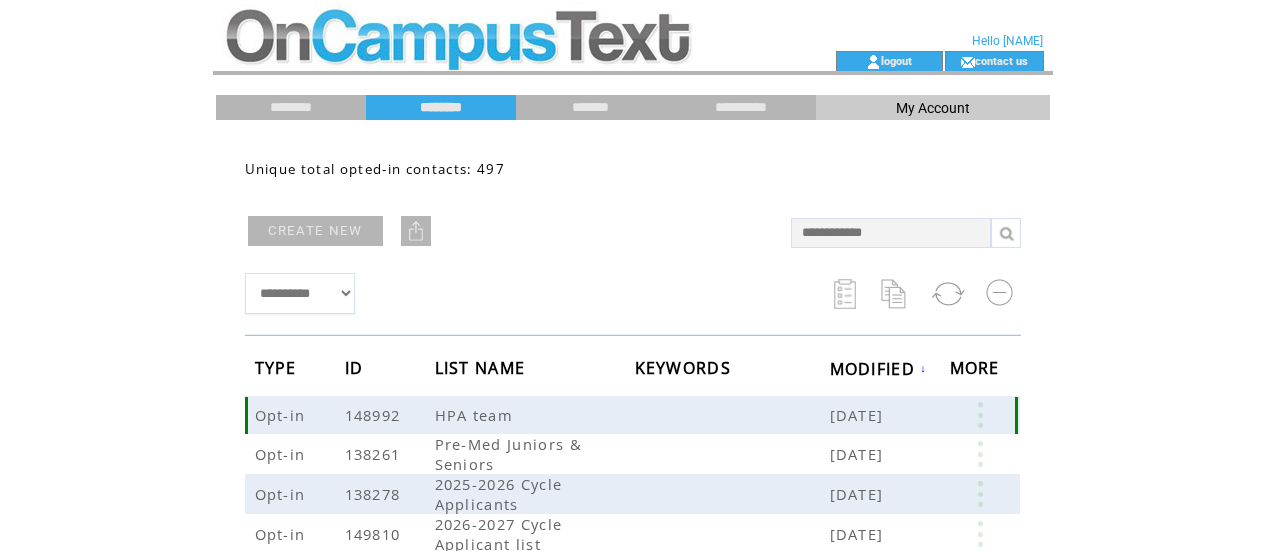 scroll, scrollTop: 0, scrollLeft: 0, axis: both 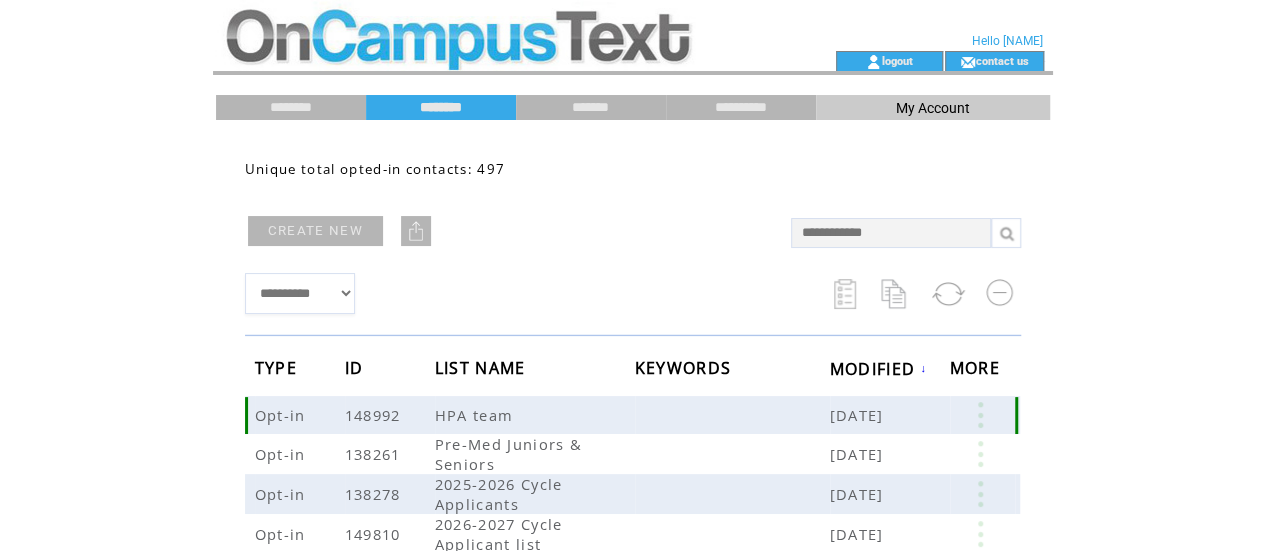 click at bounding box center (980, 415) 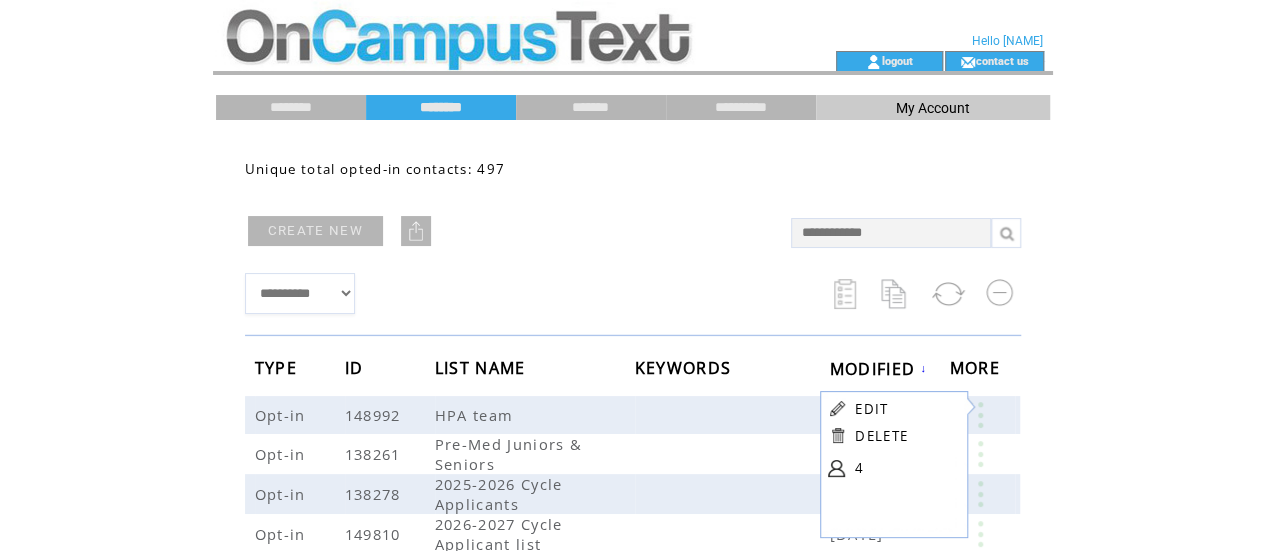 click on "EDIT" at bounding box center (871, 409) 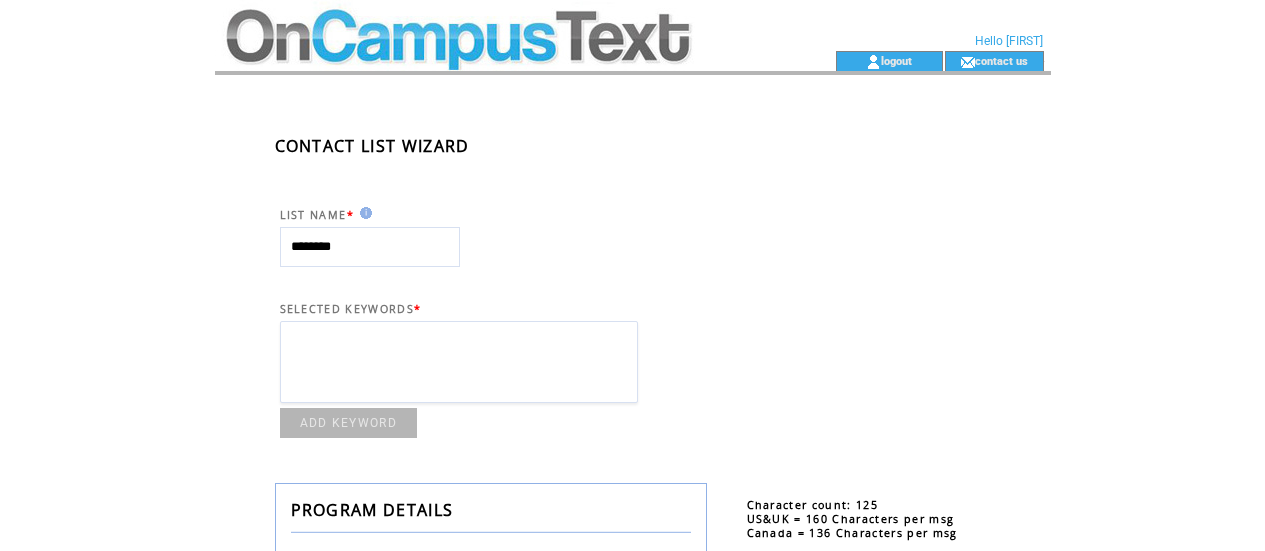 scroll, scrollTop: 0, scrollLeft: 0, axis: both 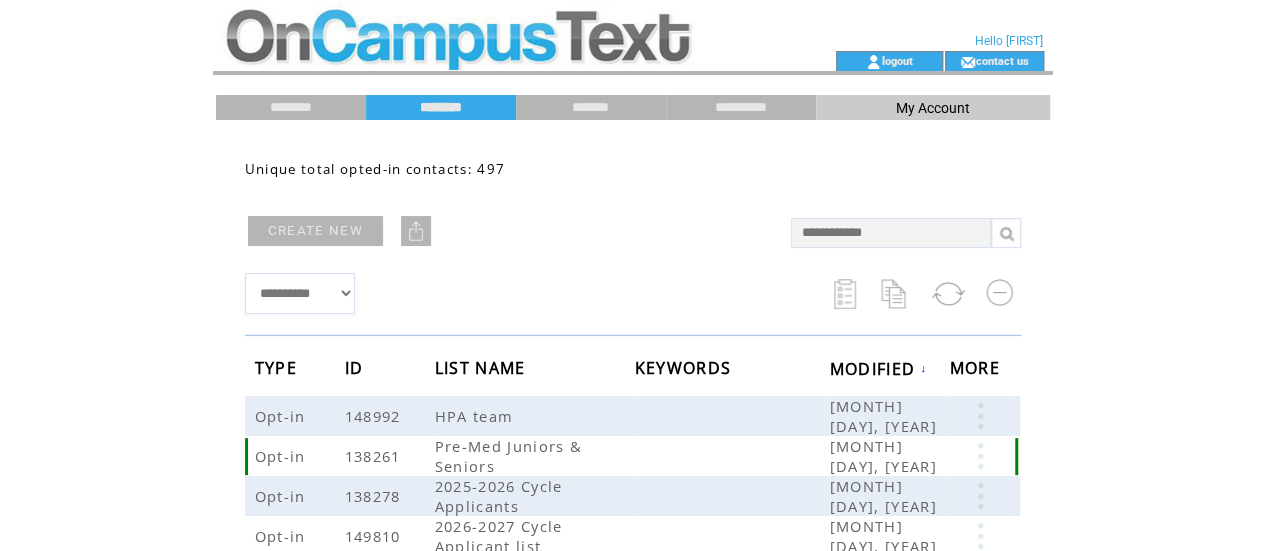 click at bounding box center [980, 456] 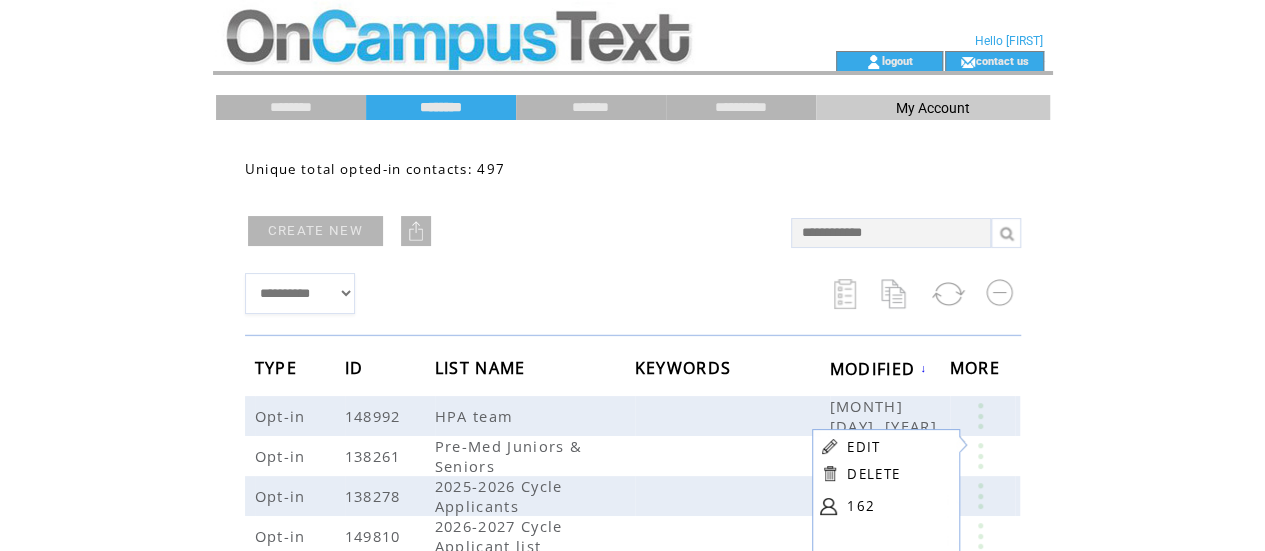 click on "EDIT" at bounding box center (863, 447) 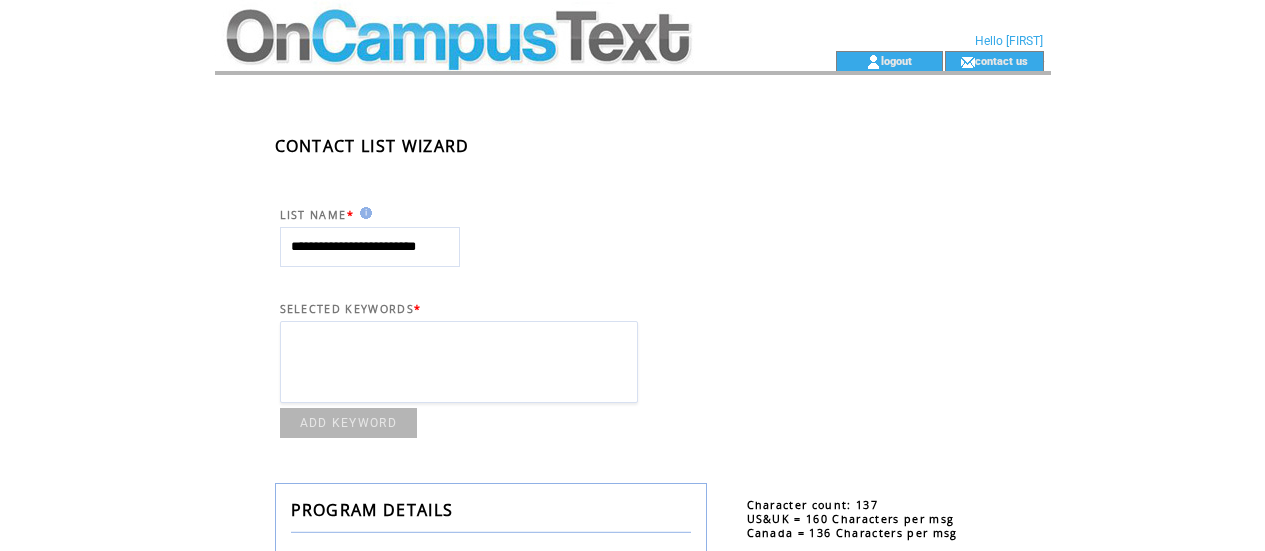 scroll, scrollTop: 0, scrollLeft: 0, axis: both 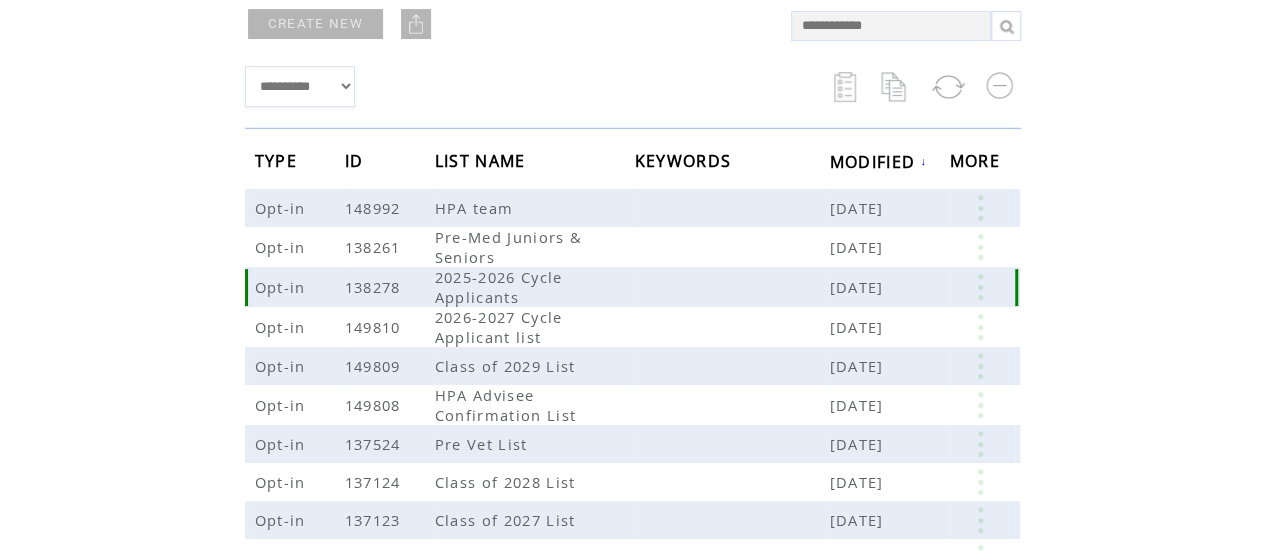 click at bounding box center (980, 287) 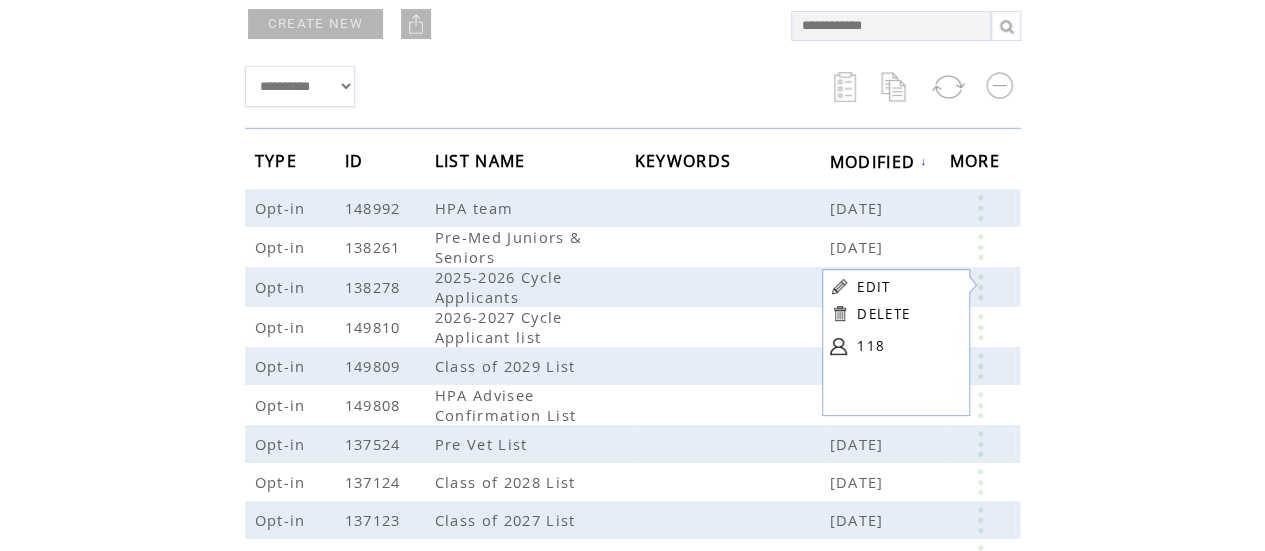click on "EDIT" at bounding box center [873, 287] 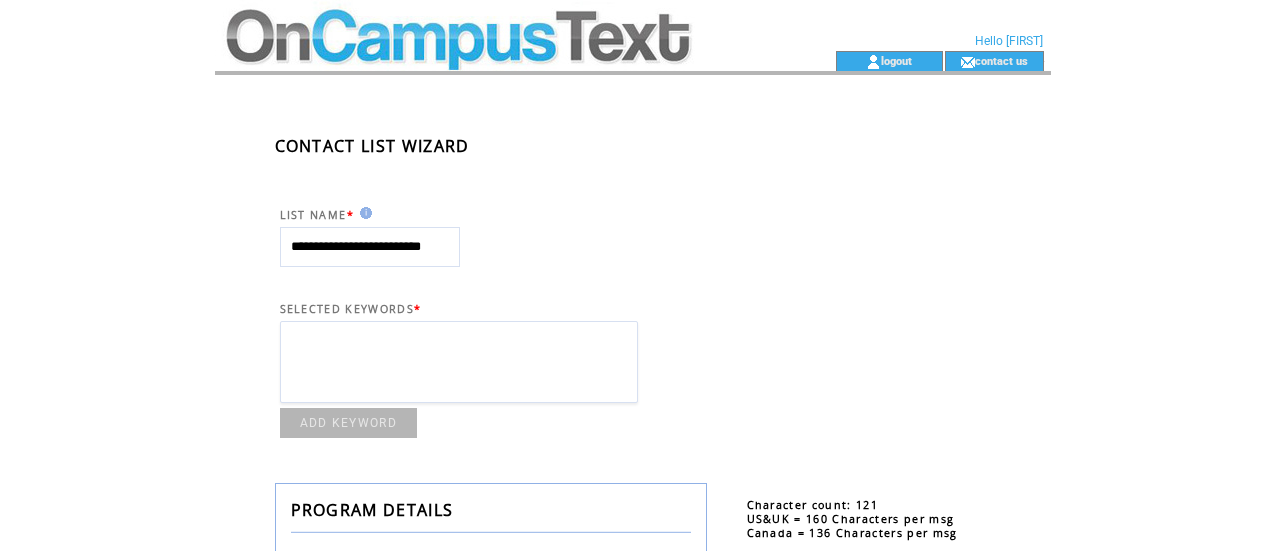 scroll, scrollTop: 0, scrollLeft: 0, axis: both 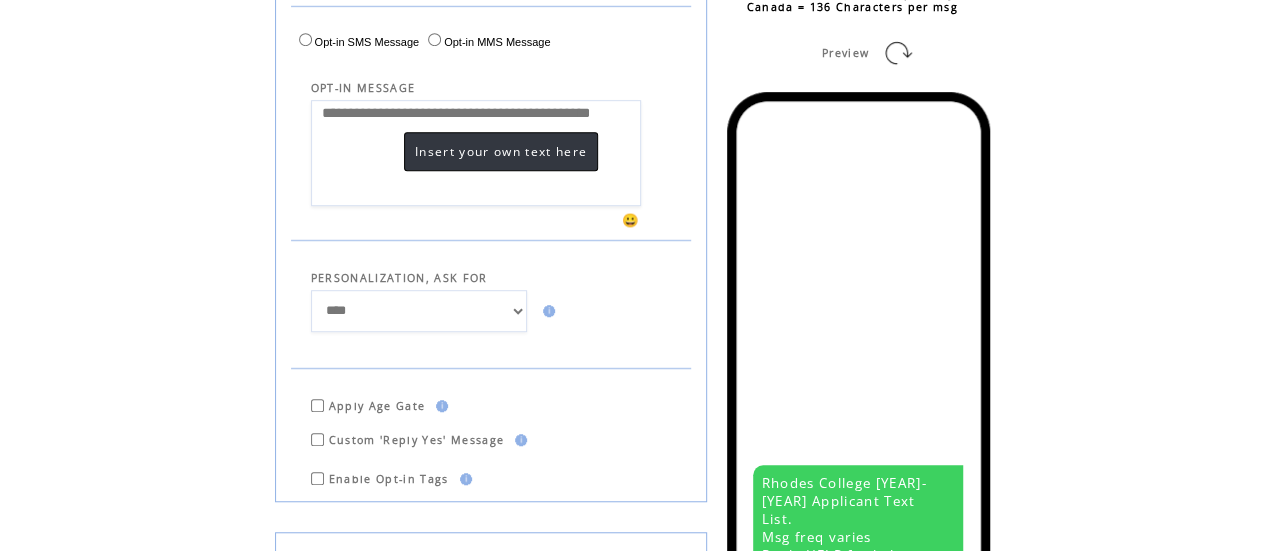 drag, startPoint x: 384, startPoint y: 158, endPoint x: 223, endPoint y: 121, distance: 165.19685 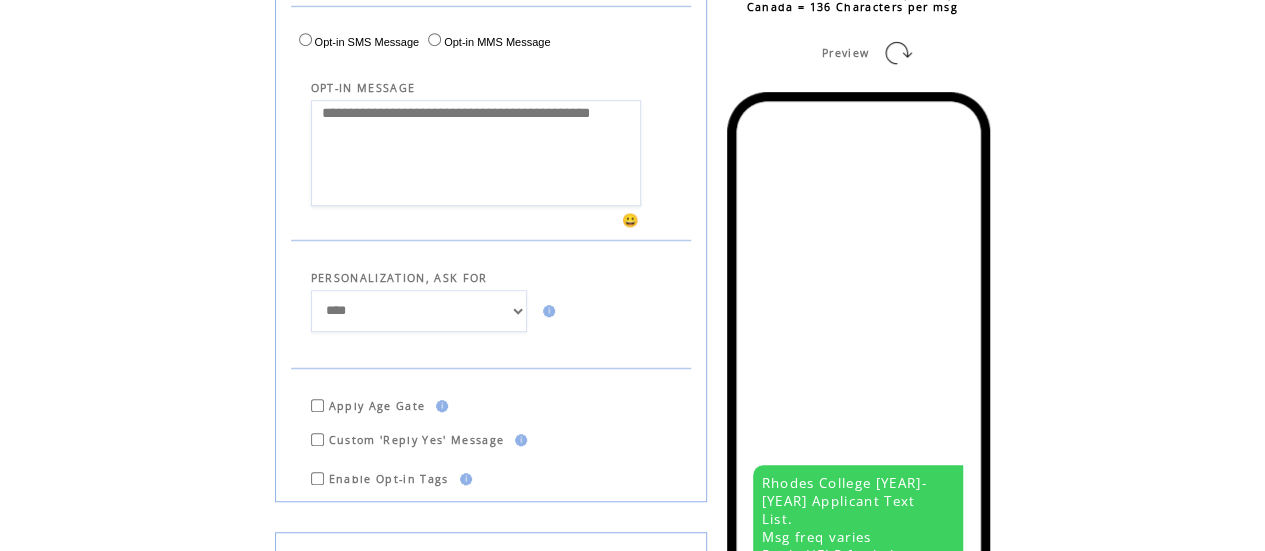drag, startPoint x: 397, startPoint y: 178, endPoint x: 292, endPoint y: 137, distance: 112.720894 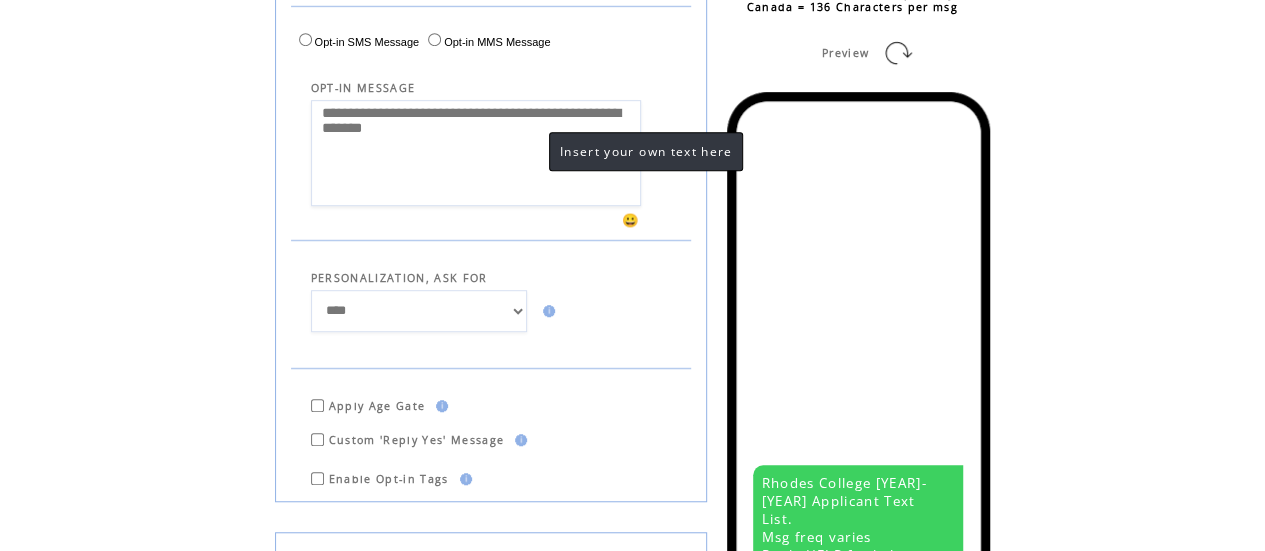 click on "**********" at bounding box center (476, 153) 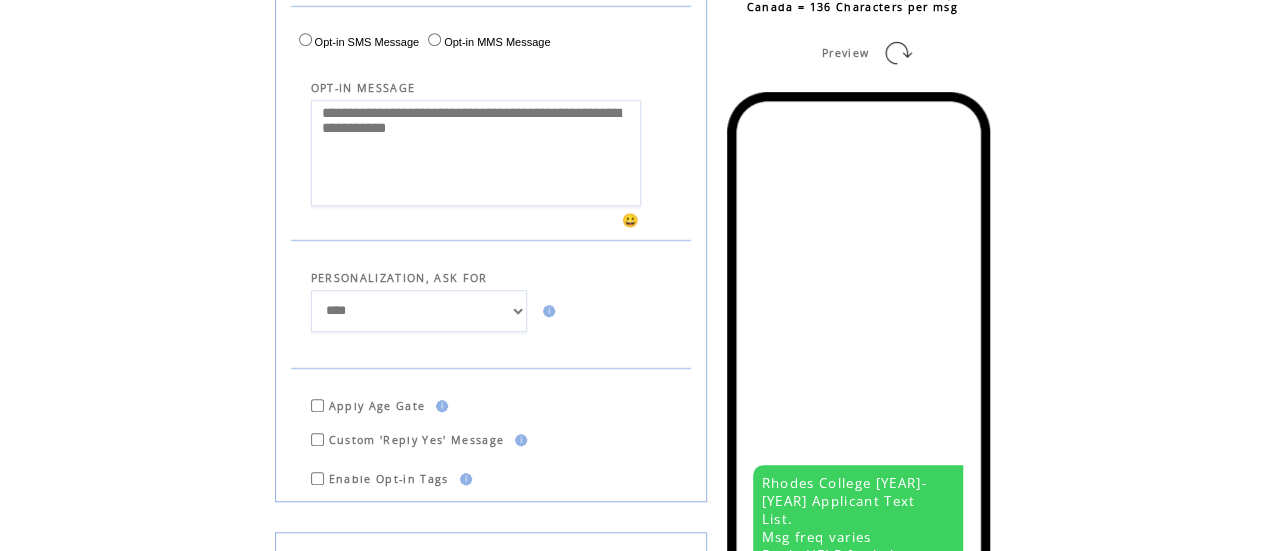click on "**********" 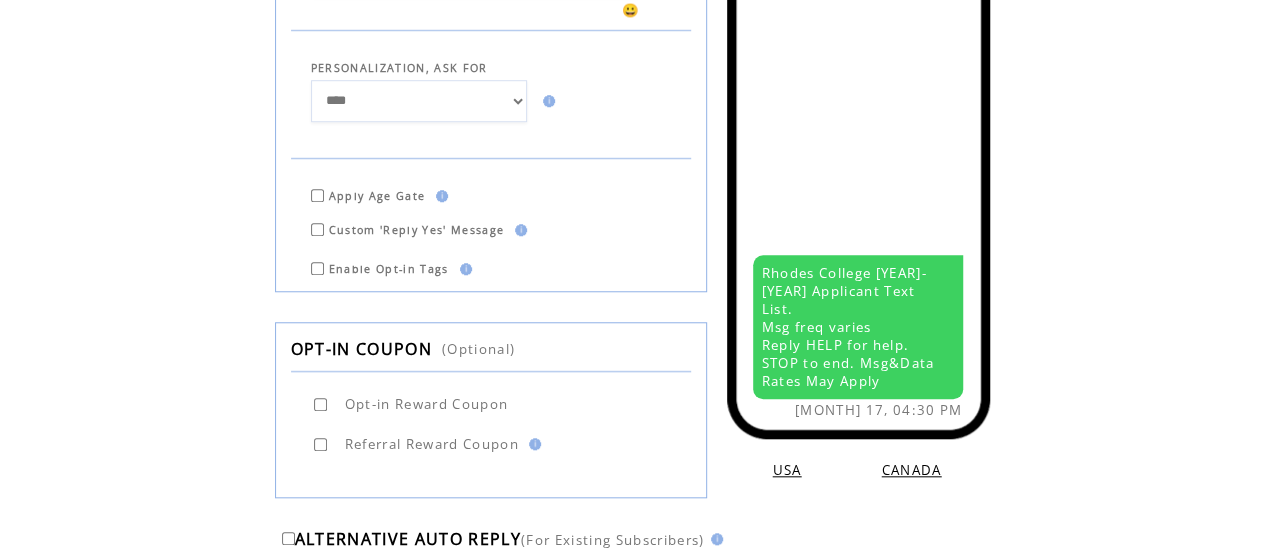 scroll, scrollTop: 599, scrollLeft: 0, axis: vertical 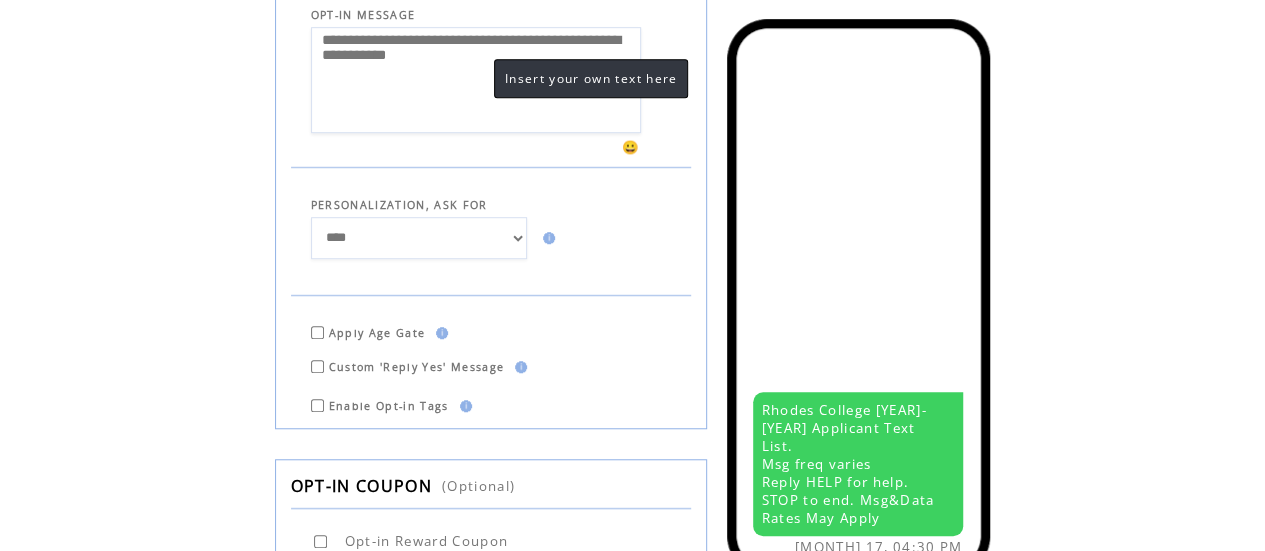 drag, startPoint x: 478, startPoint y: 90, endPoint x: 449, endPoint y: 93, distance: 29.15476 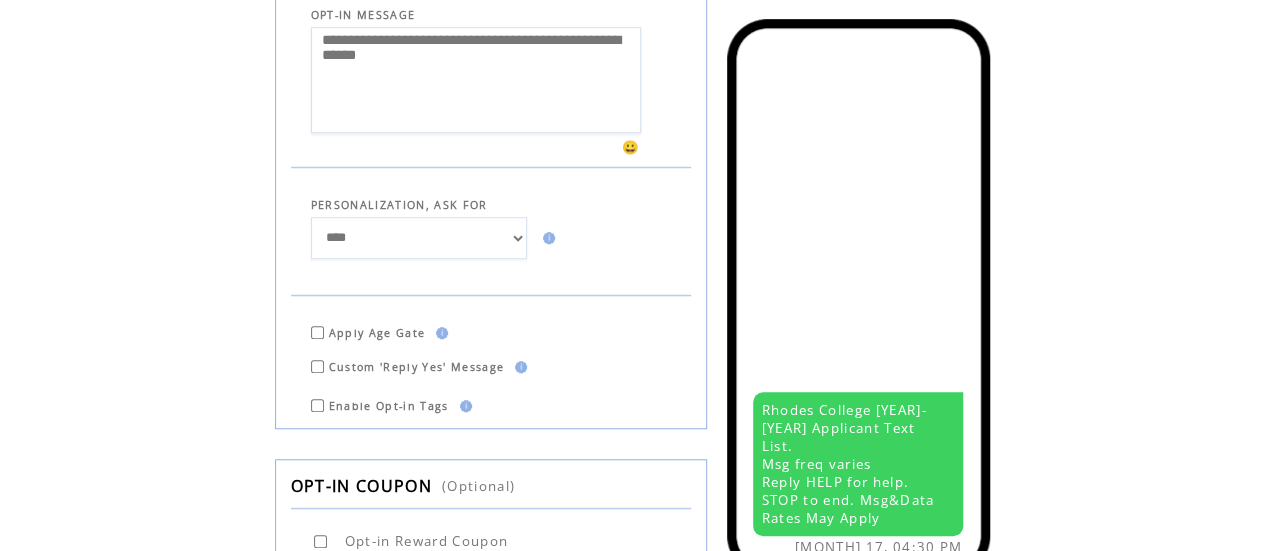 click on "**********" at bounding box center (476, 80) 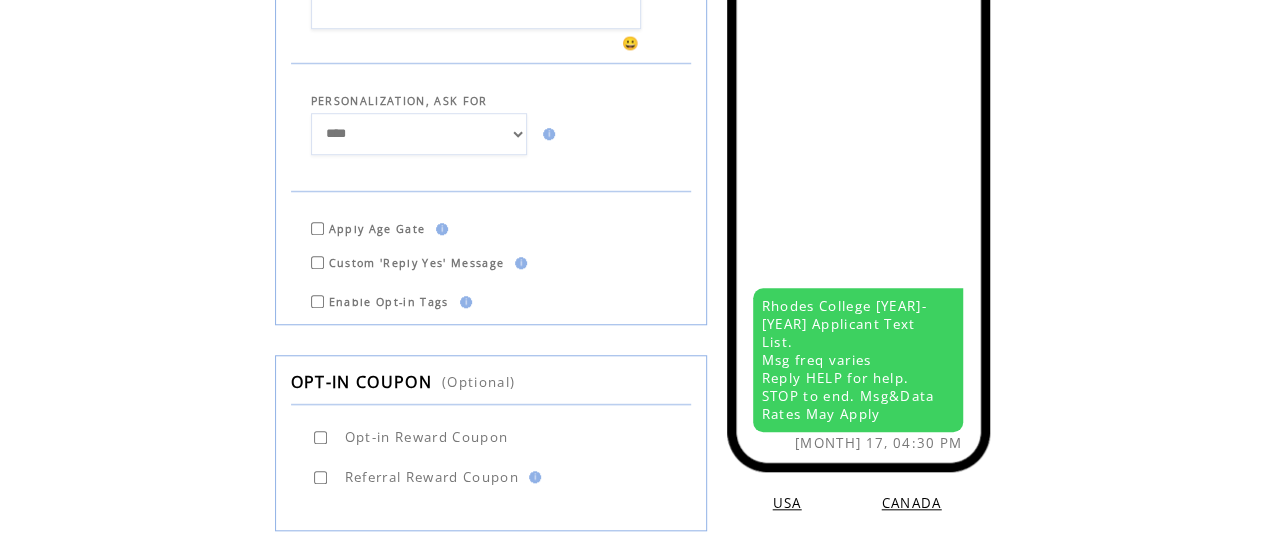 scroll, scrollTop: 982, scrollLeft: 0, axis: vertical 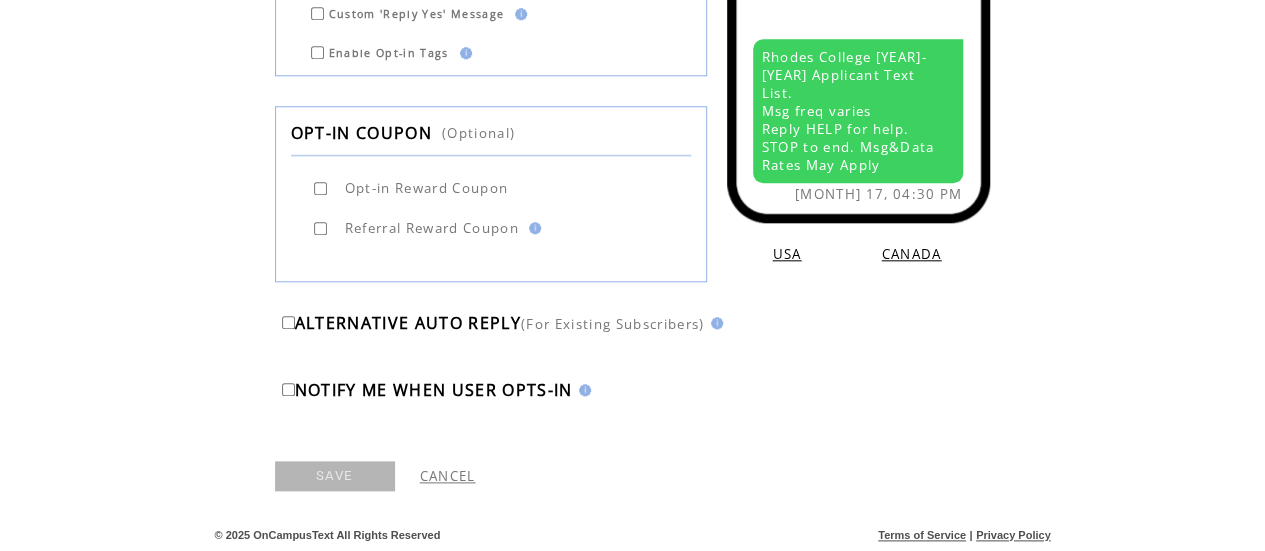 type on "**********" 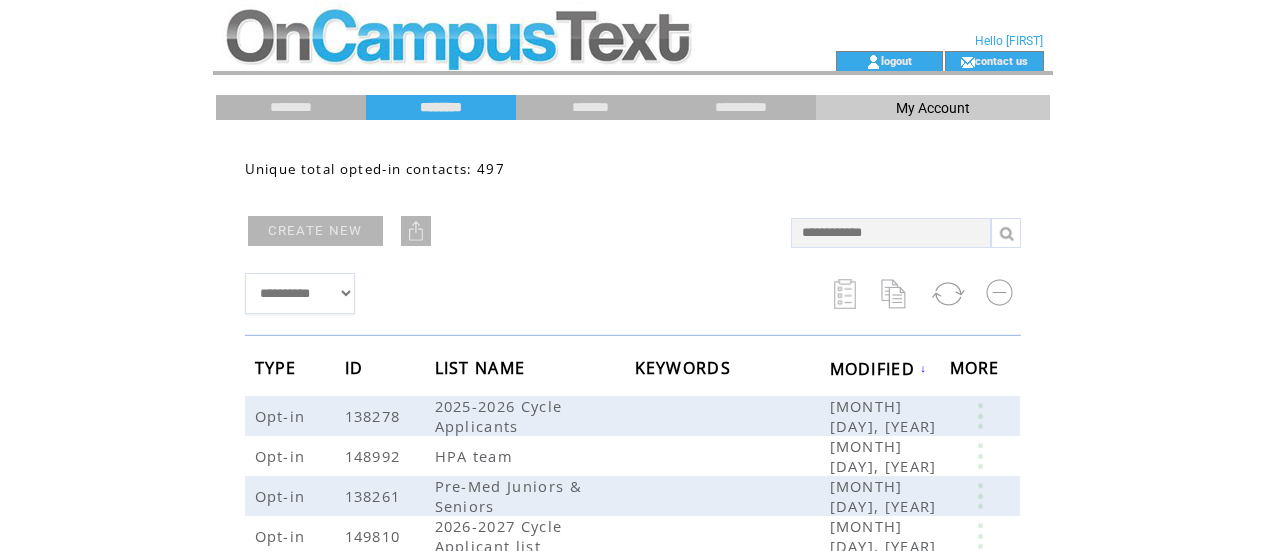 scroll, scrollTop: 0, scrollLeft: 0, axis: both 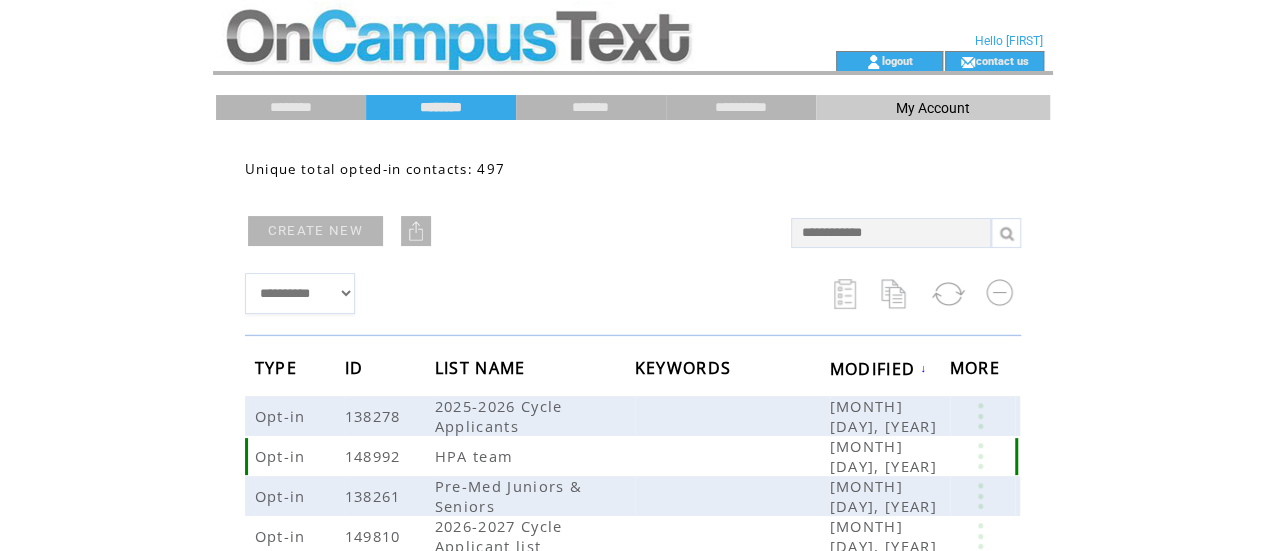 click at bounding box center [980, 456] 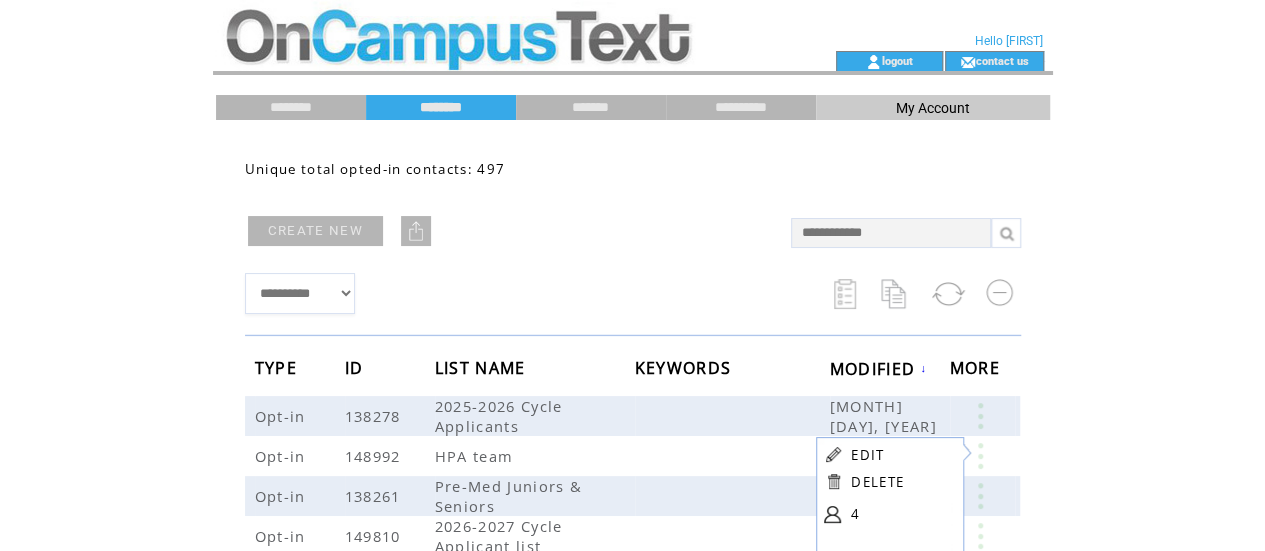 click on "EDIT" at bounding box center [867, 455] 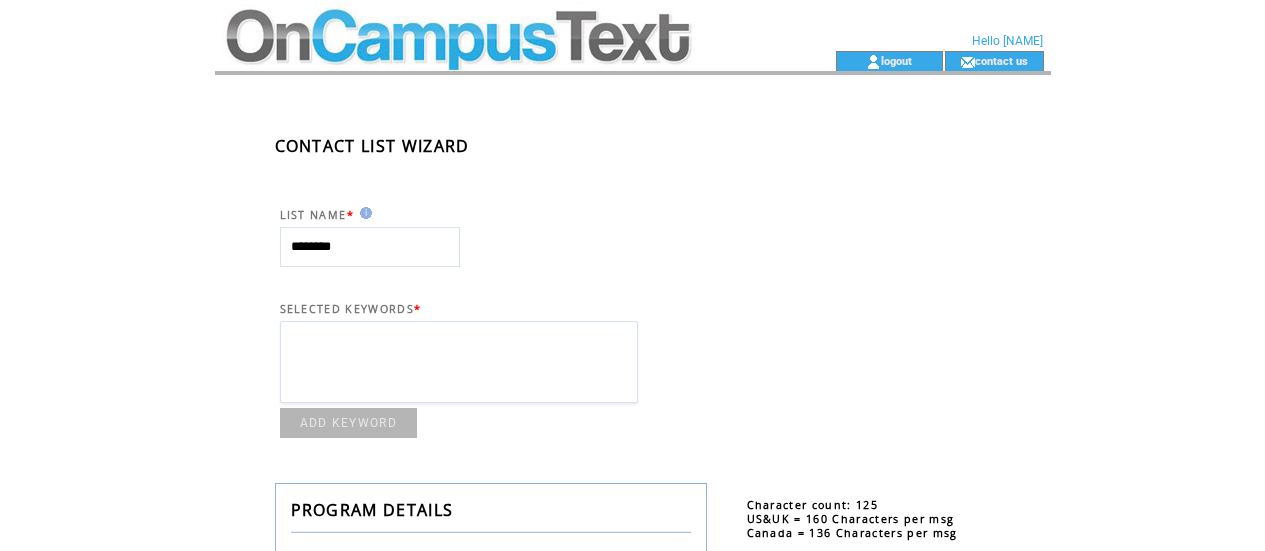 scroll, scrollTop: 482, scrollLeft: 0, axis: vertical 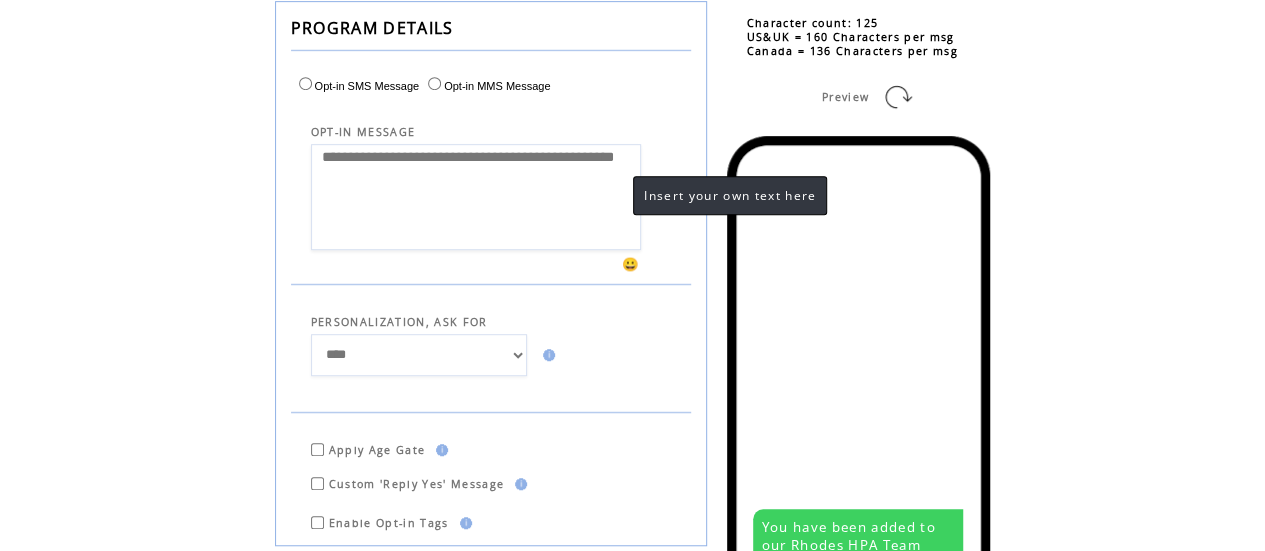 drag, startPoint x: 624, startPoint y: 185, endPoint x: 564, endPoint y: 185, distance: 60 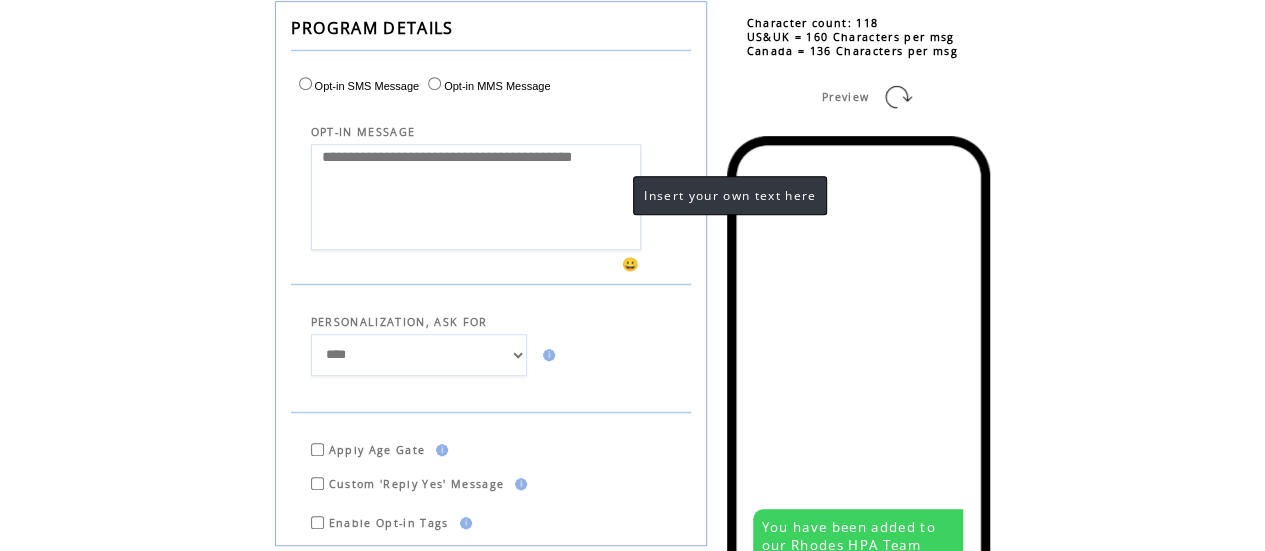 click on "**********" at bounding box center [476, 197] 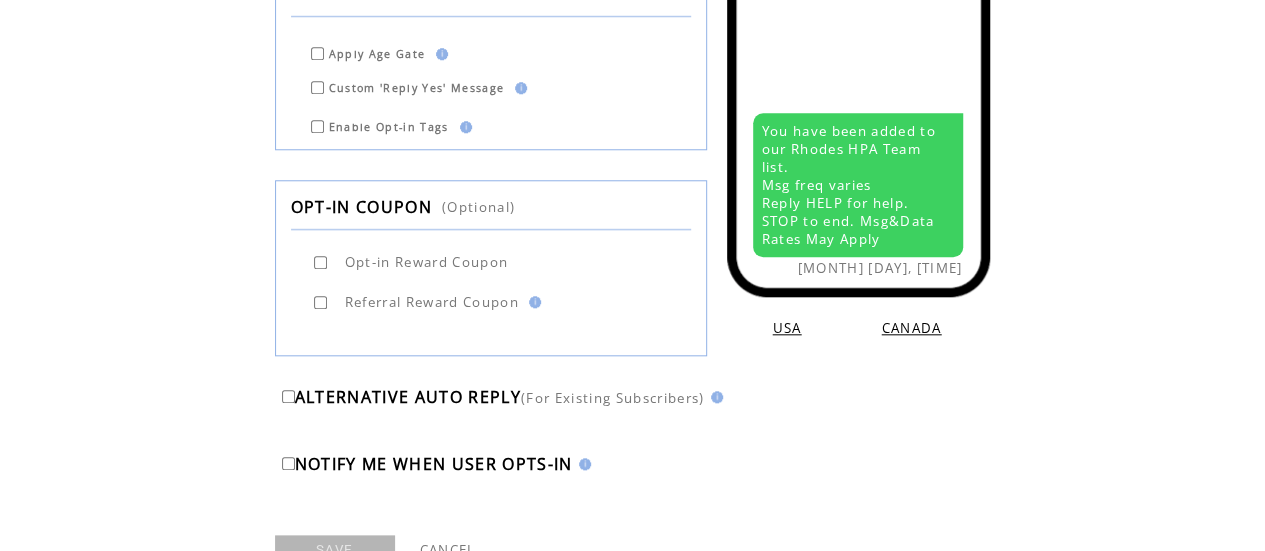scroll, scrollTop: 982, scrollLeft: 0, axis: vertical 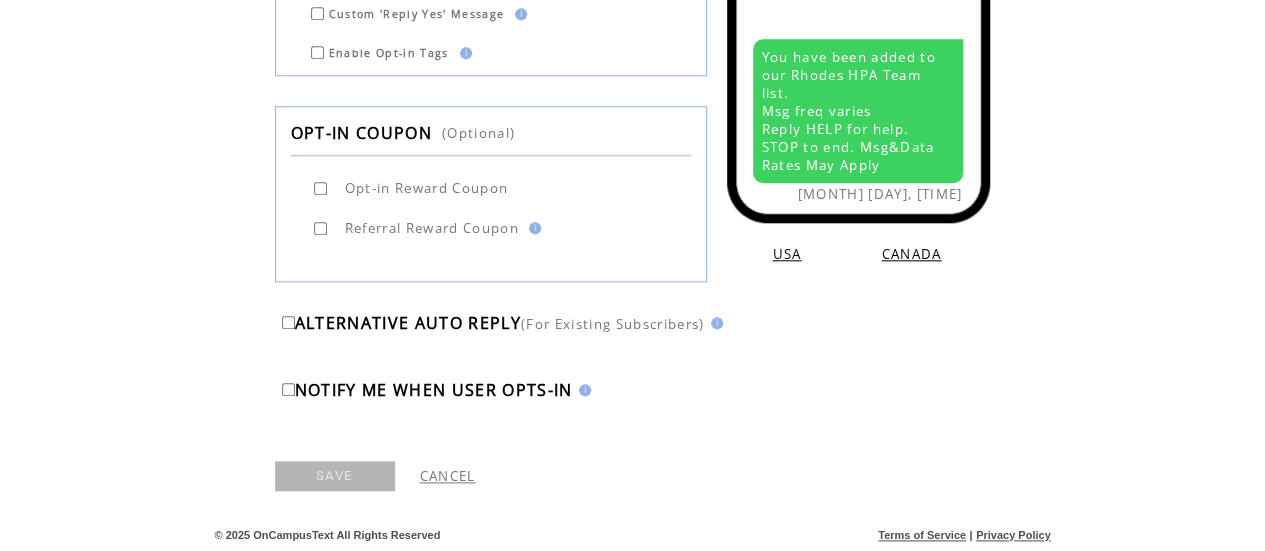 type on "**********" 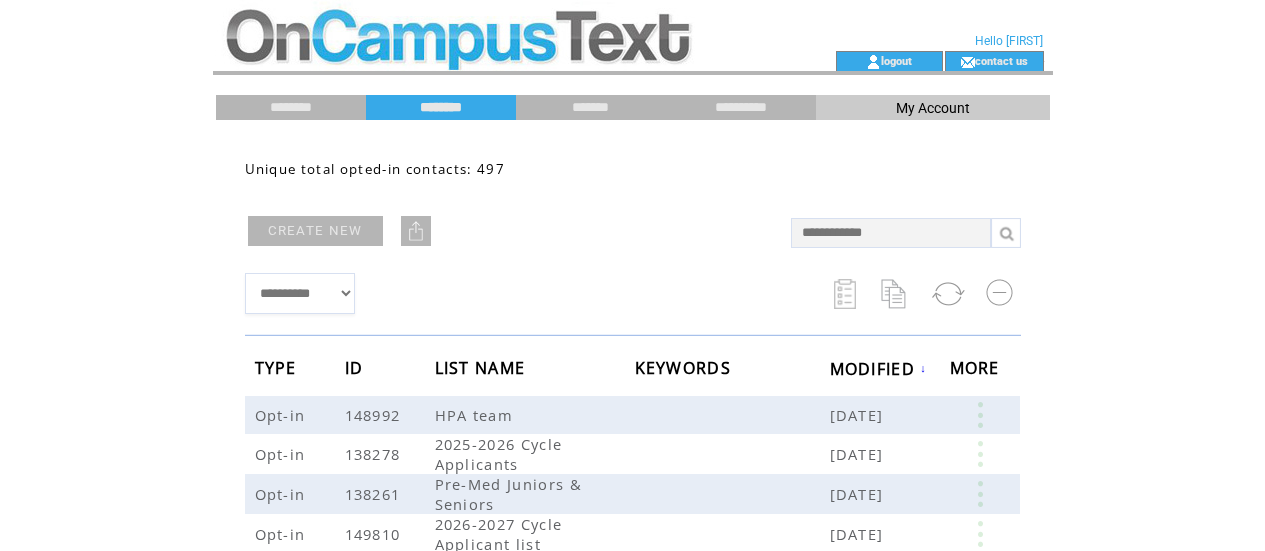 scroll, scrollTop: 0, scrollLeft: 0, axis: both 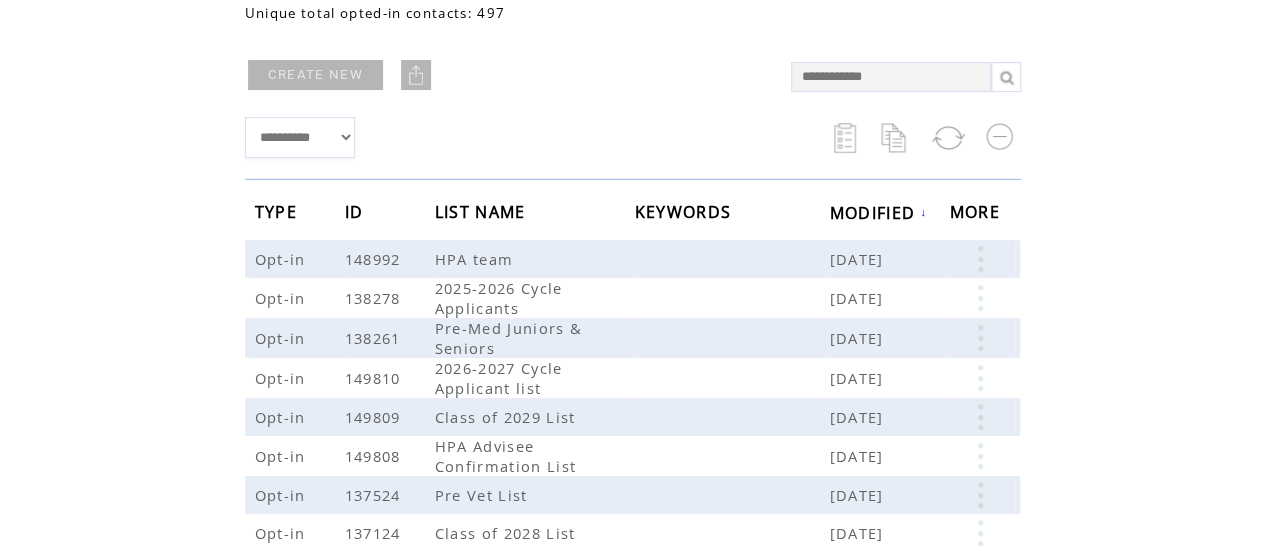 drag, startPoint x: 1279, startPoint y: 241, endPoint x: 1279, endPoint y: 337, distance: 96 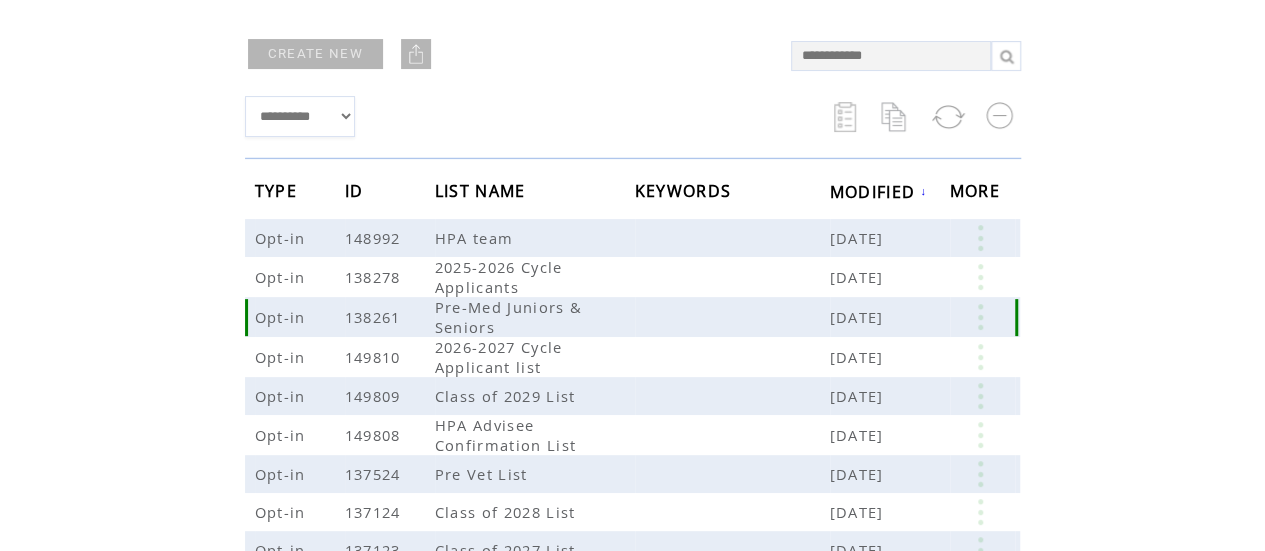 click at bounding box center [980, 317] 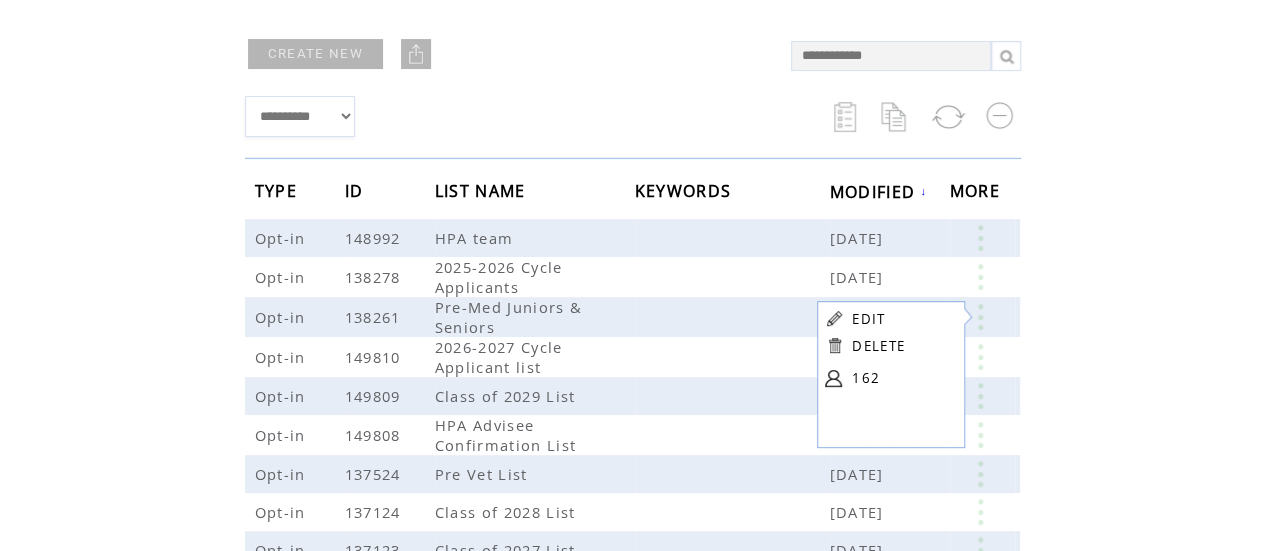 click on "EDIT" at bounding box center [868, 319] 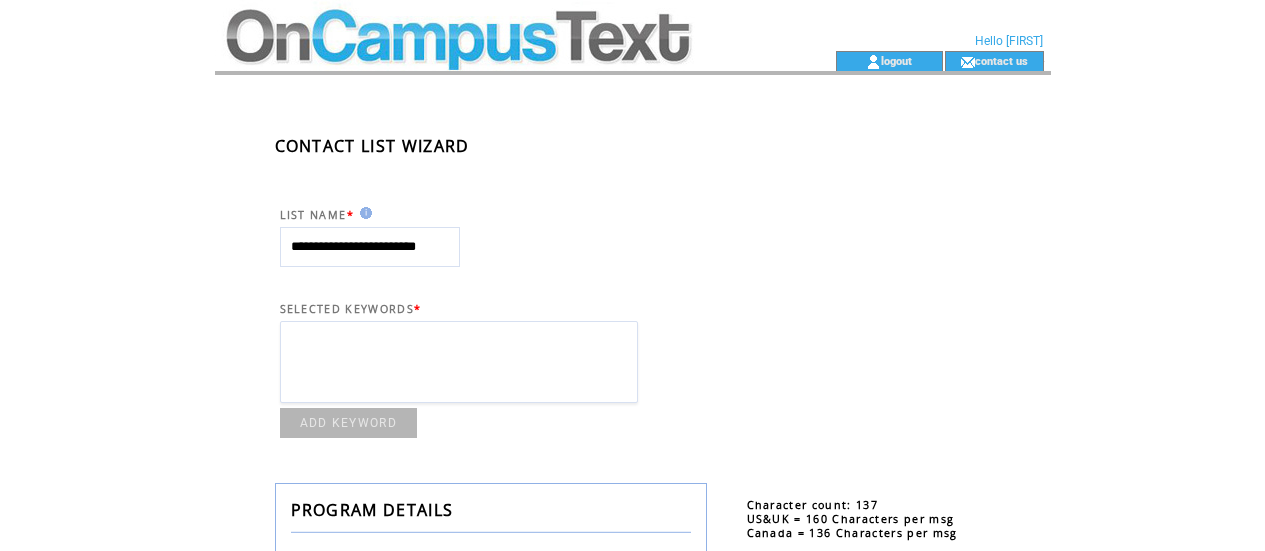 scroll, scrollTop: 0, scrollLeft: 0, axis: both 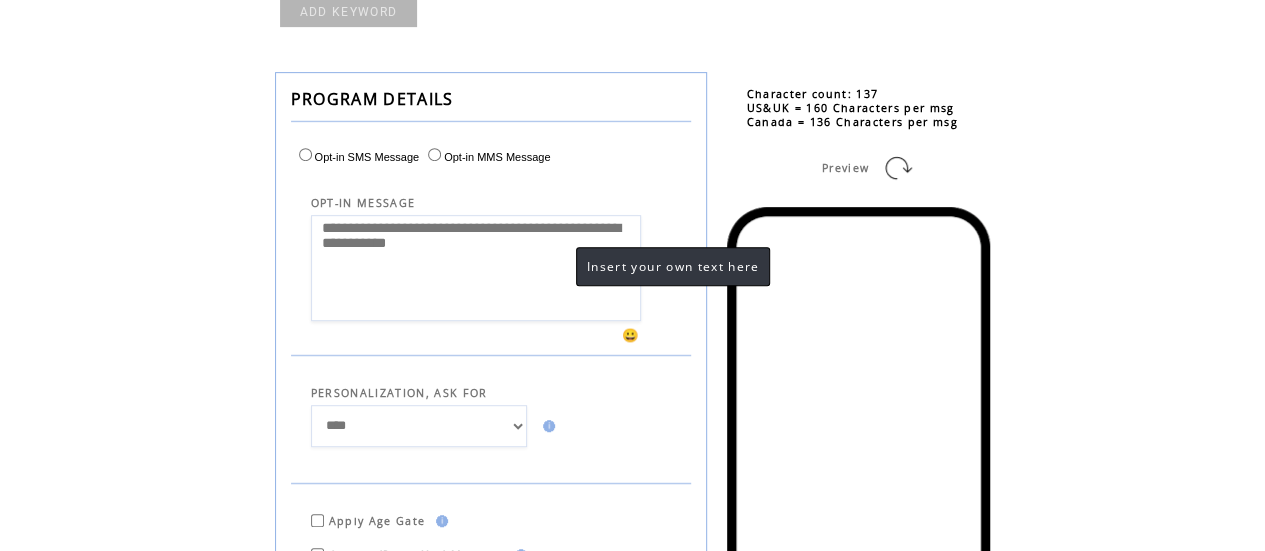 click on "**********" at bounding box center (476, 268) 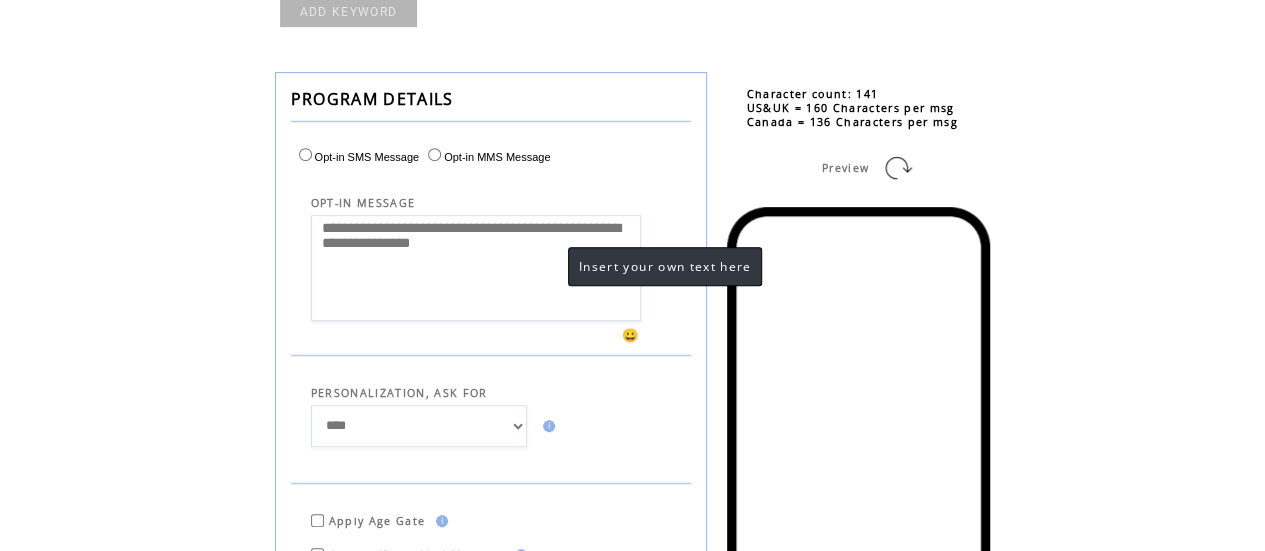 click on "**********" at bounding box center [476, 268] 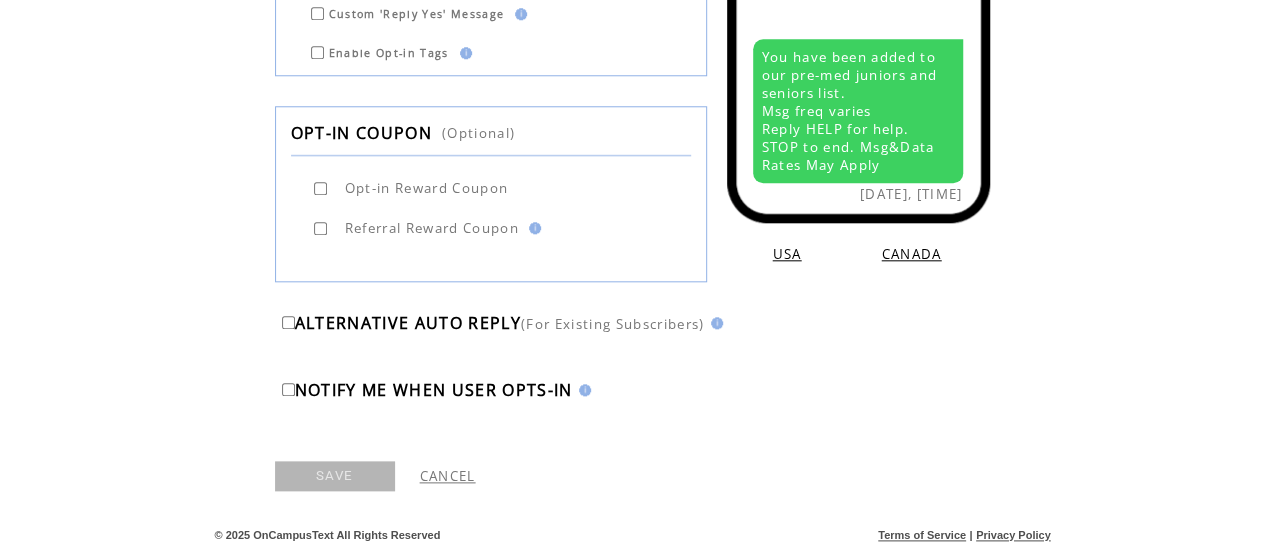 scroll, scrollTop: 982, scrollLeft: 0, axis: vertical 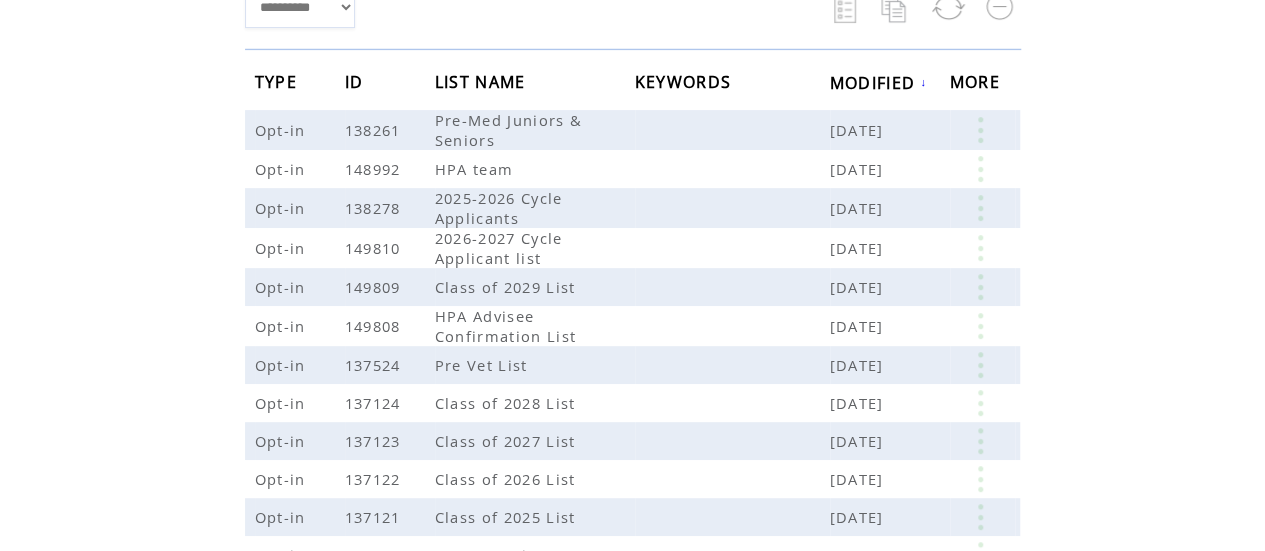 drag, startPoint x: 1279, startPoint y: 117, endPoint x: 1279, endPoint y: 279, distance: 162 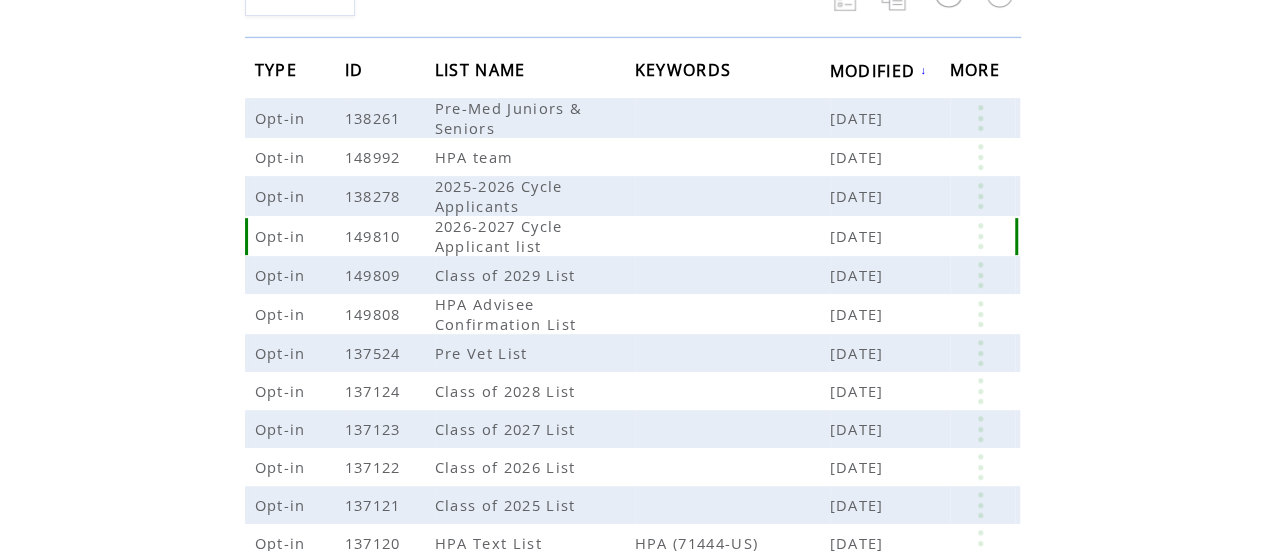 click at bounding box center [980, 236] 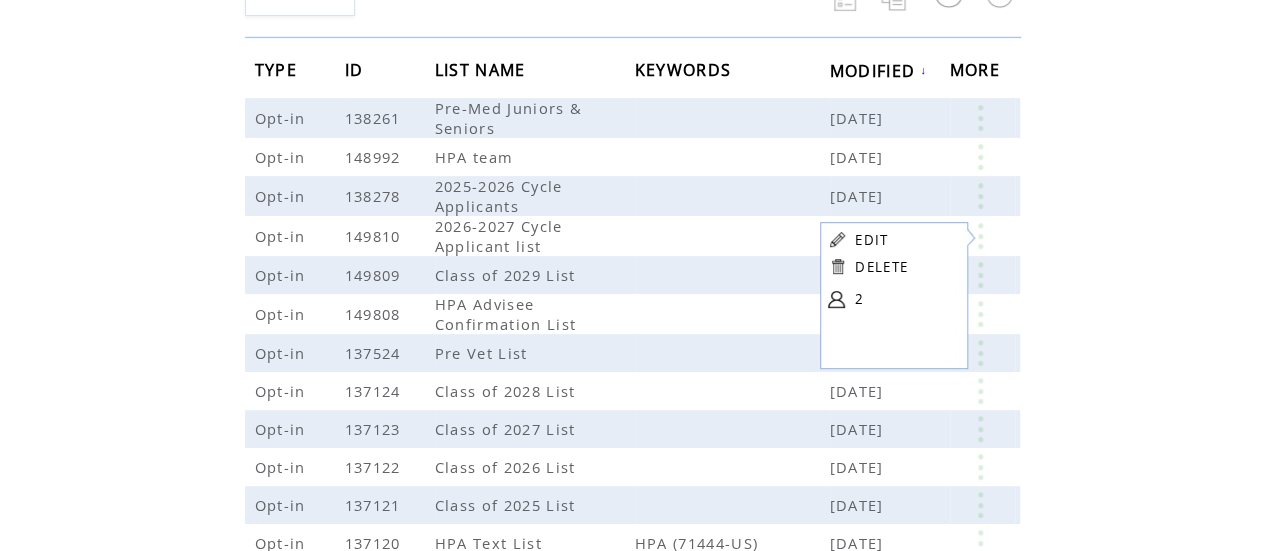 click on "EDIT" at bounding box center (871, 240) 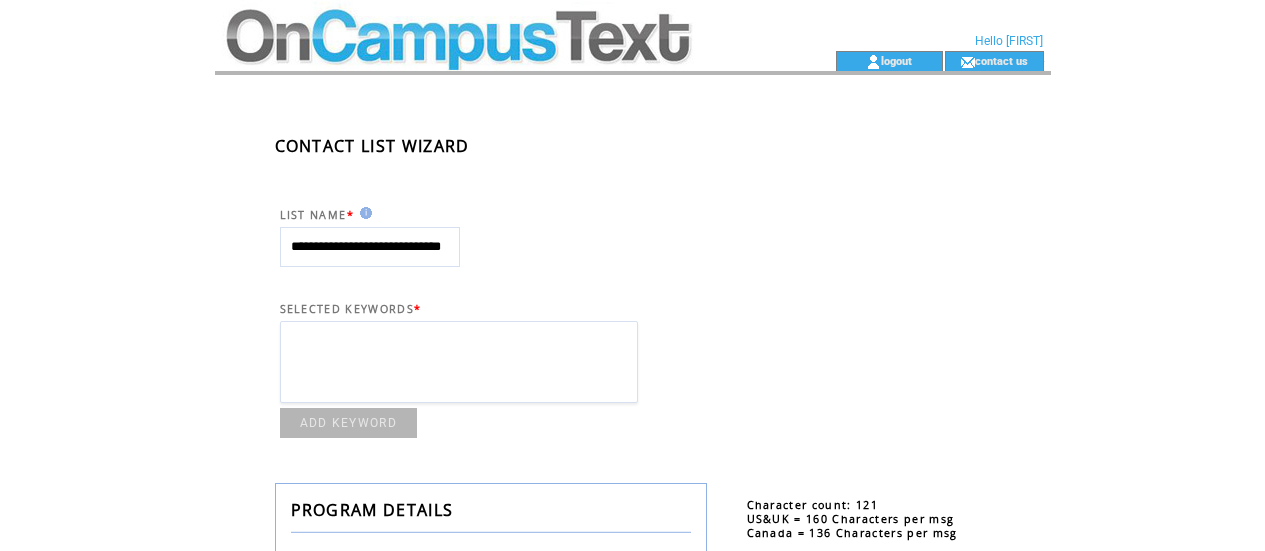 scroll, scrollTop: 0, scrollLeft: 0, axis: both 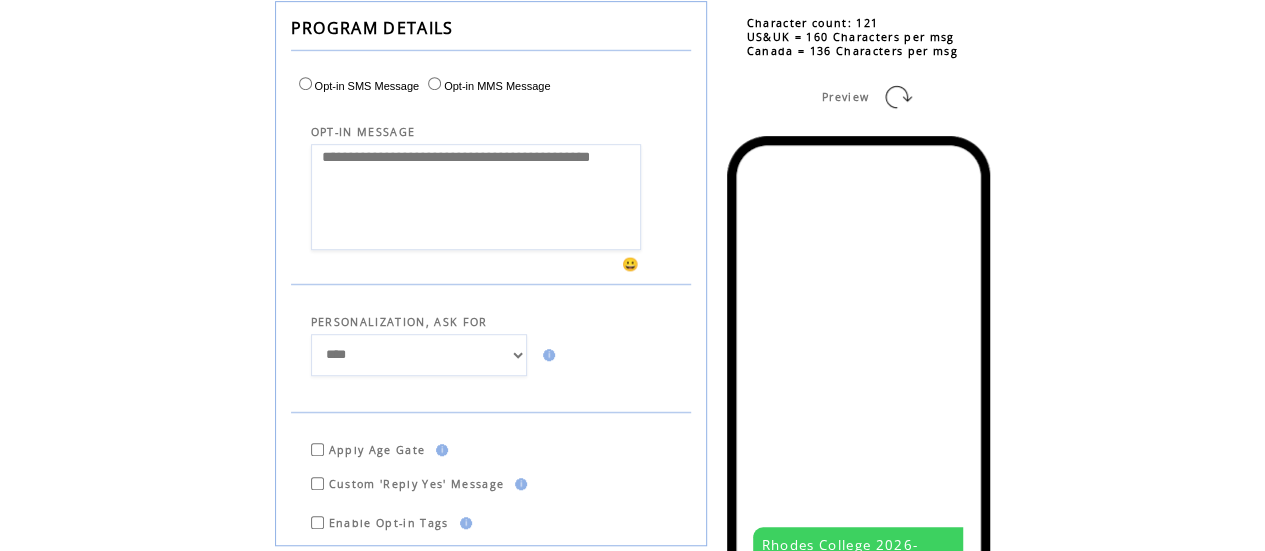 drag, startPoint x: 544, startPoint y: 234, endPoint x: 183, endPoint y: 145, distance: 371.80908 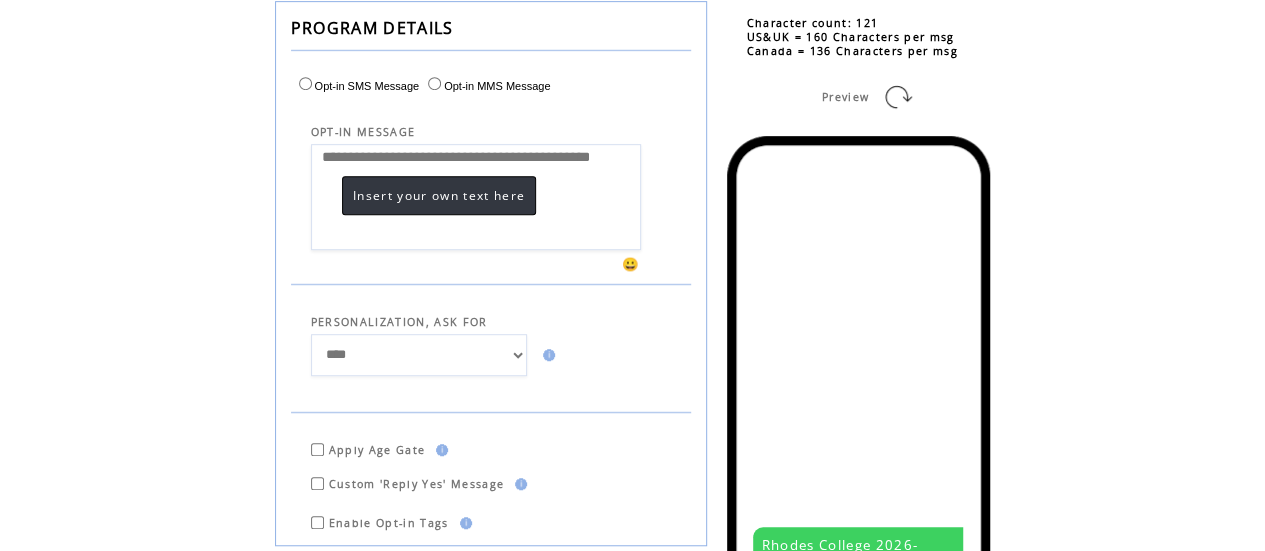 paste on "**********" 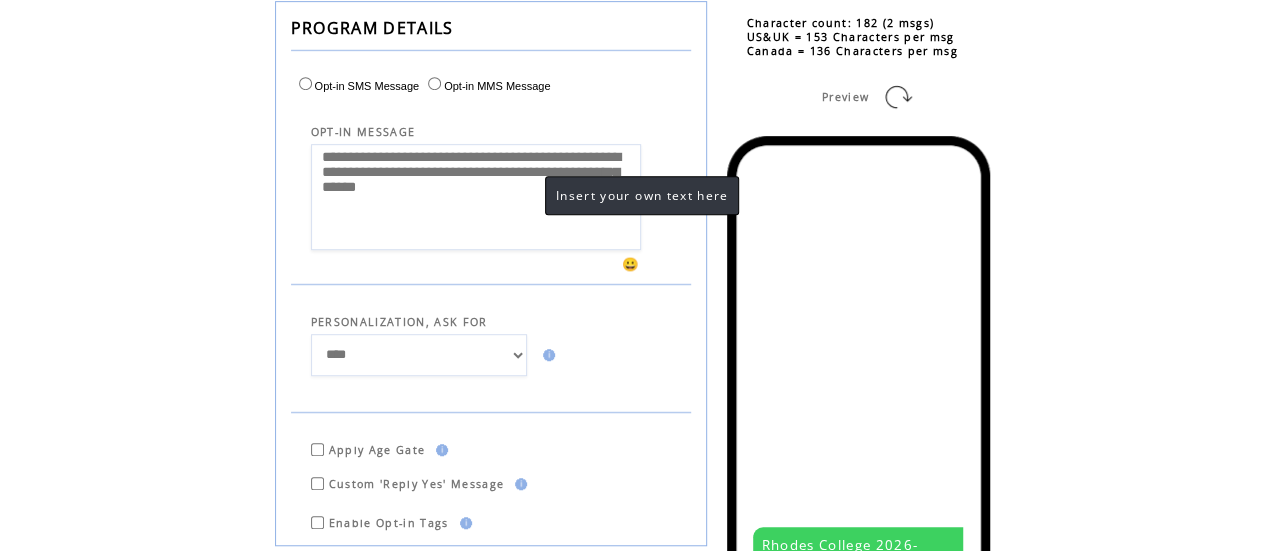 drag, startPoint x: 511, startPoint y: 204, endPoint x: 527, endPoint y: 187, distance: 23.345236 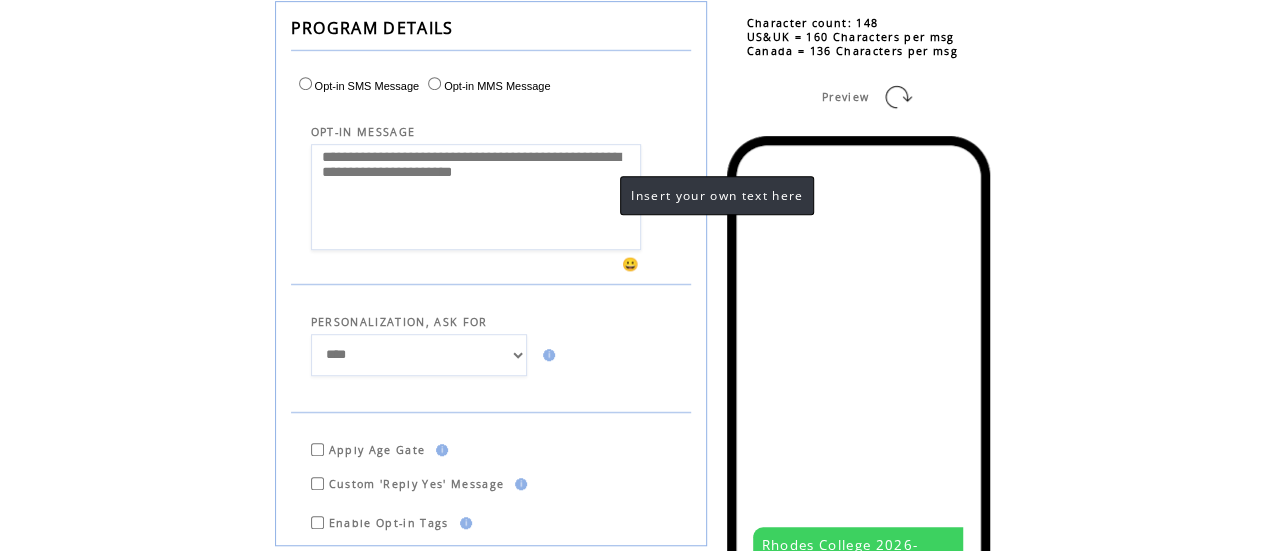 click on "**********" at bounding box center (476, 197) 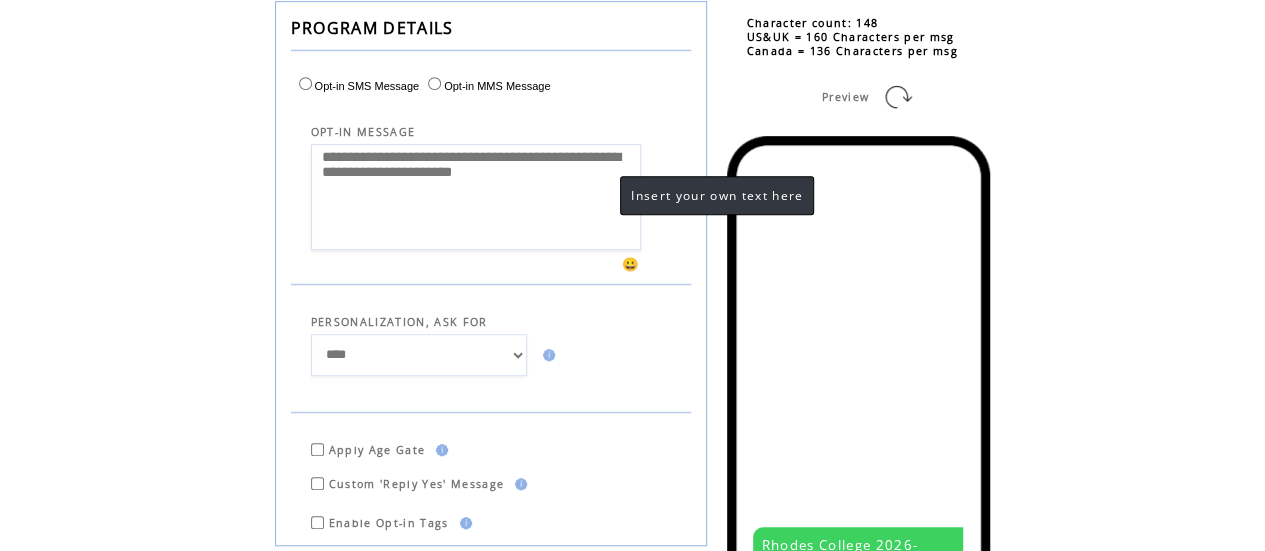 drag, startPoint x: 421, startPoint y: 209, endPoint x: 382, endPoint y: 211, distance: 39.051247 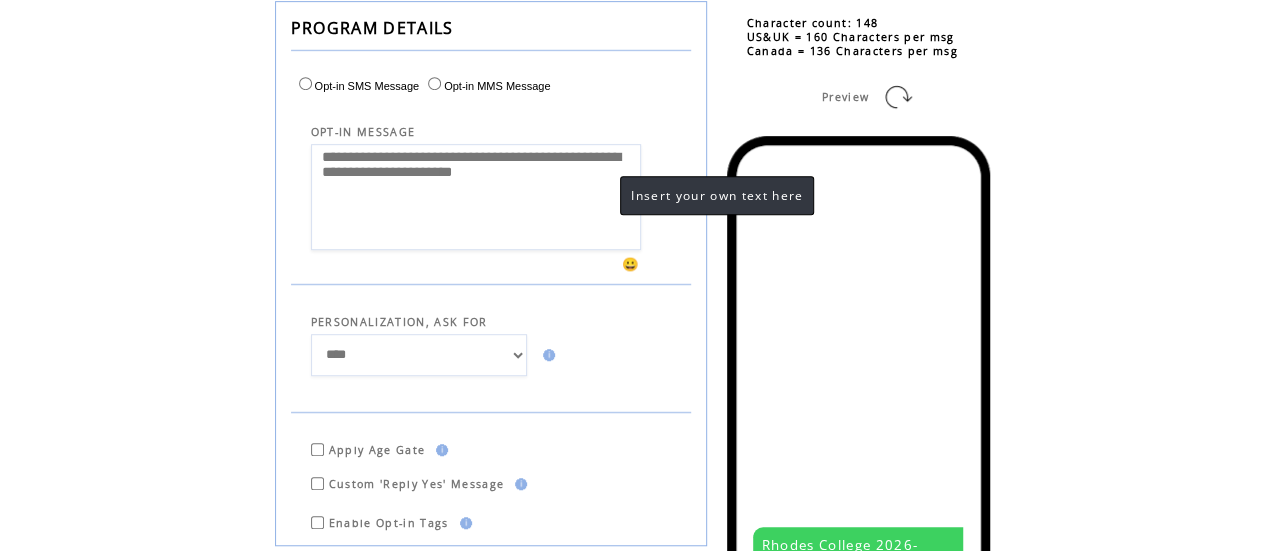 click on "**********" at bounding box center [476, 197] 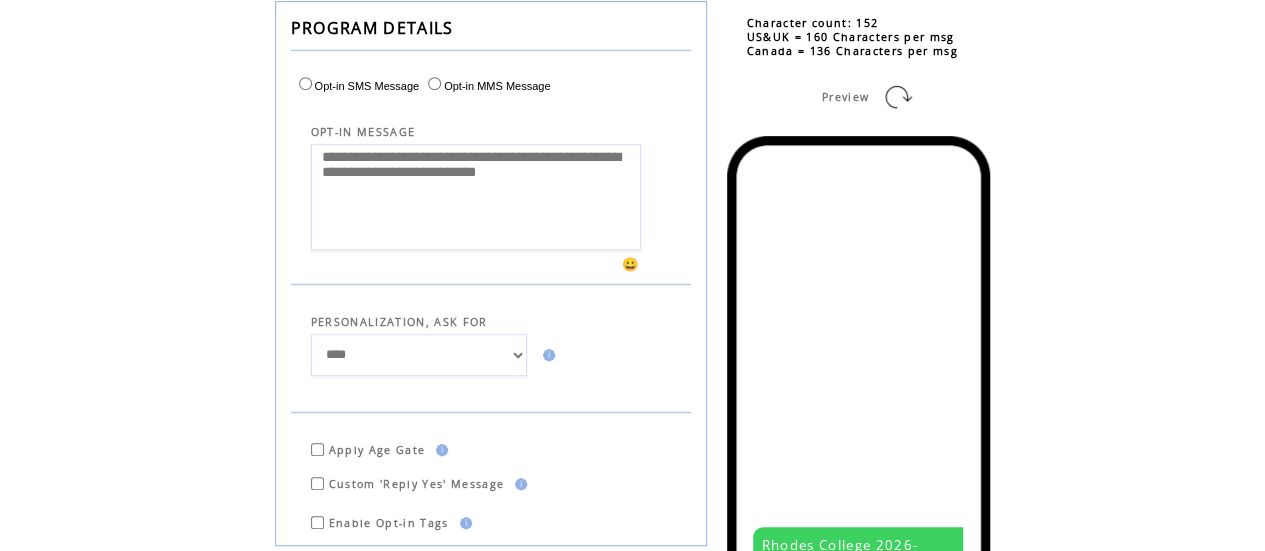 click on "**********" at bounding box center (476, 197) 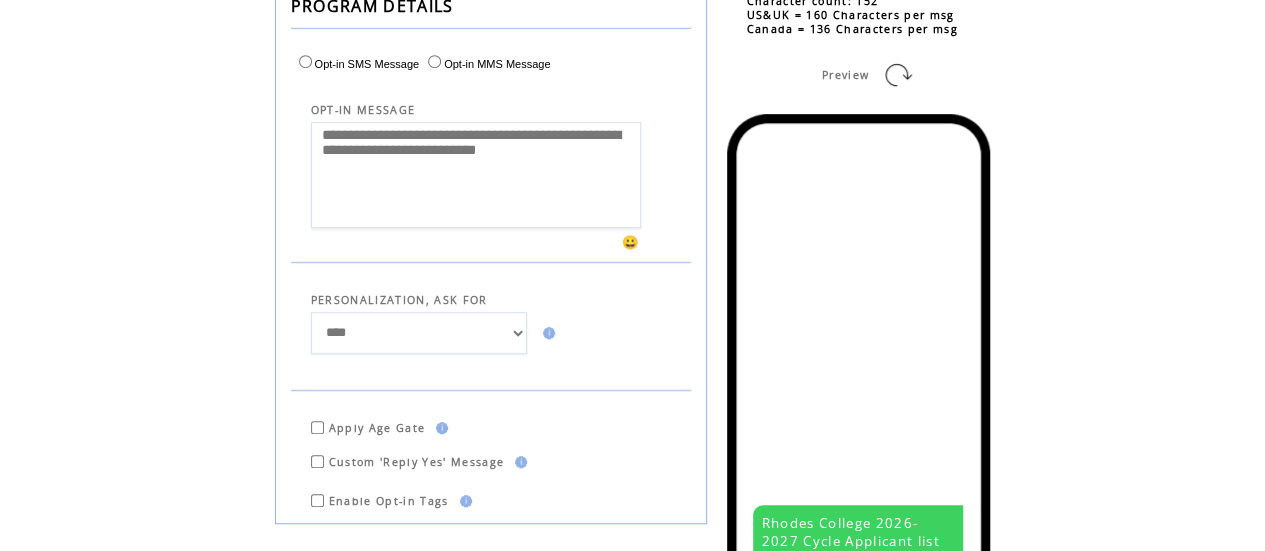 click on "**********" at bounding box center (476, 175) 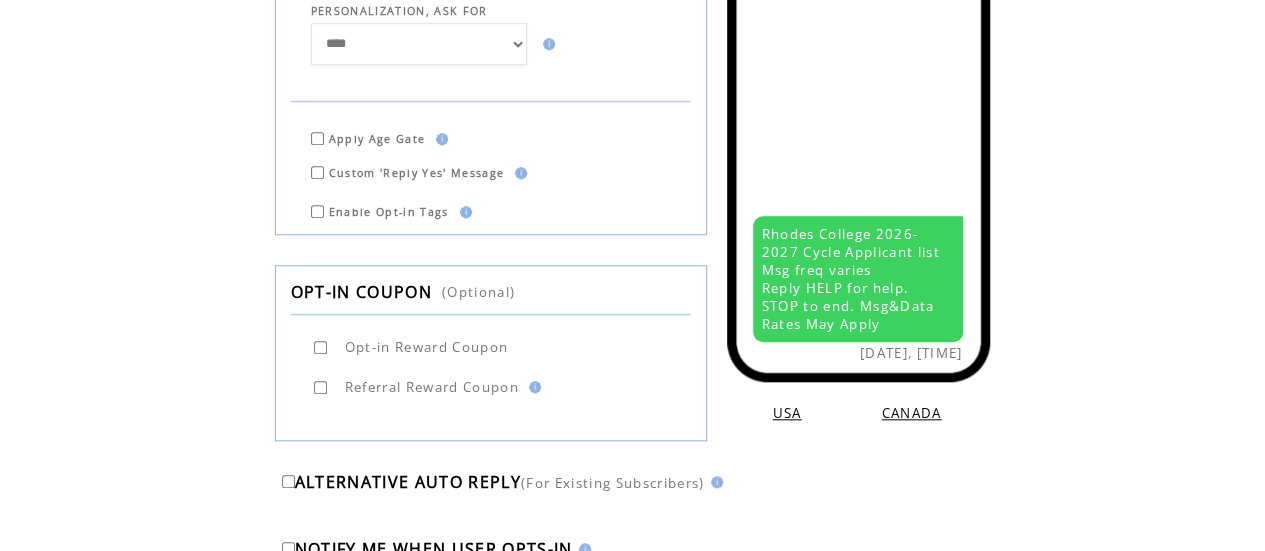 scroll, scrollTop: 823, scrollLeft: 0, axis: vertical 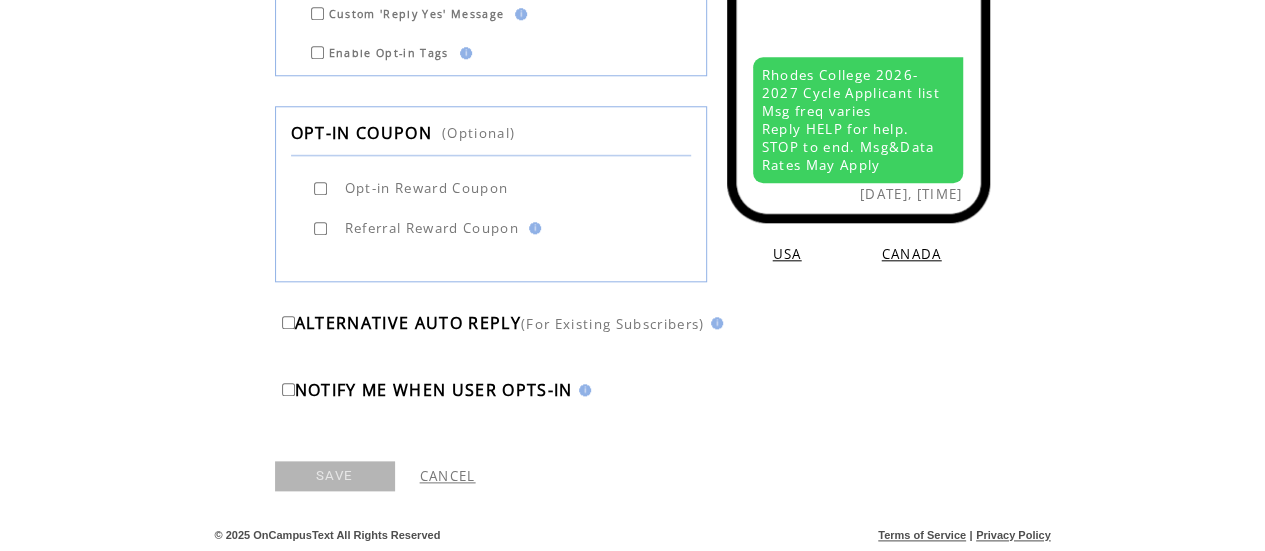 type on "**********" 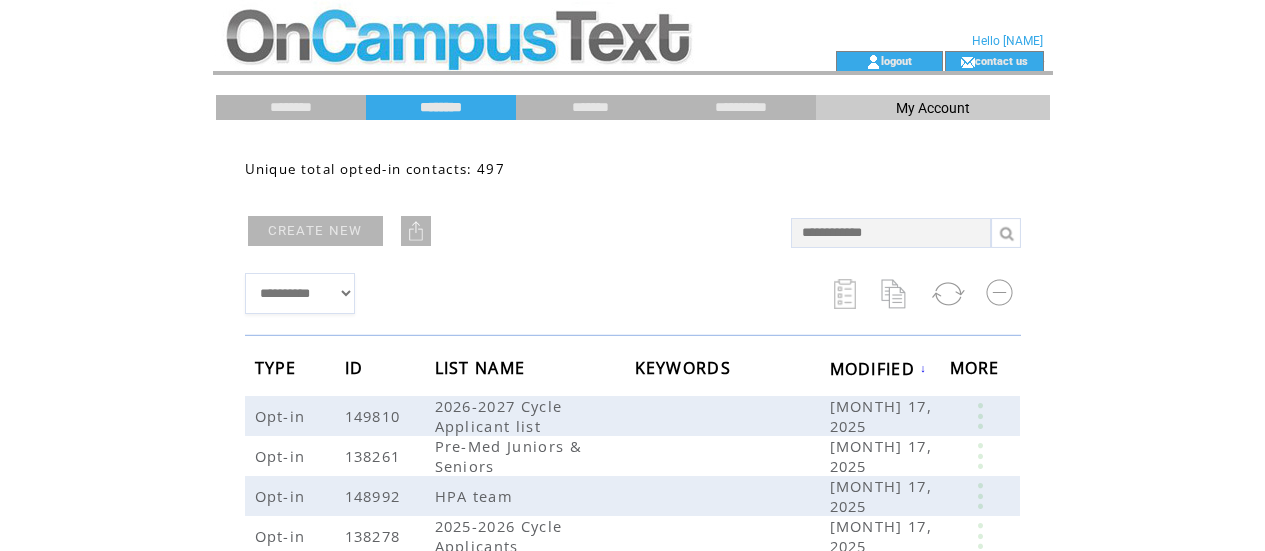 scroll, scrollTop: 0, scrollLeft: 0, axis: both 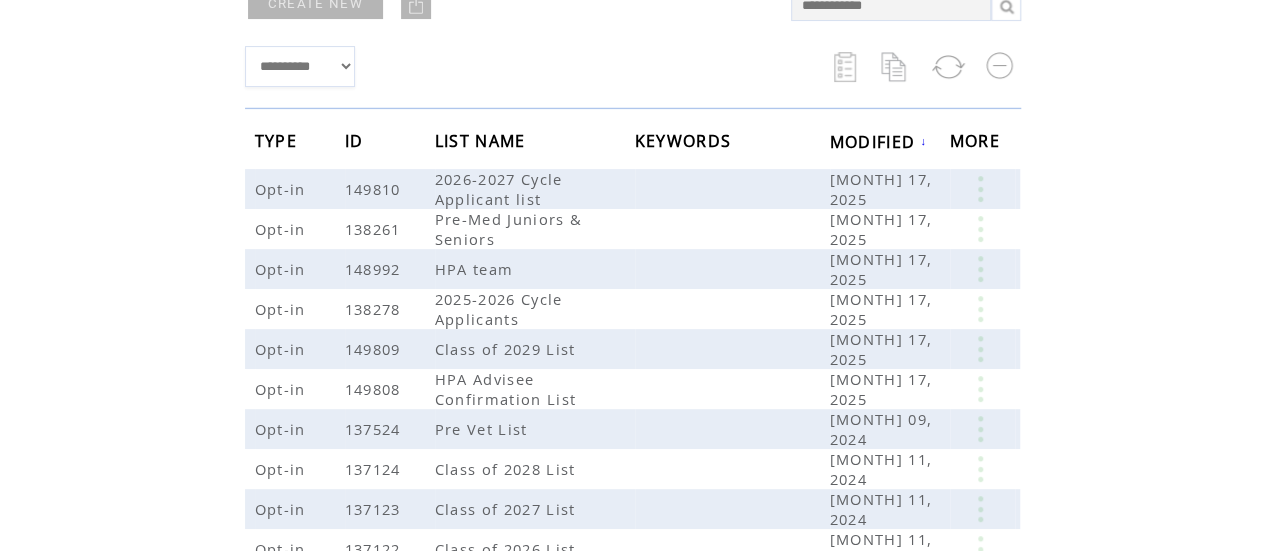 drag, startPoint x: 1279, startPoint y: 112, endPoint x: 1279, endPoint y: 237, distance: 125 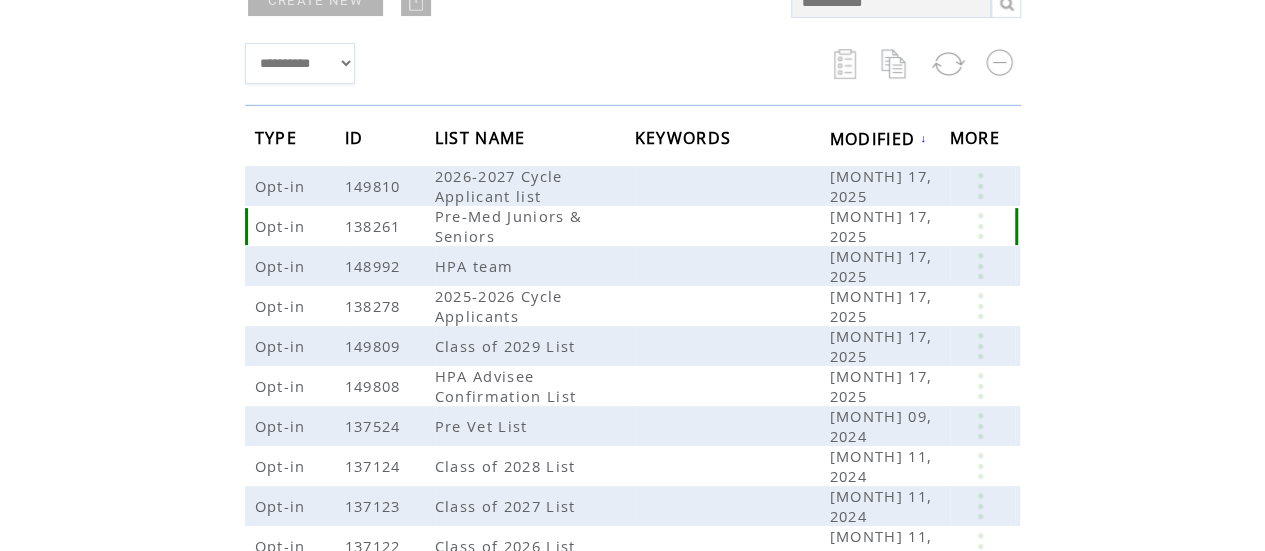 click at bounding box center [980, 226] 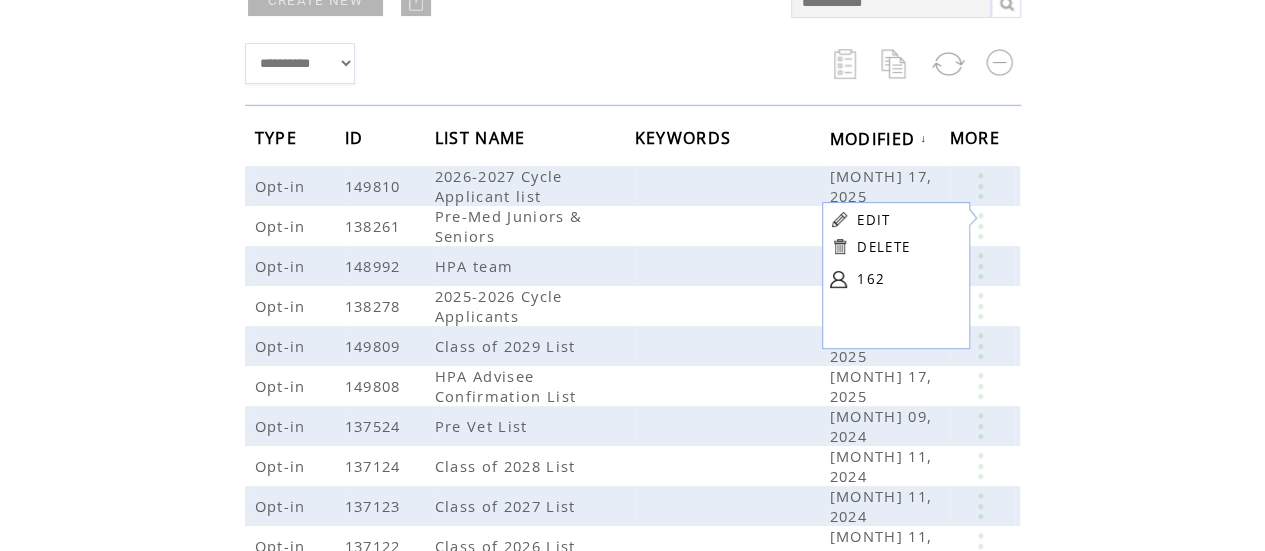 click on "EDIT DELETE [NUMBER]" at bounding box center [893, 252] 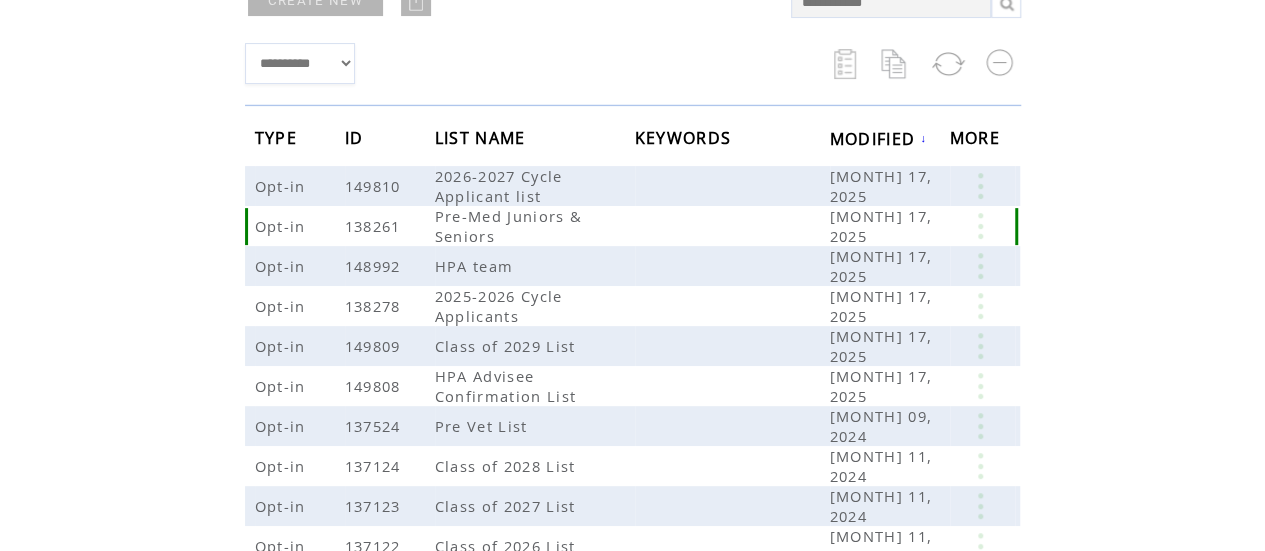 click at bounding box center (980, 226) 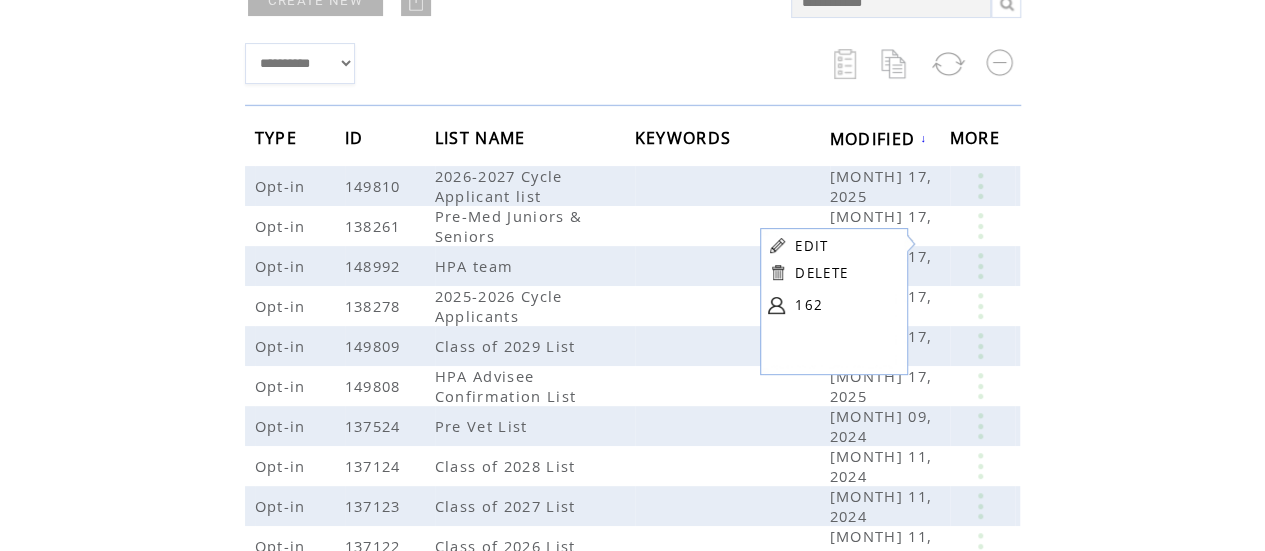 click on "EDIT" at bounding box center (811, 246) 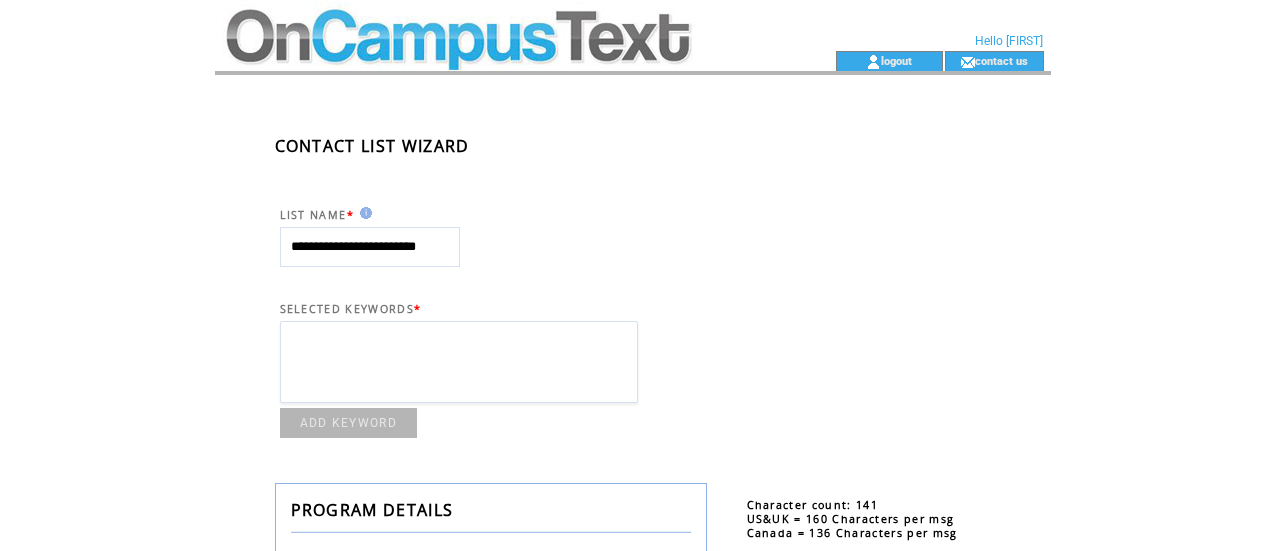 scroll, scrollTop: 0, scrollLeft: 0, axis: both 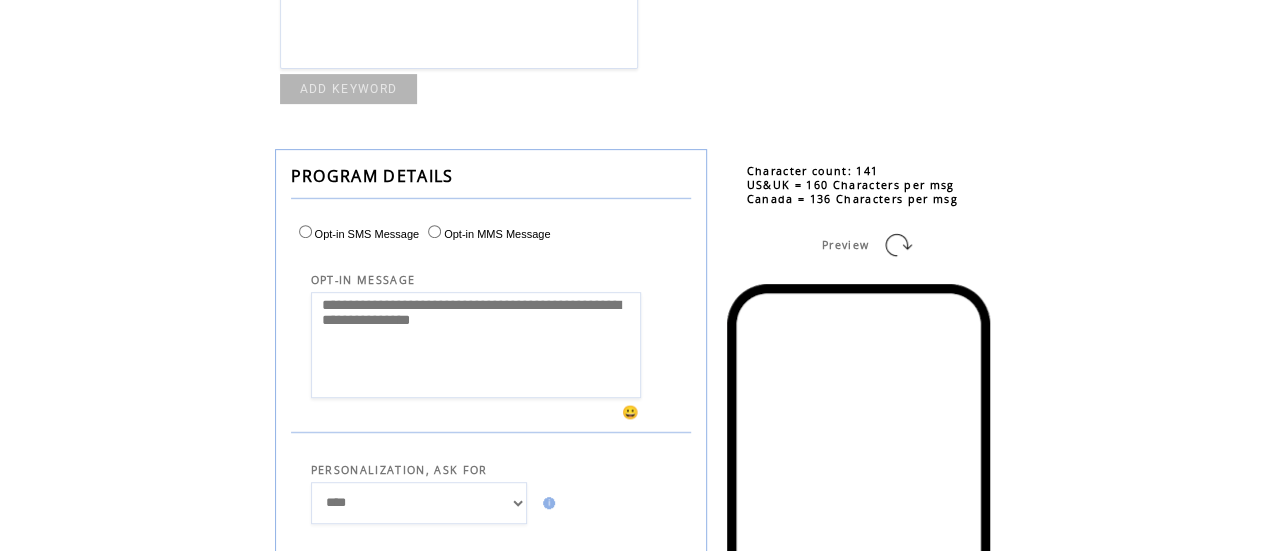 click on "**********" at bounding box center (476, 345) 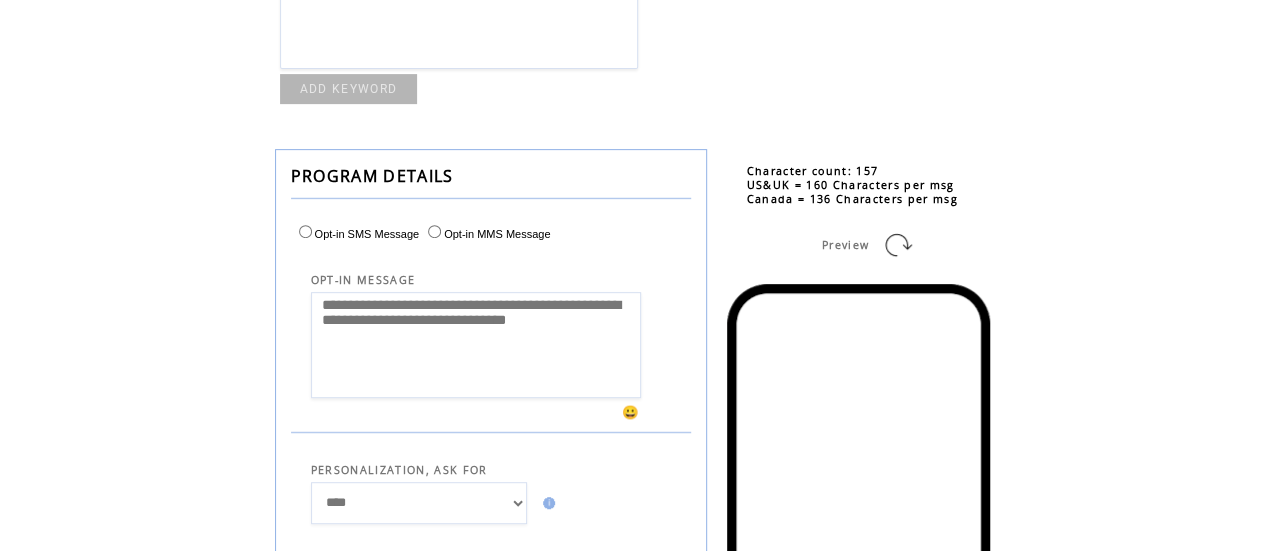 click on "**********" at bounding box center (476, 345) 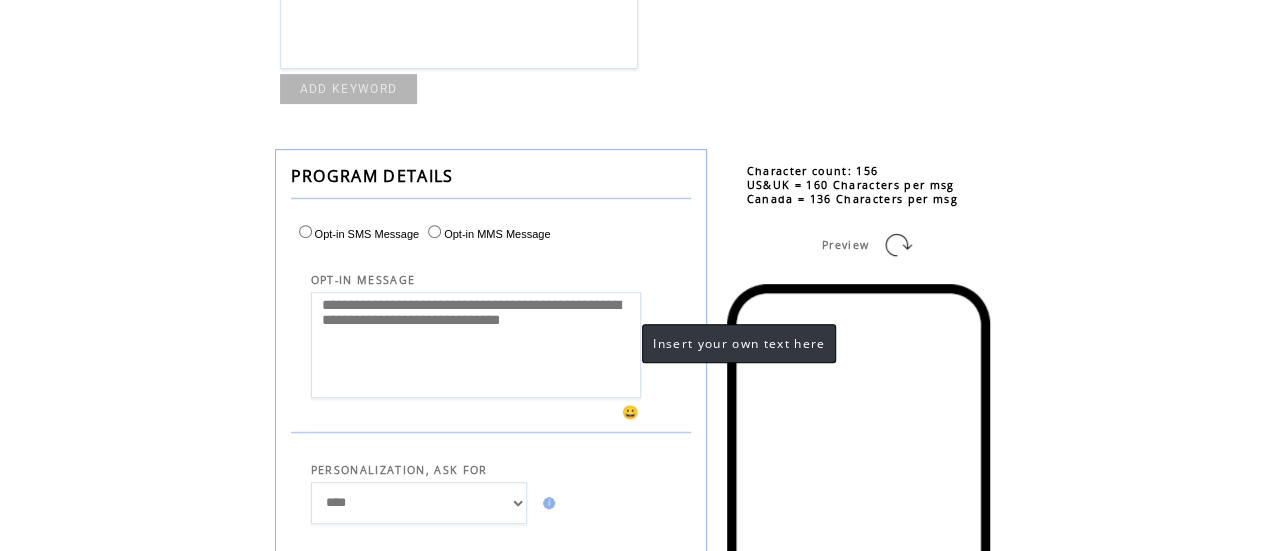 click on "**********" at bounding box center (476, 345) 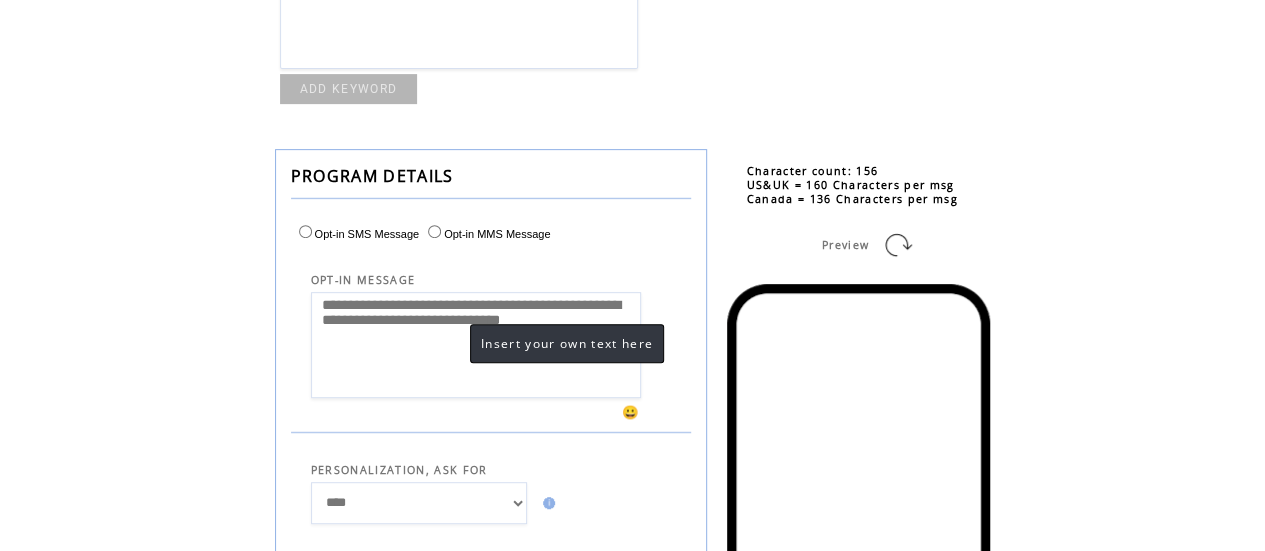 click on "**********" at bounding box center (476, 345) 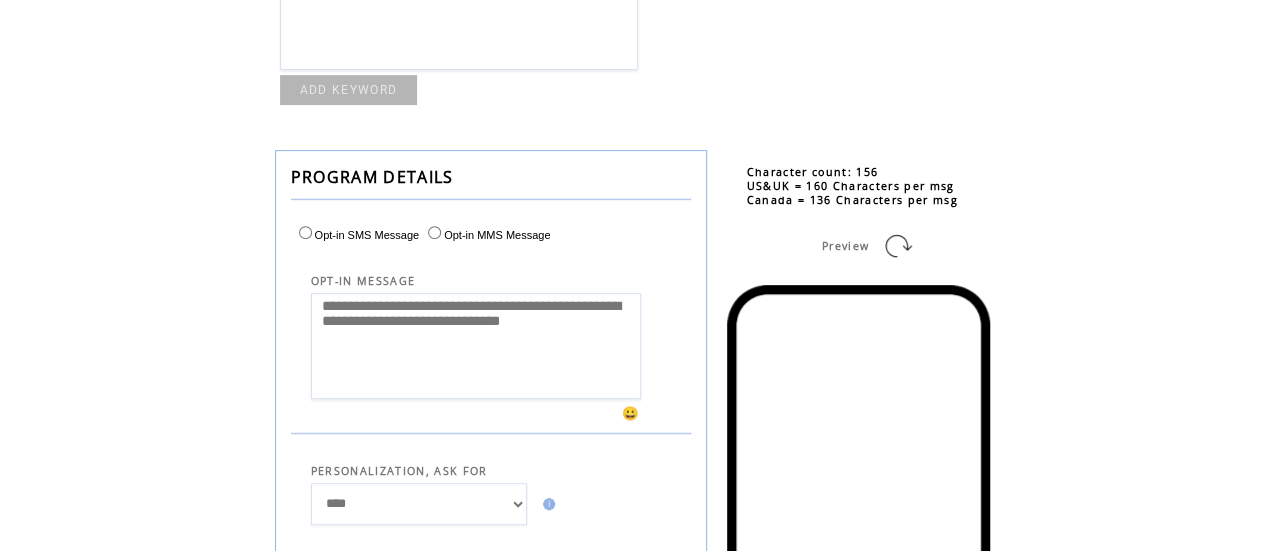 scroll, scrollTop: 390, scrollLeft: 0, axis: vertical 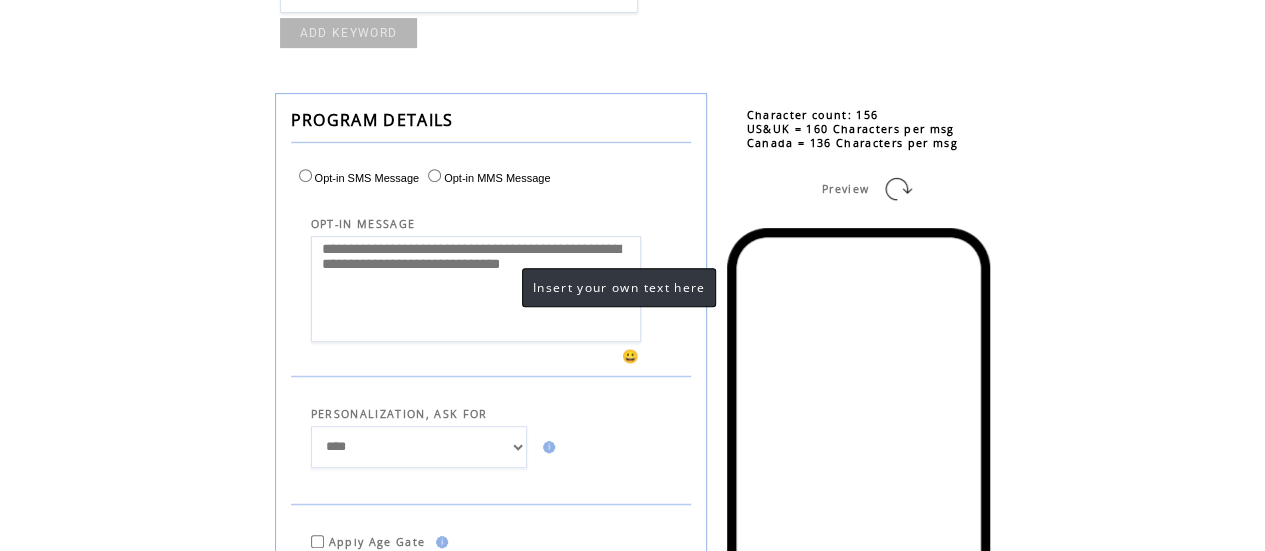 click on "**********" at bounding box center [476, 289] 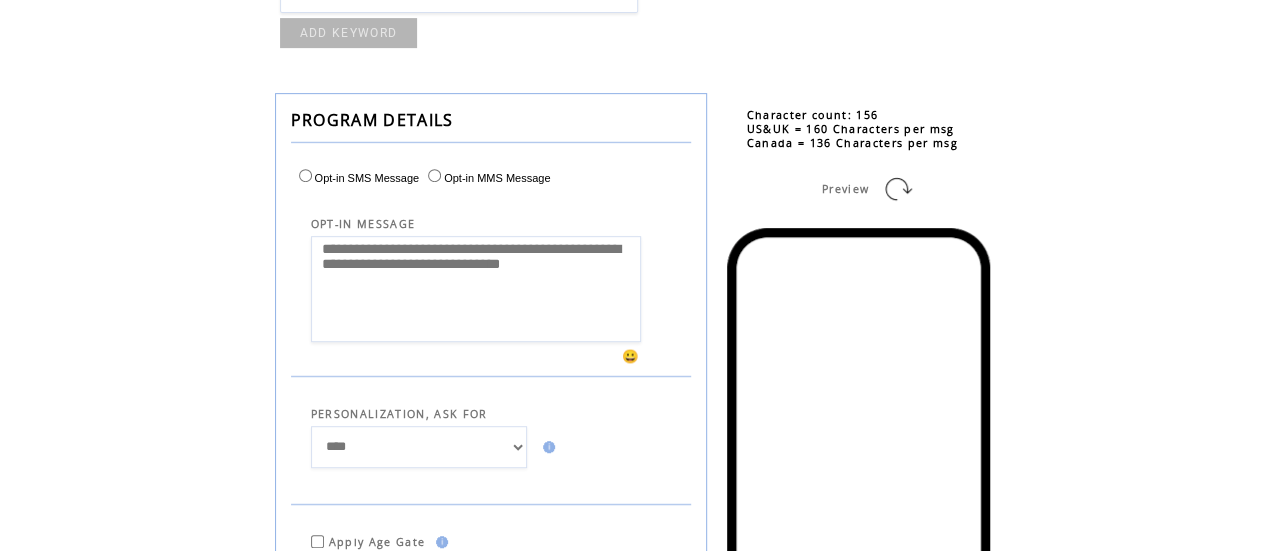 click on "**********" 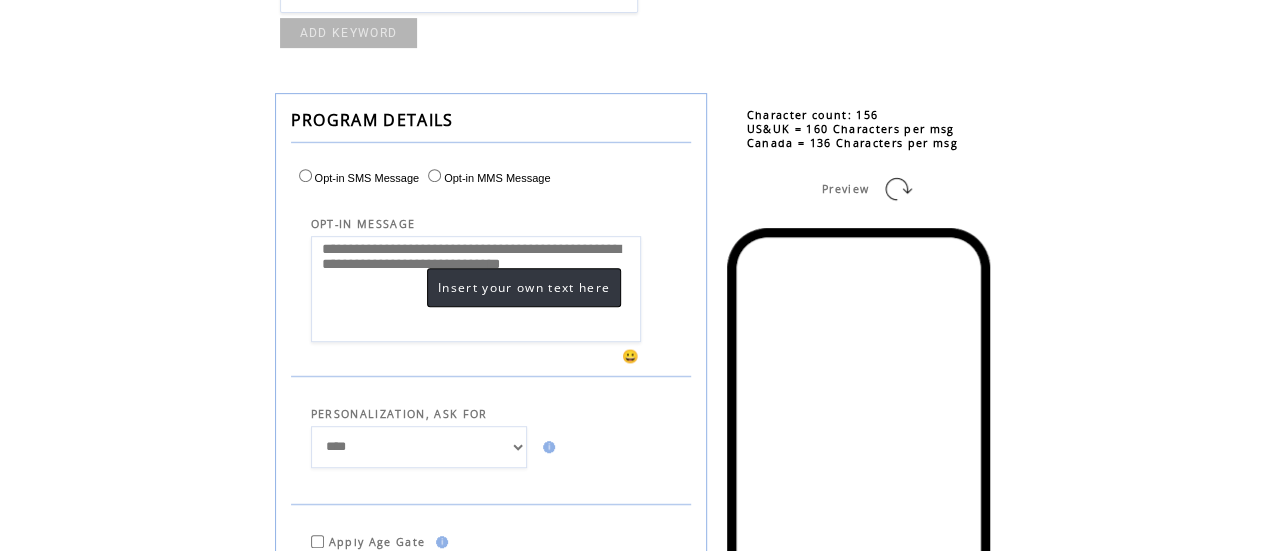click on "**********" at bounding box center [476, 289] 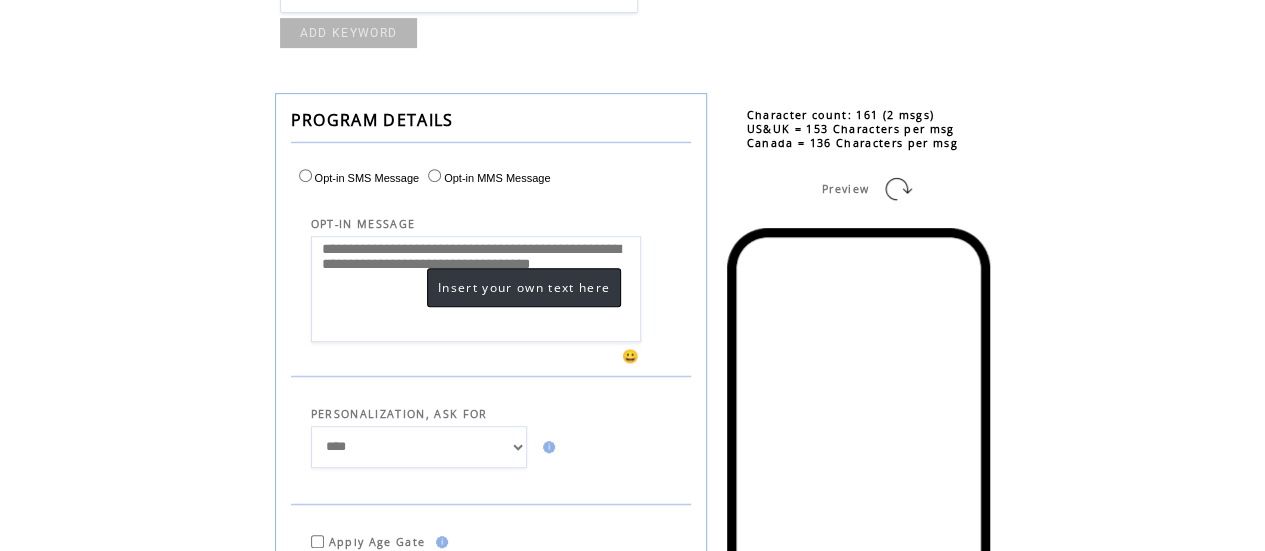 click on "**********" at bounding box center (476, 289) 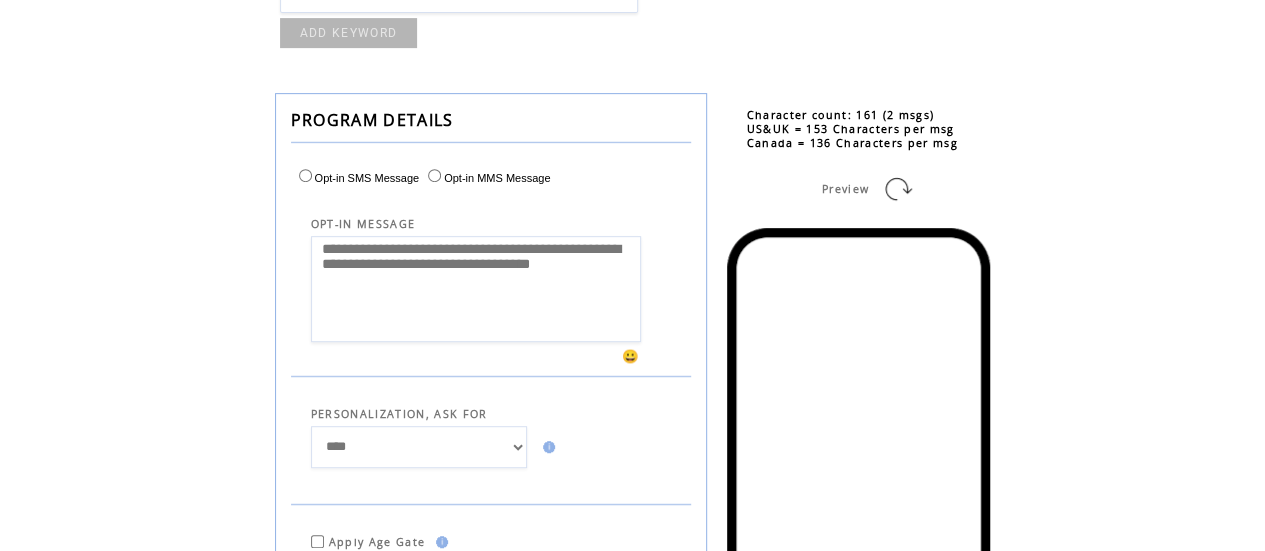 type on "**********" 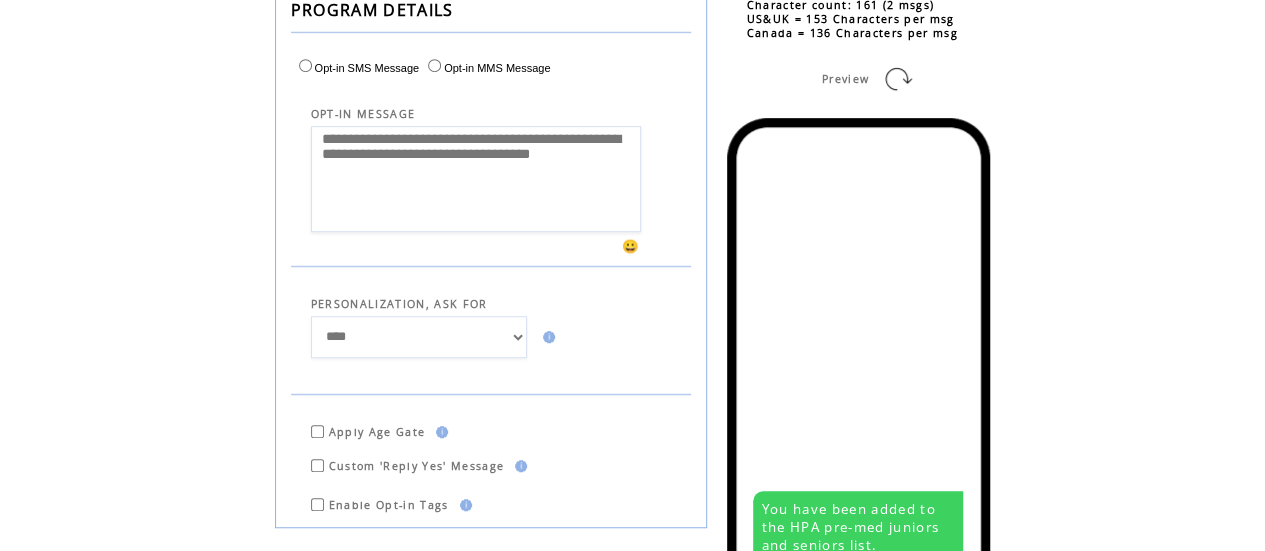scroll, scrollTop: 484, scrollLeft: 0, axis: vertical 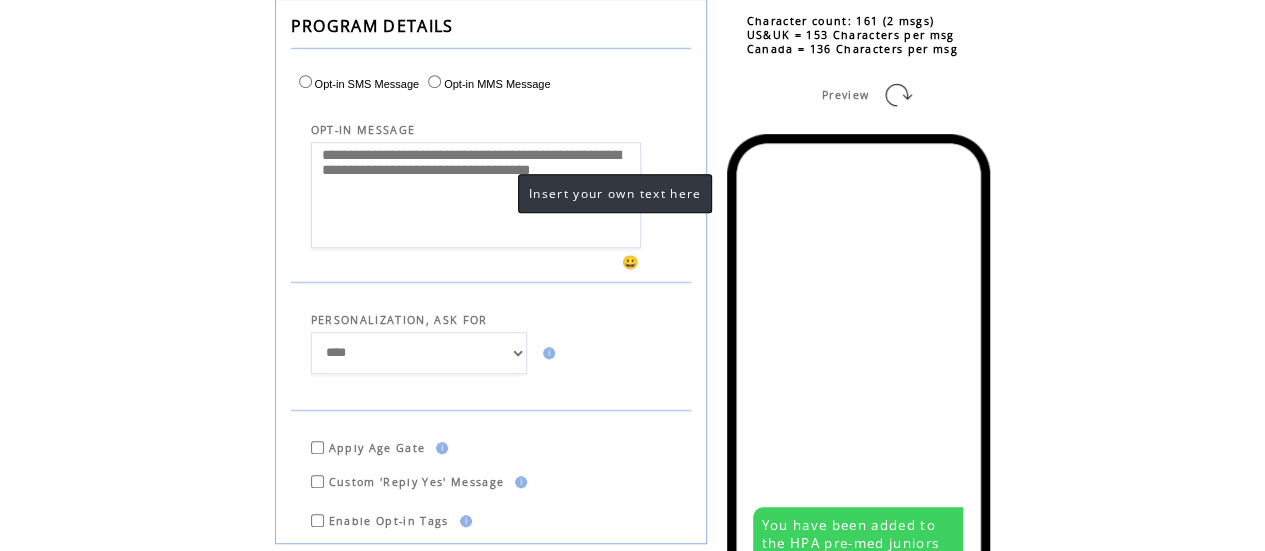 click on "**********" at bounding box center [476, 195] 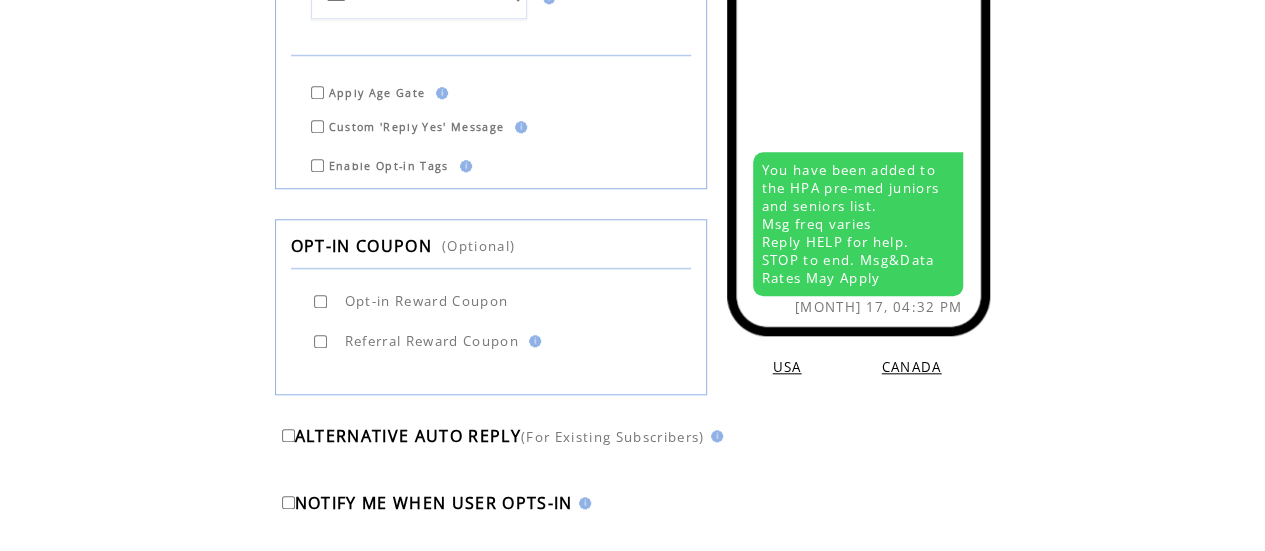 scroll, scrollTop: 982, scrollLeft: 0, axis: vertical 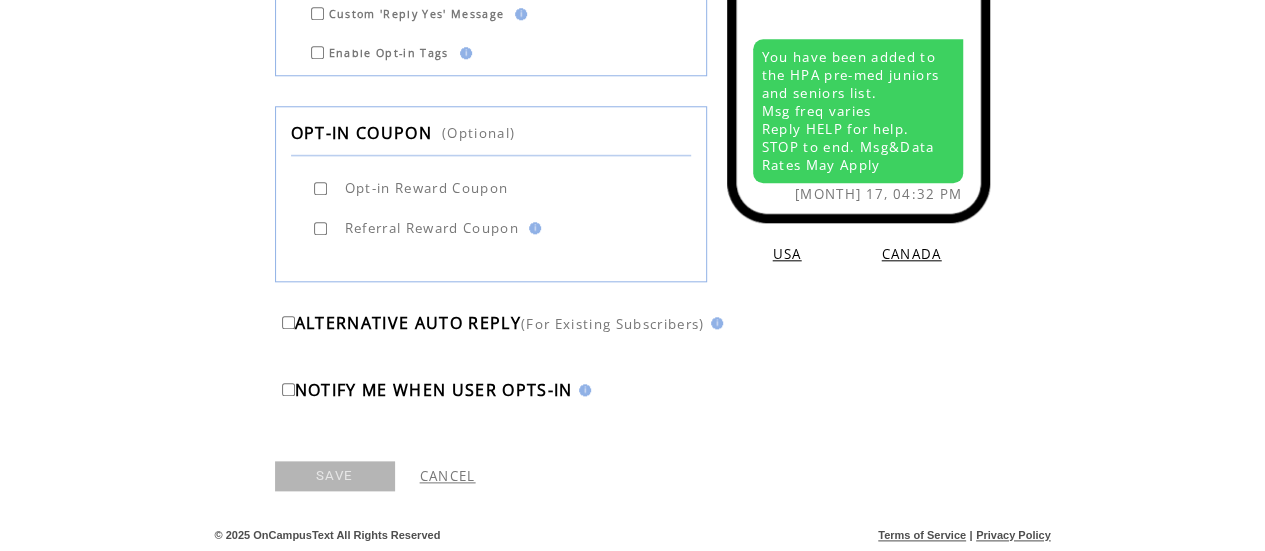 click on "SAVE" at bounding box center [335, 476] 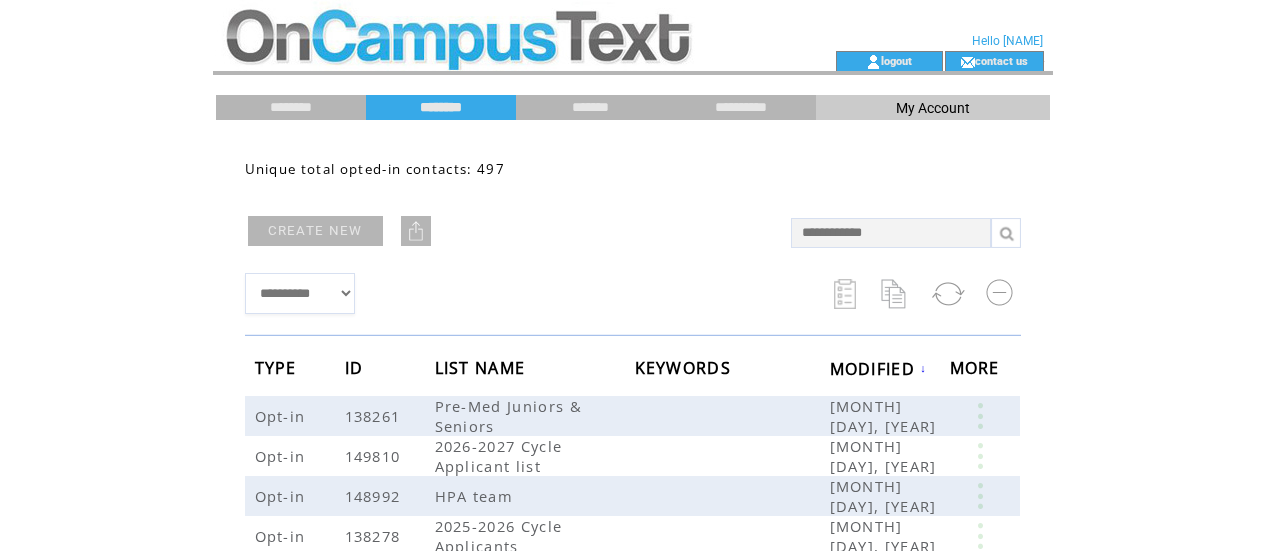 scroll, scrollTop: 0, scrollLeft: 0, axis: both 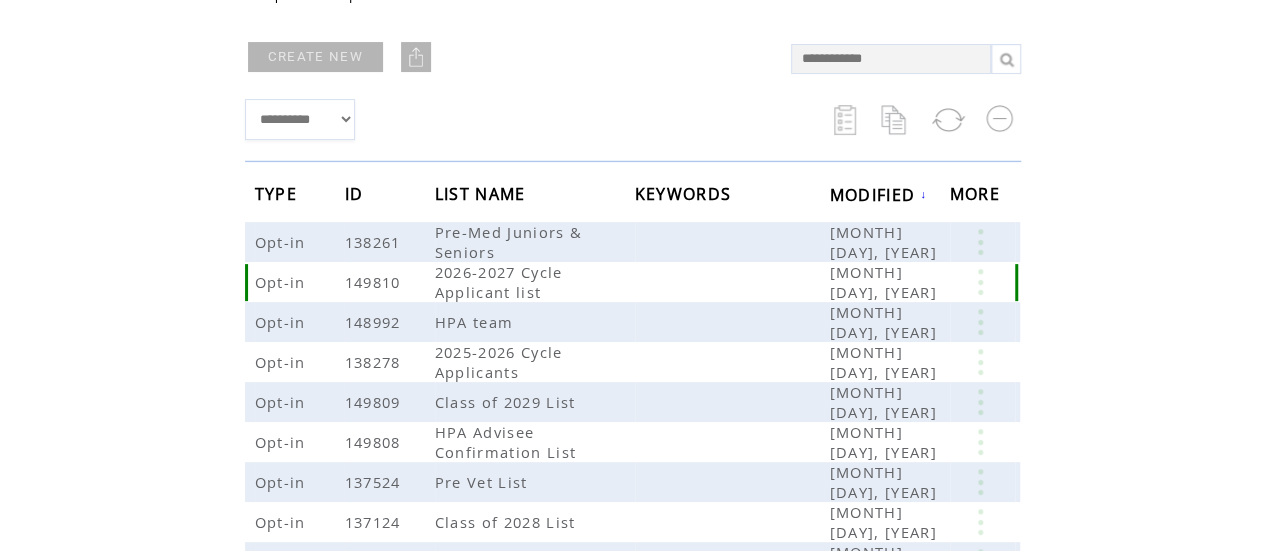 click at bounding box center [980, 282] 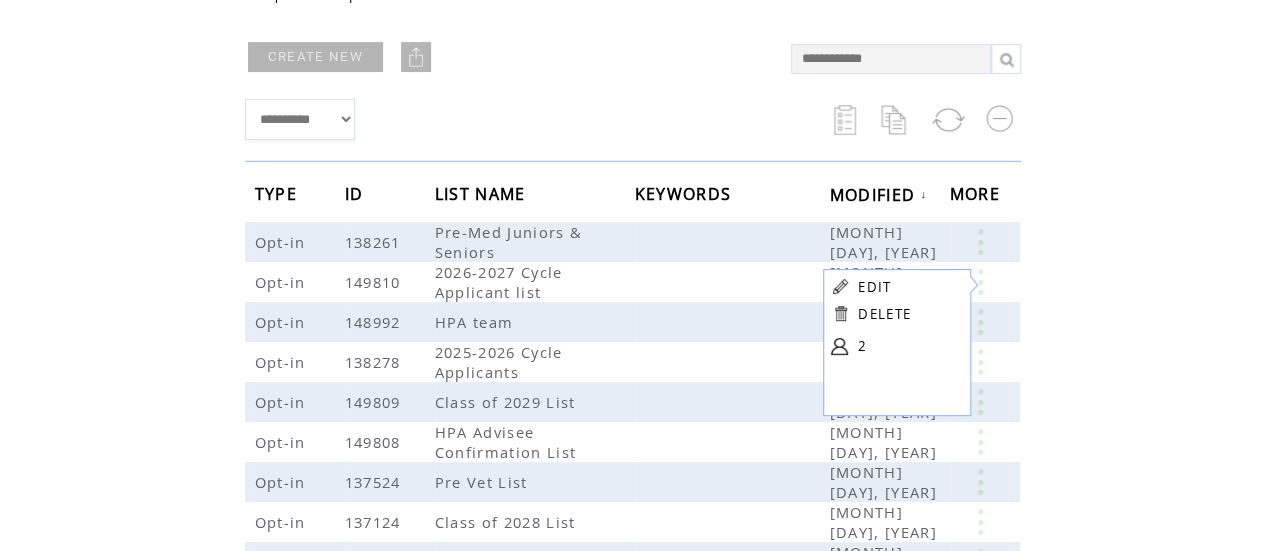 click on "EDIT" at bounding box center [874, 287] 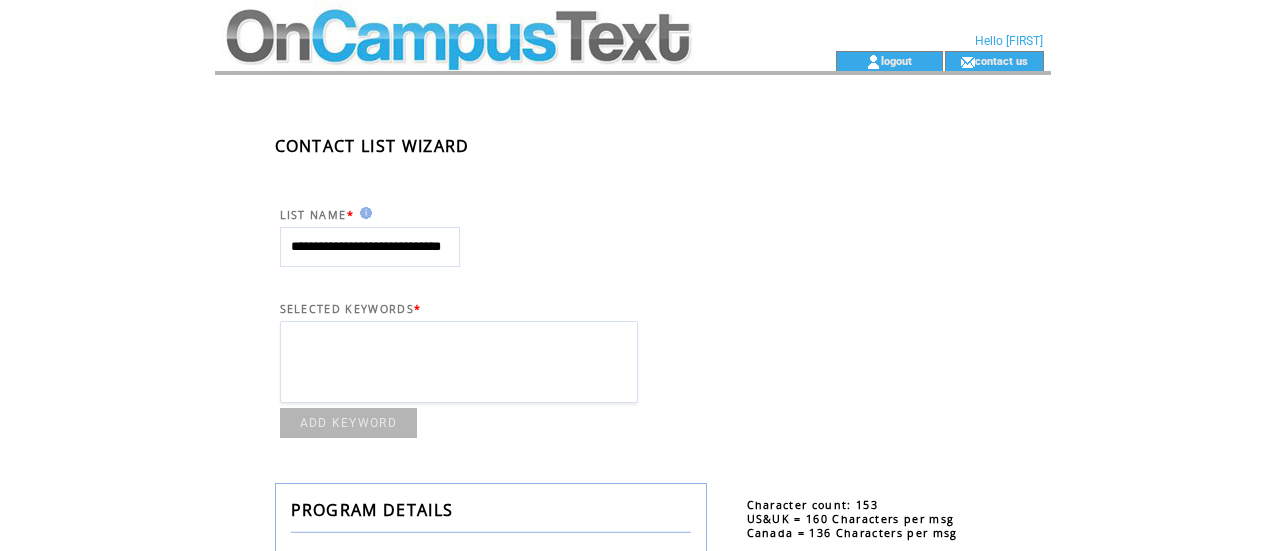 scroll, scrollTop: 0, scrollLeft: 0, axis: both 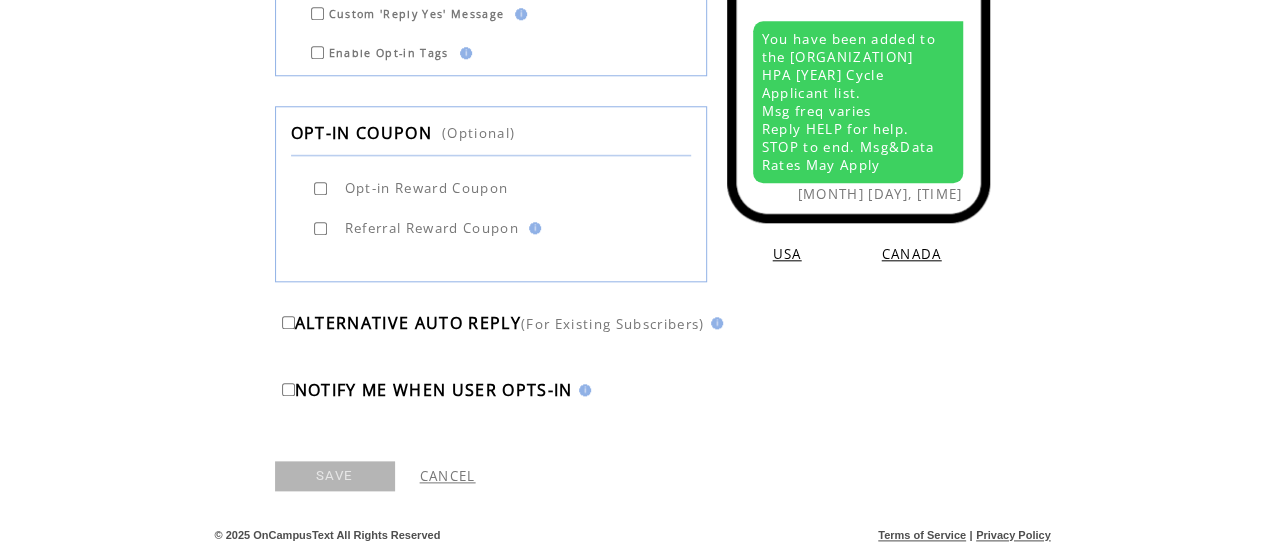 click on "SAVE" at bounding box center (335, 476) 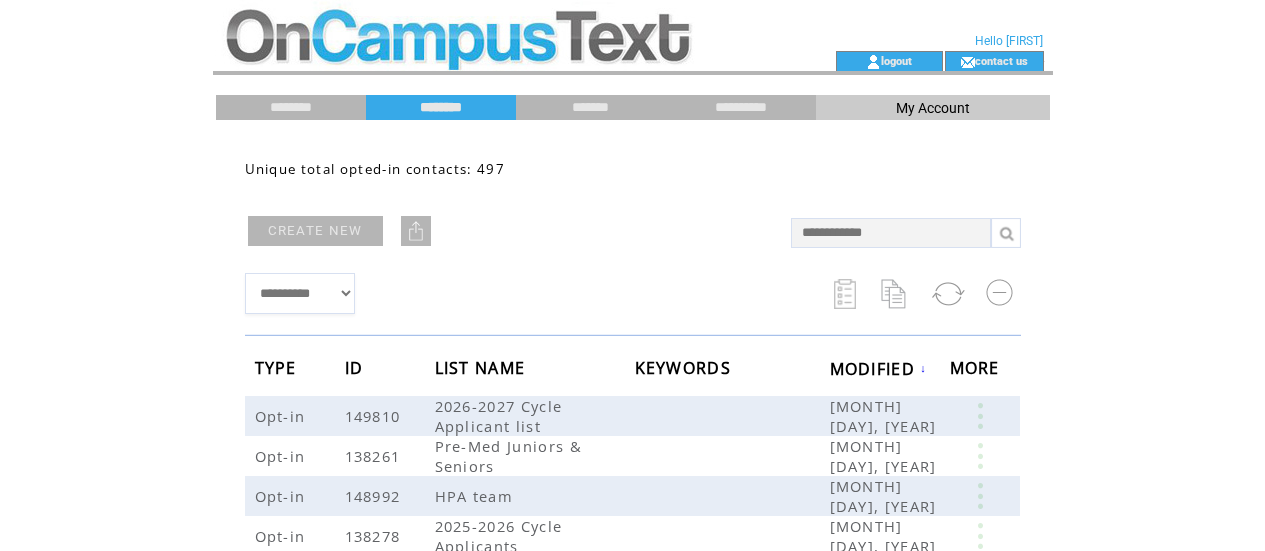 scroll, scrollTop: 0, scrollLeft: 0, axis: both 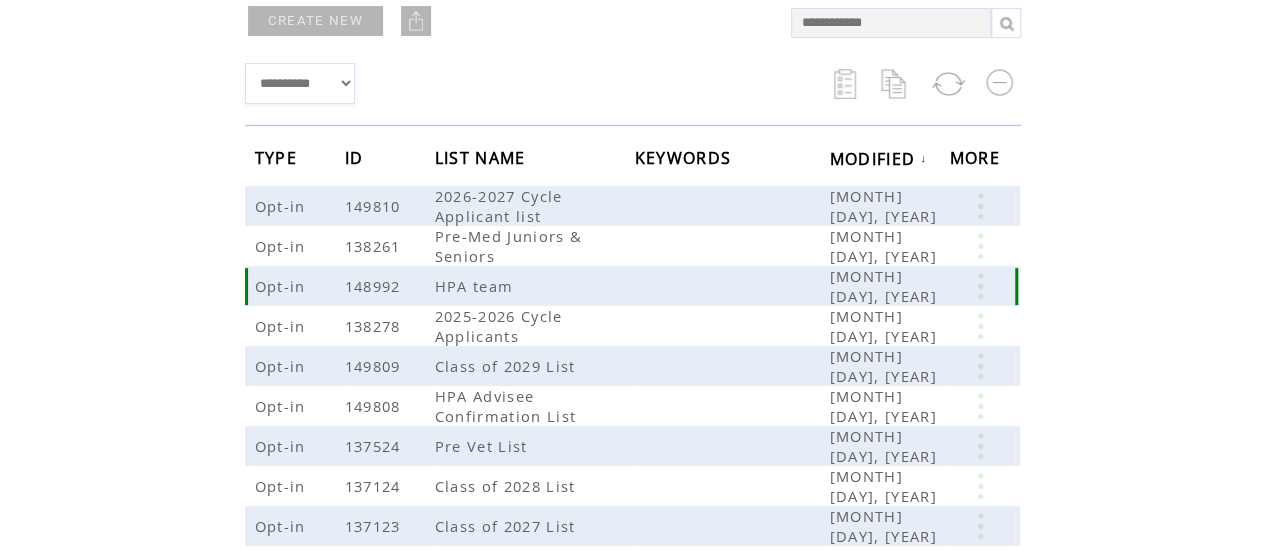 click at bounding box center (980, 286) 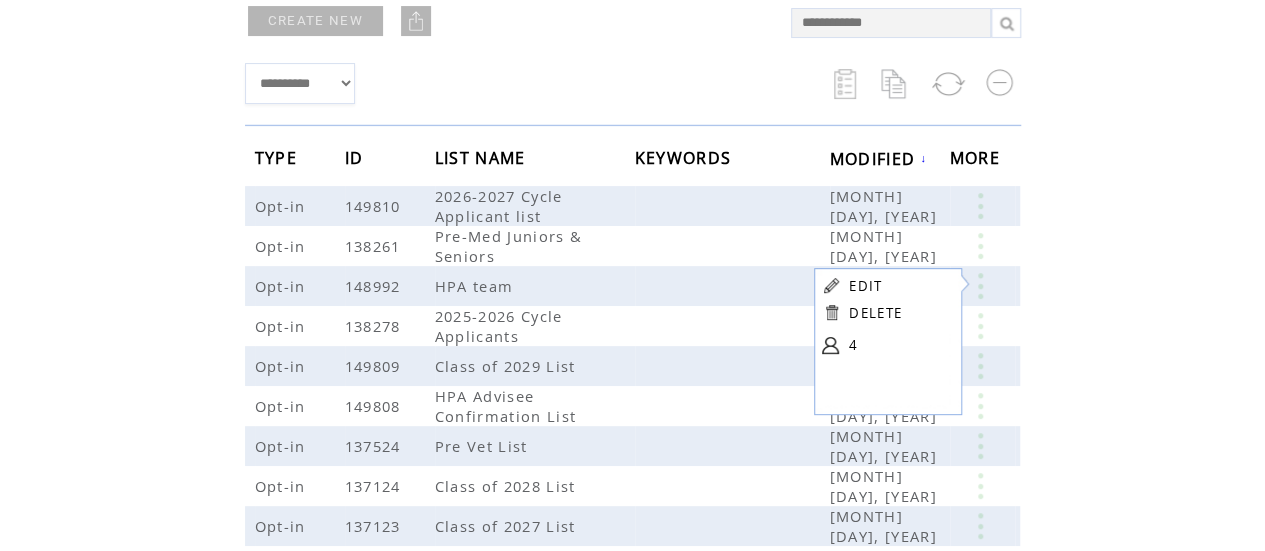 click on "EDIT" at bounding box center (865, 286) 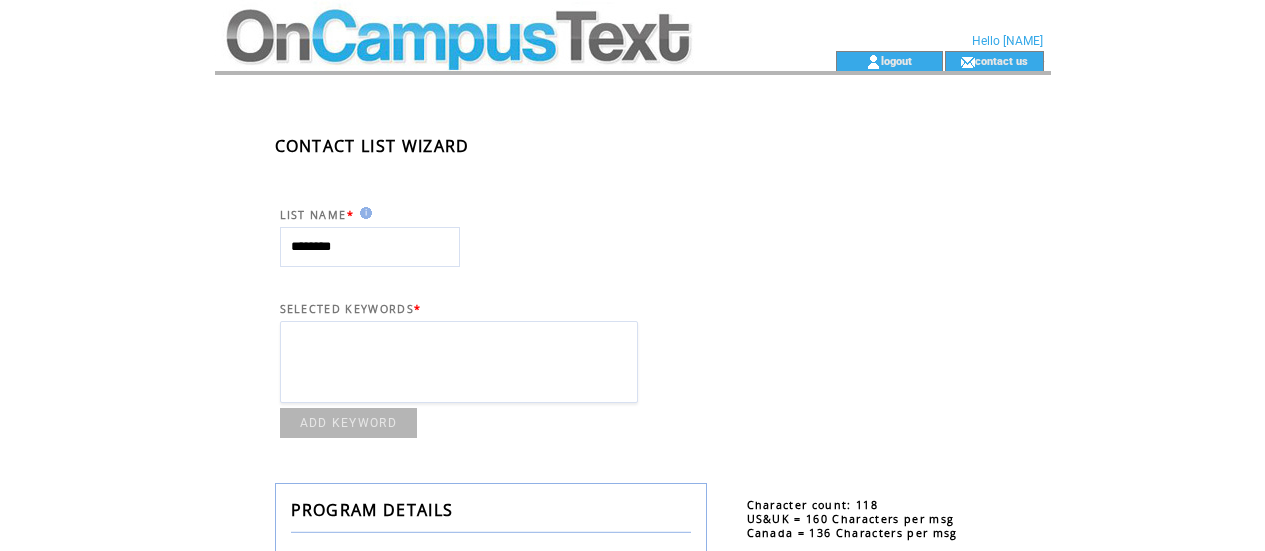 scroll, scrollTop: 0, scrollLeft: 0, axis: both 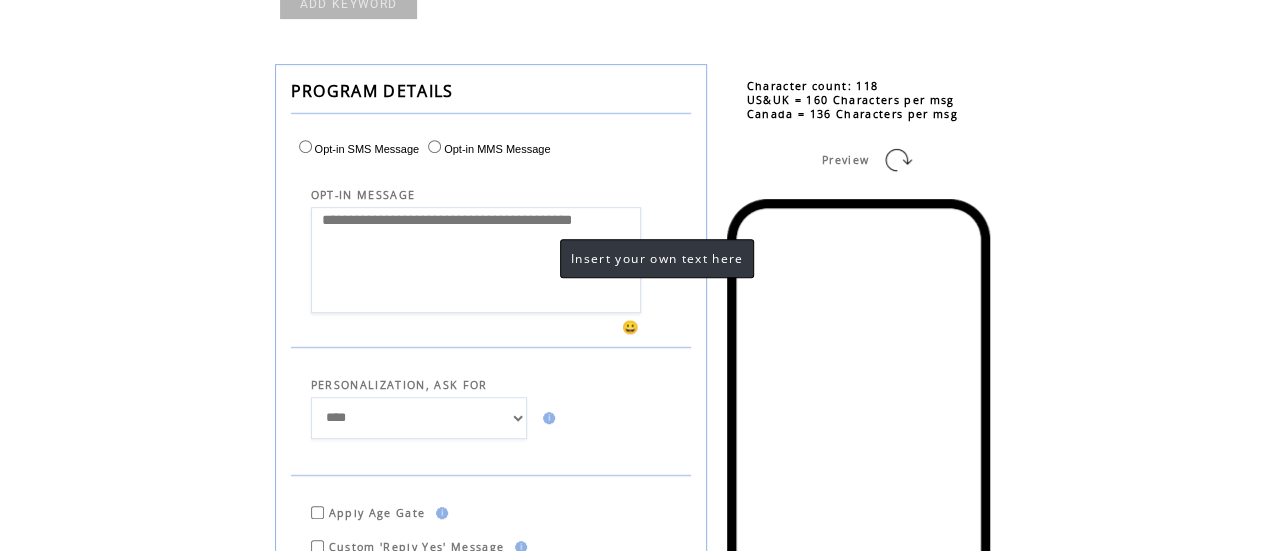 click on "**********" at bounding box center [476, 260] 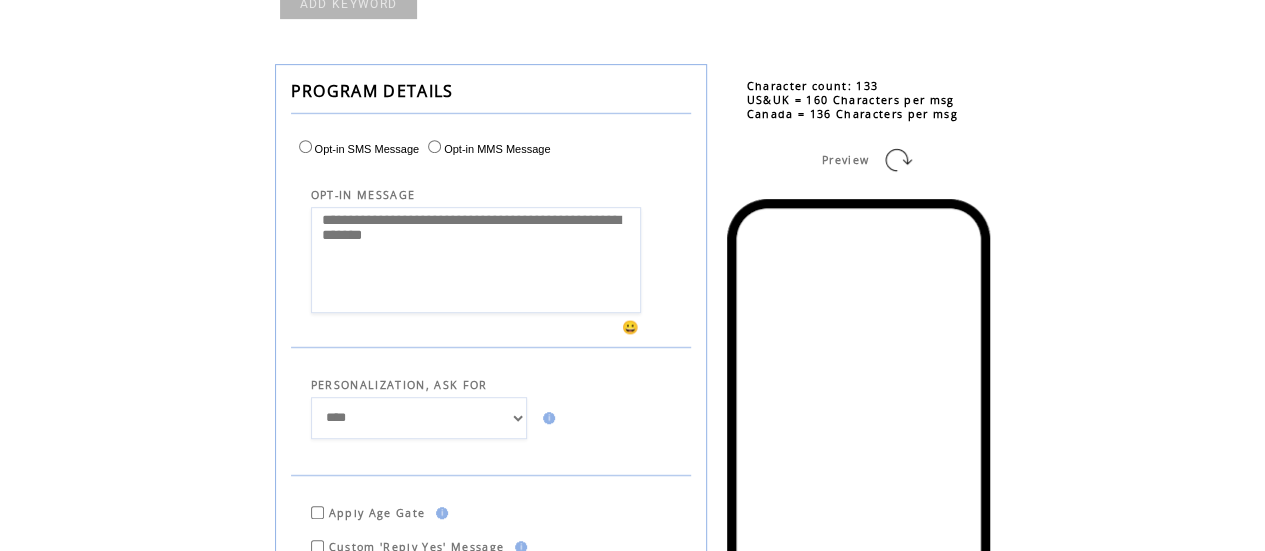 click on "**********" 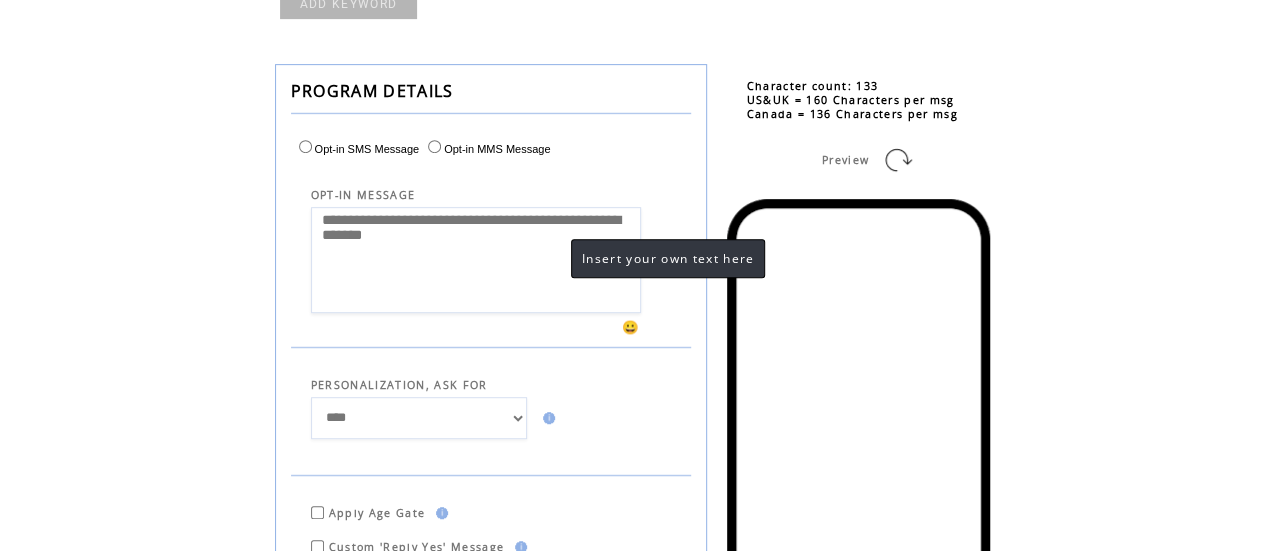 click on "**********" at bounding box center (476, 260) 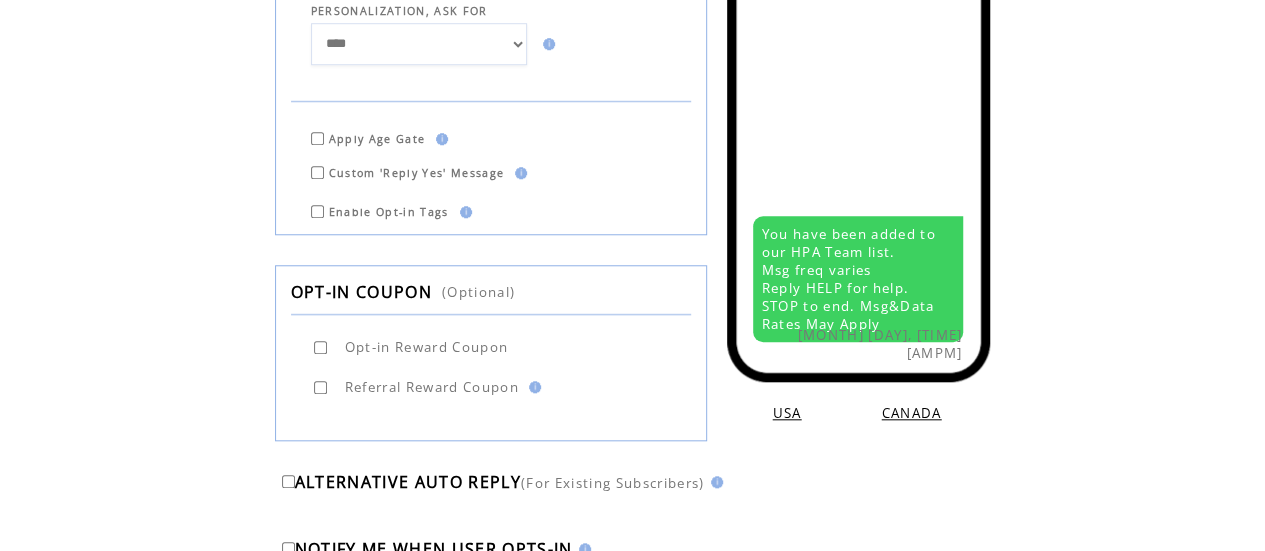 scroll, scrollTop: 982, scrollLeft: 0, axis: vertical 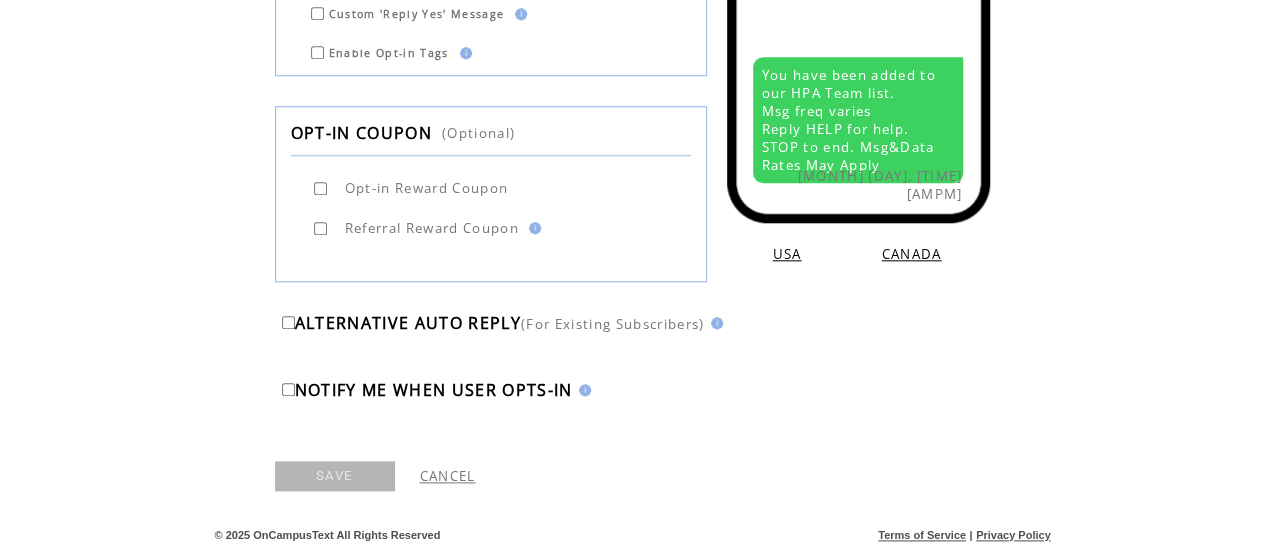 type on "**********" 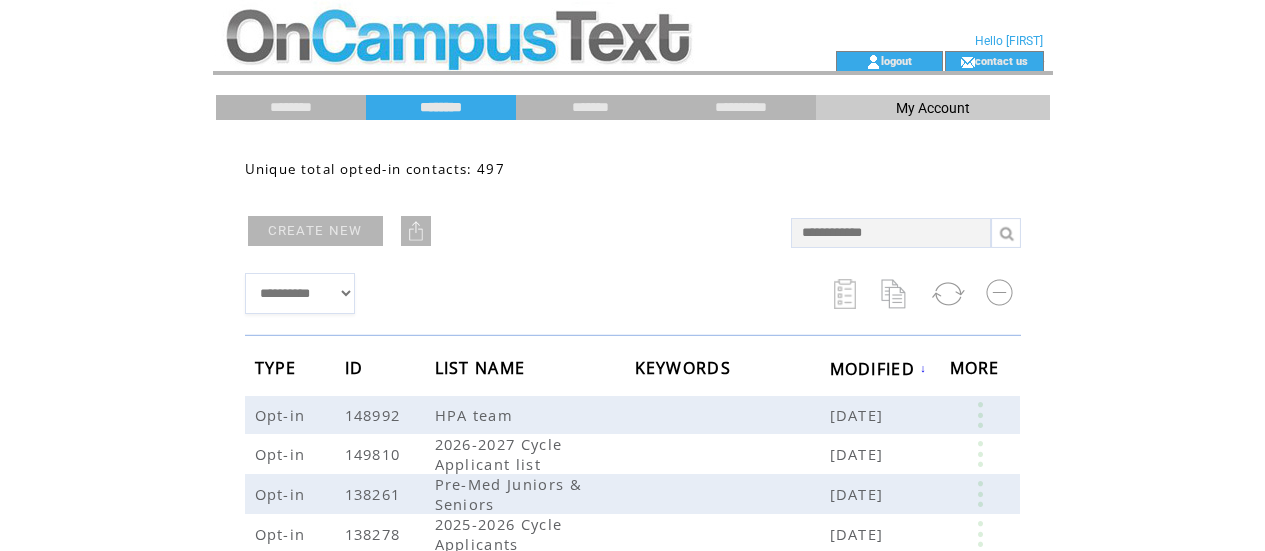 scroll, scrollTop: 0, scrollLeft: 0, axis: both 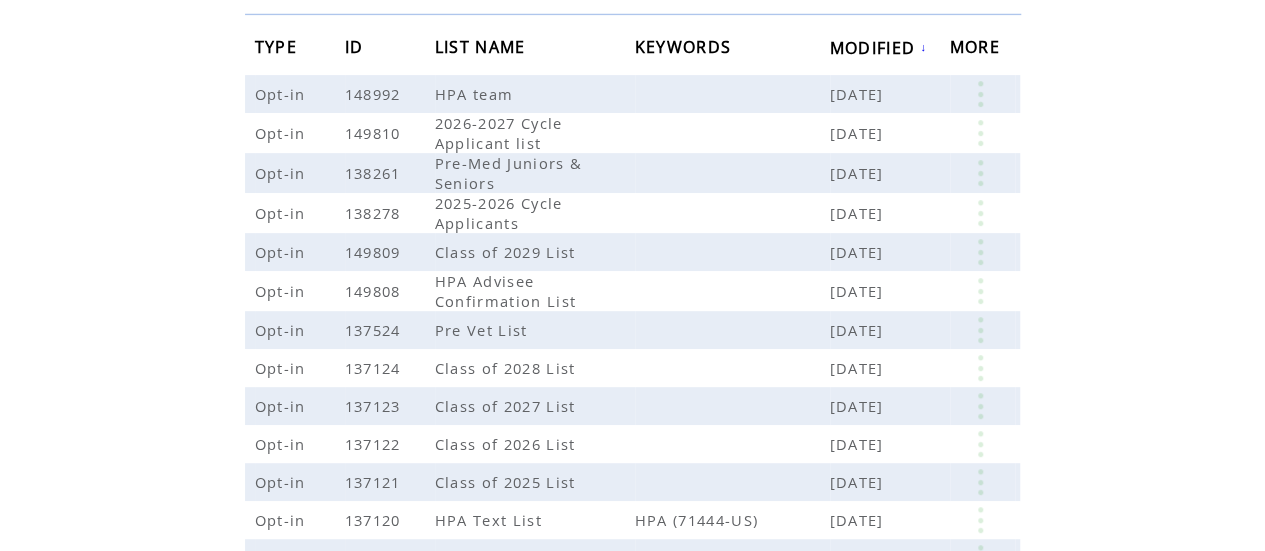 drag, startPoint x: 1279, startPoint y: 165, endPoint x: 1279, endPoint y: 340, distance: 175 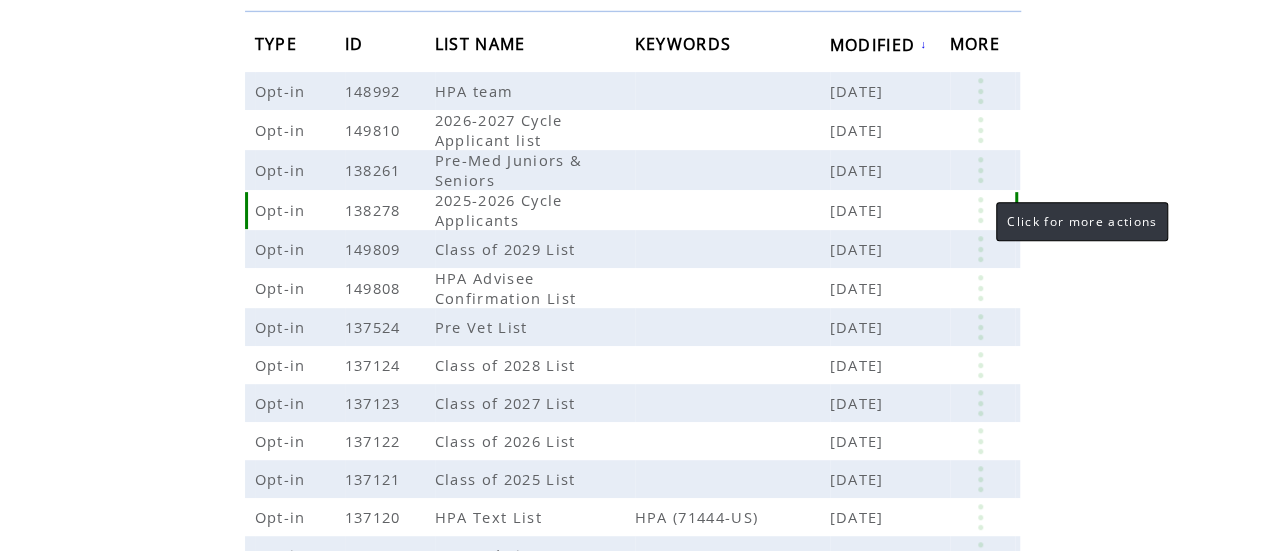 click at bounding box center (980, 210) 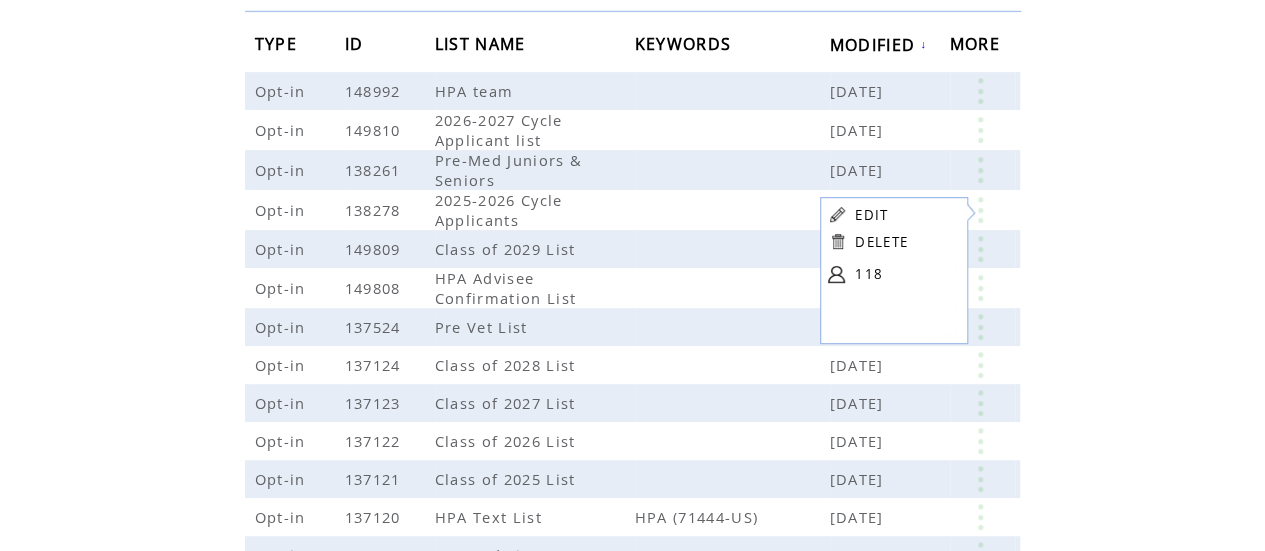 click on "EDIT" at bounding box center [871, 215] 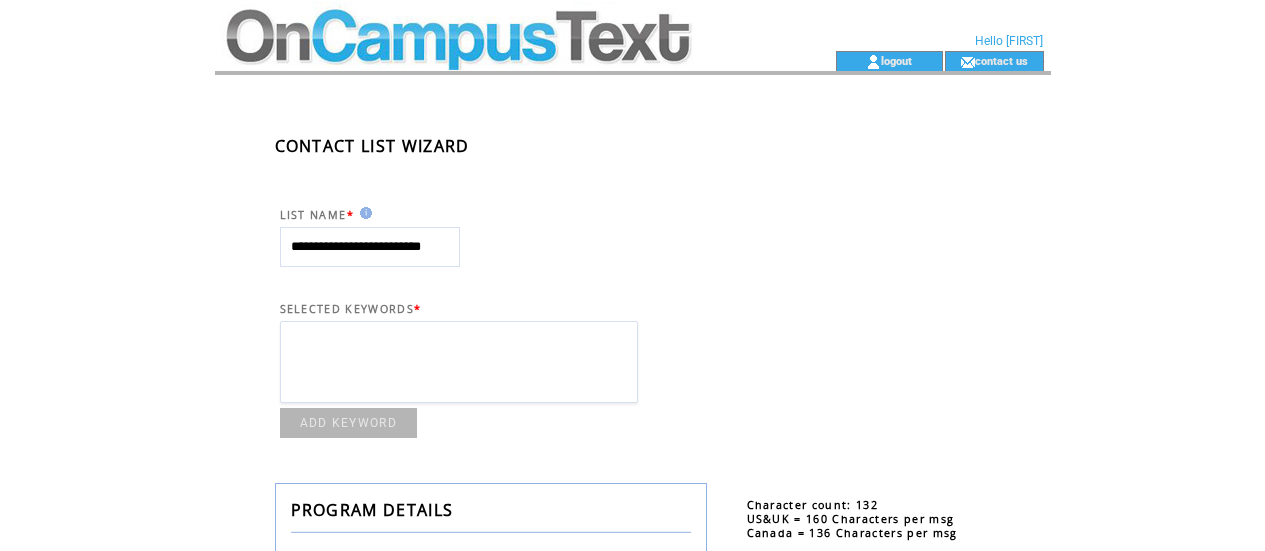 scroll, scrollTop: 0, scrollLeft: 0, axis: both 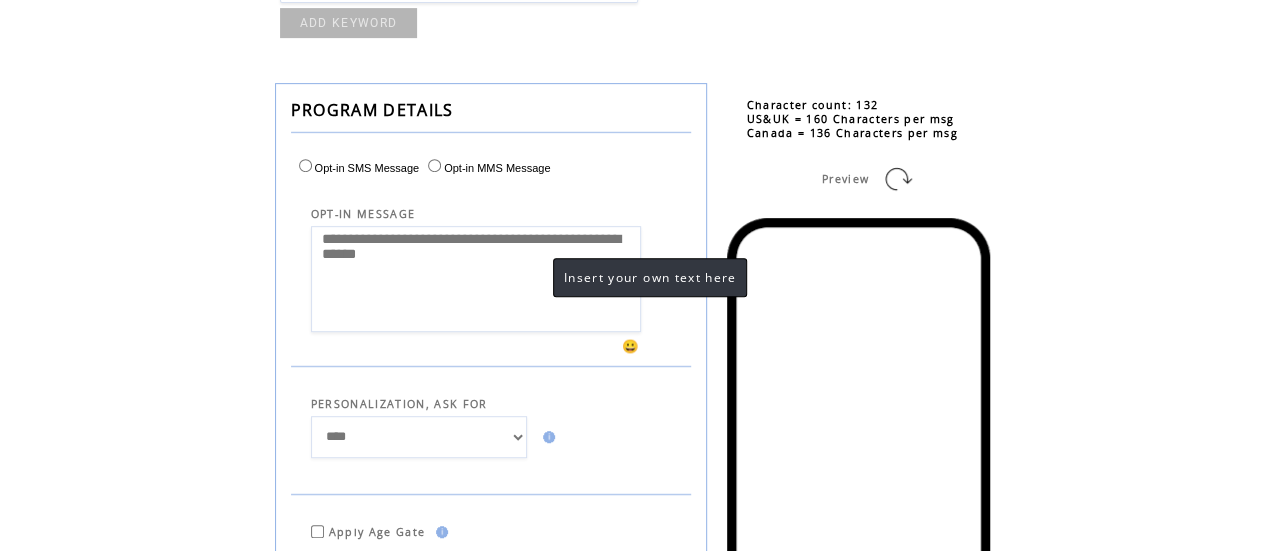 click on "**********" at bounding box center [476, 279] 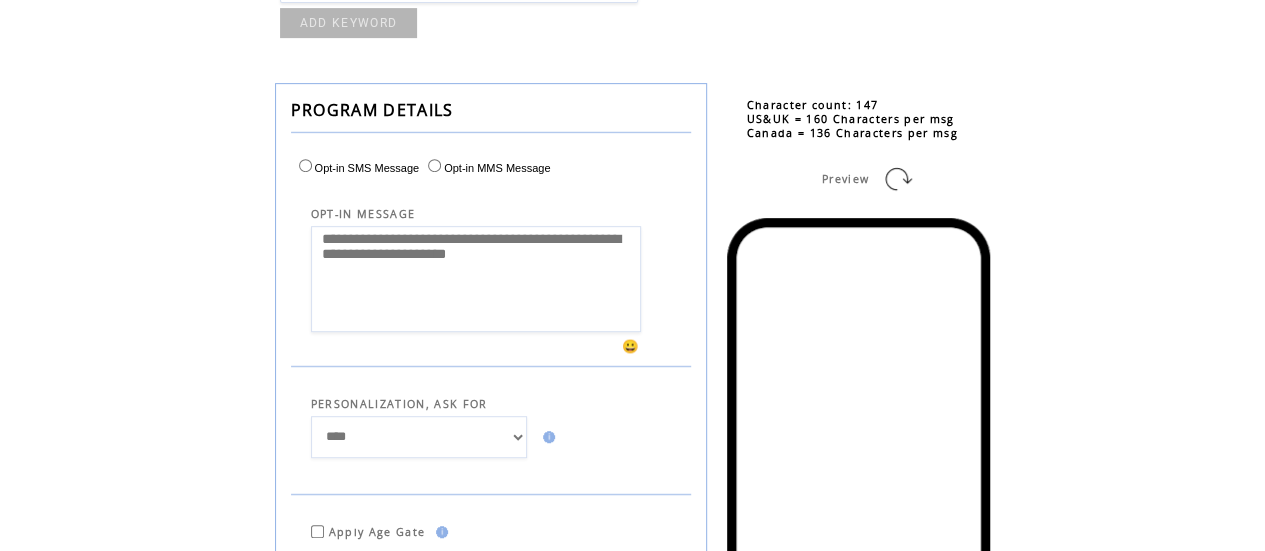 click on "**********" 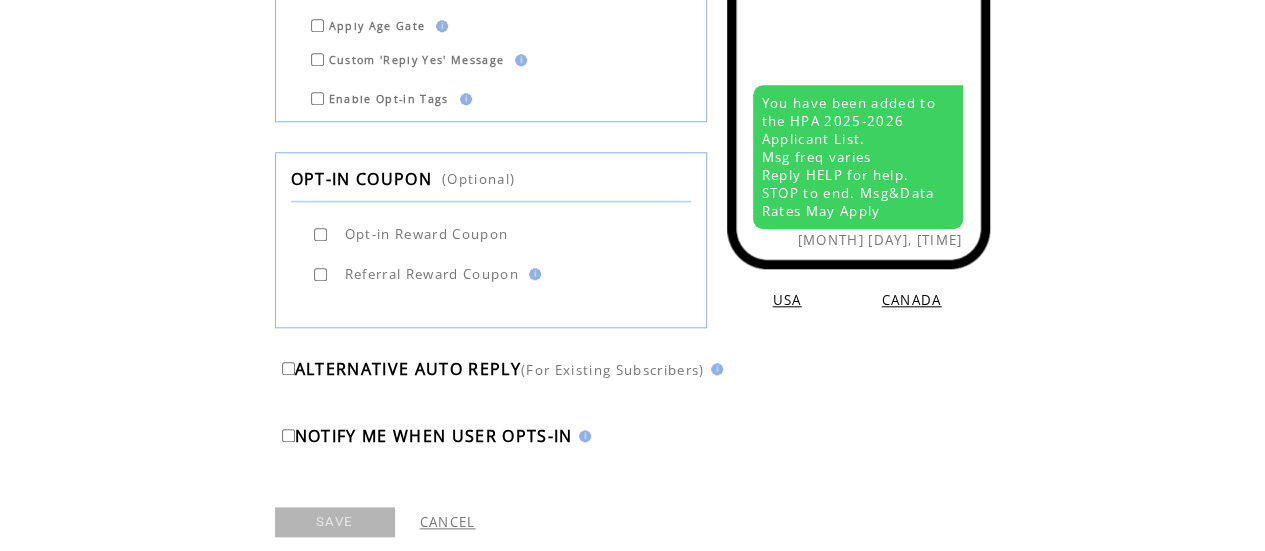 scroll, scrollTop: 928, scrollLeft: 0, axis: vertical 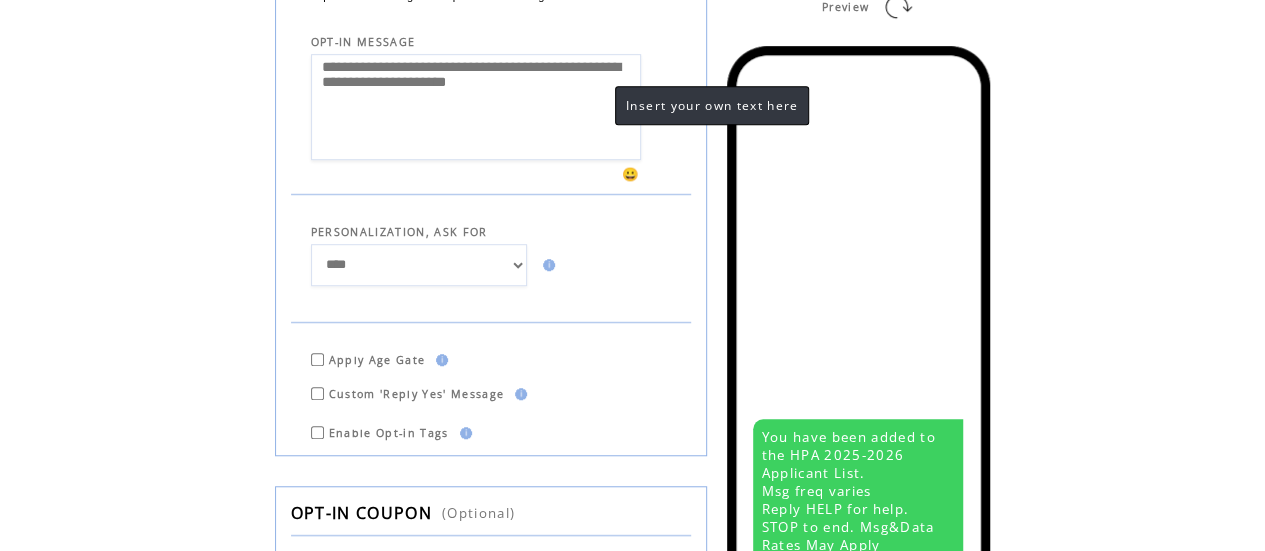 click on "**********" 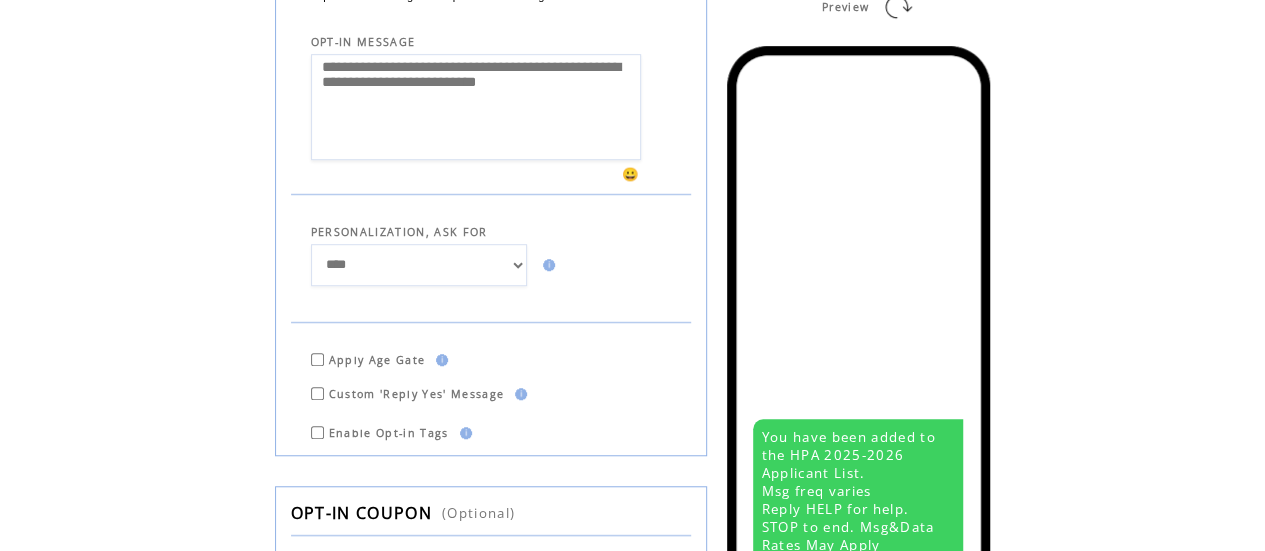scroll, scrollTop: 868, scrollLeft: 0, axis: vertical 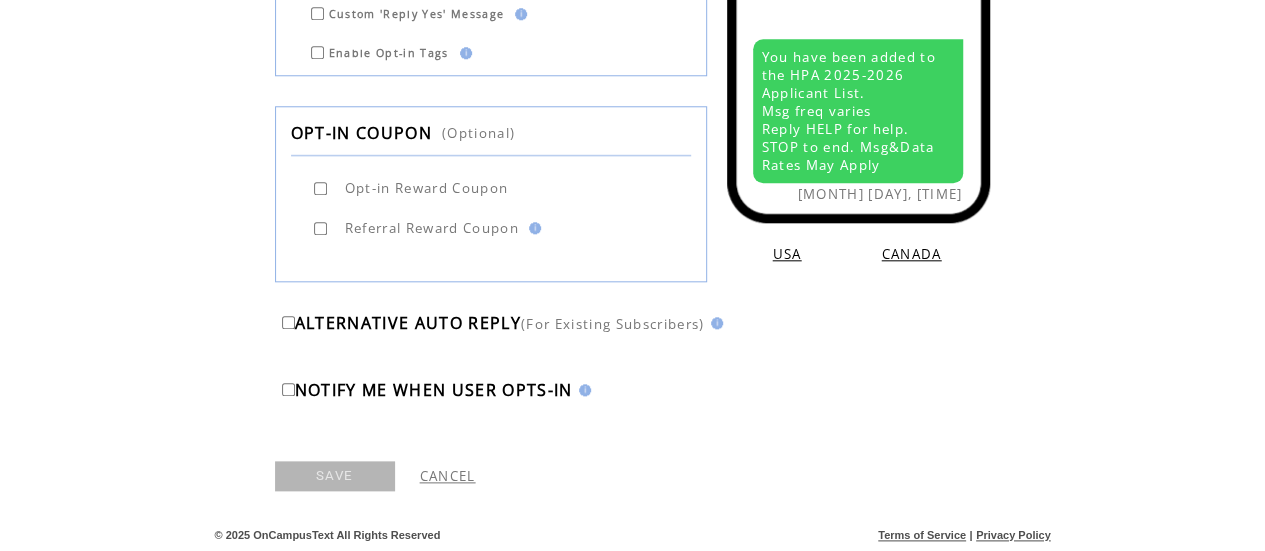 type on "**********" 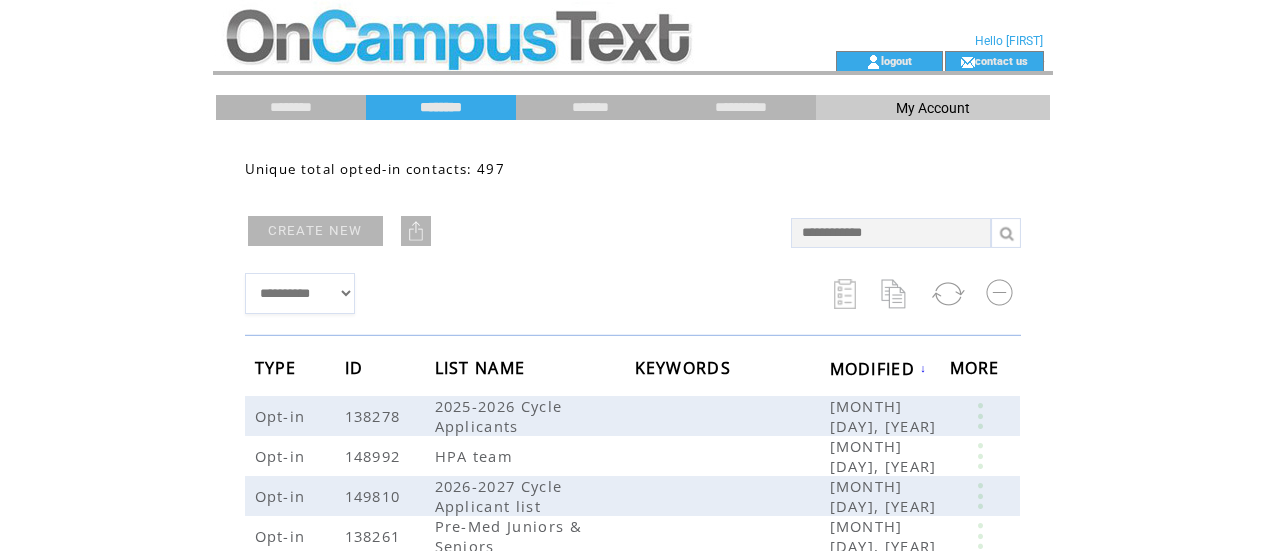 scroll, scrollTop: 0, scrollLeft: 0, axis: both 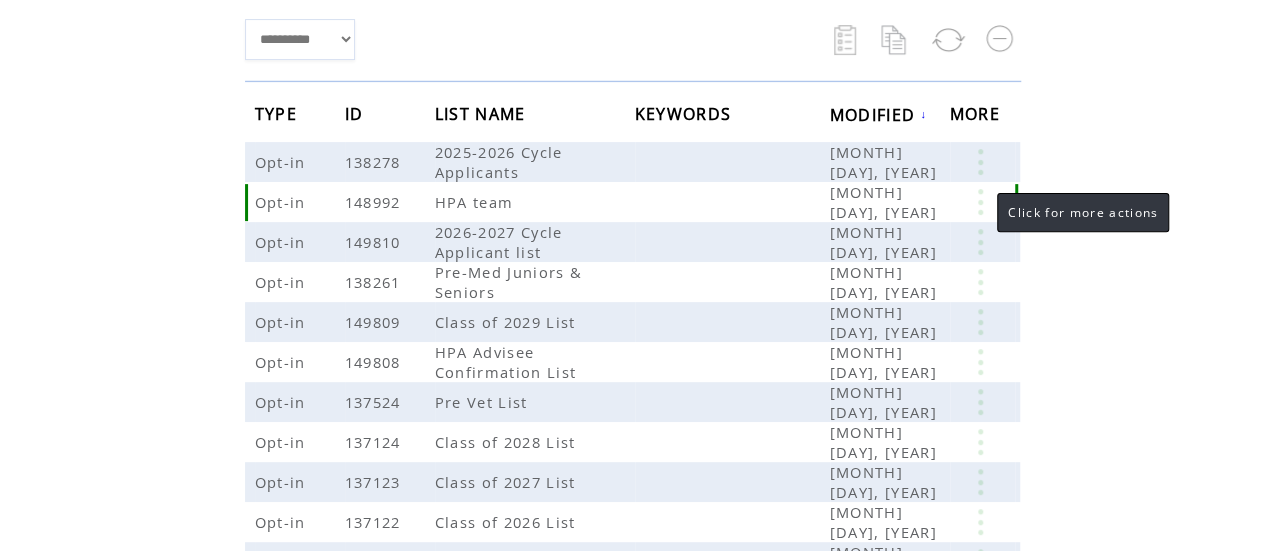 click at bounding box center (980, 202) 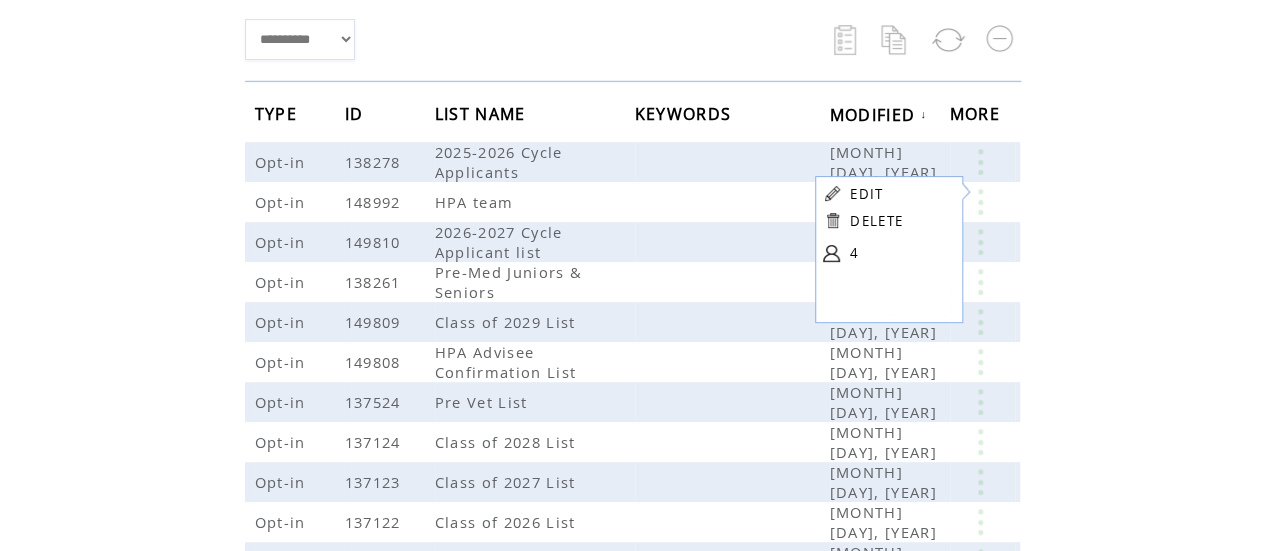 click on "EDIT" at bounding box center [866, 194] 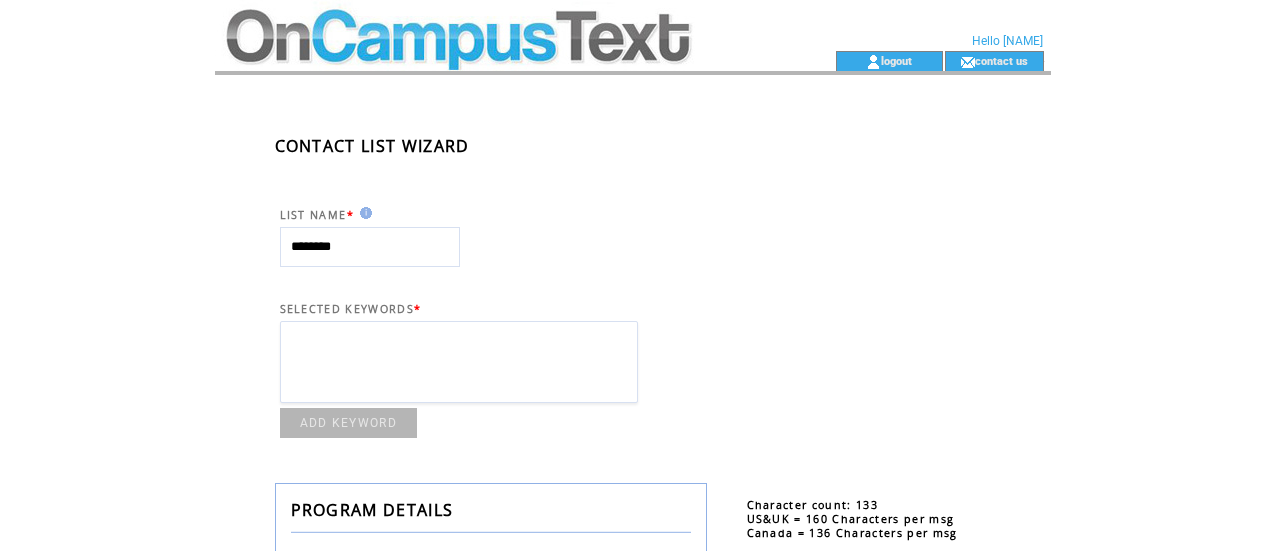 scroll, scrollTop: 0, scrollLeft: 0, axis: both 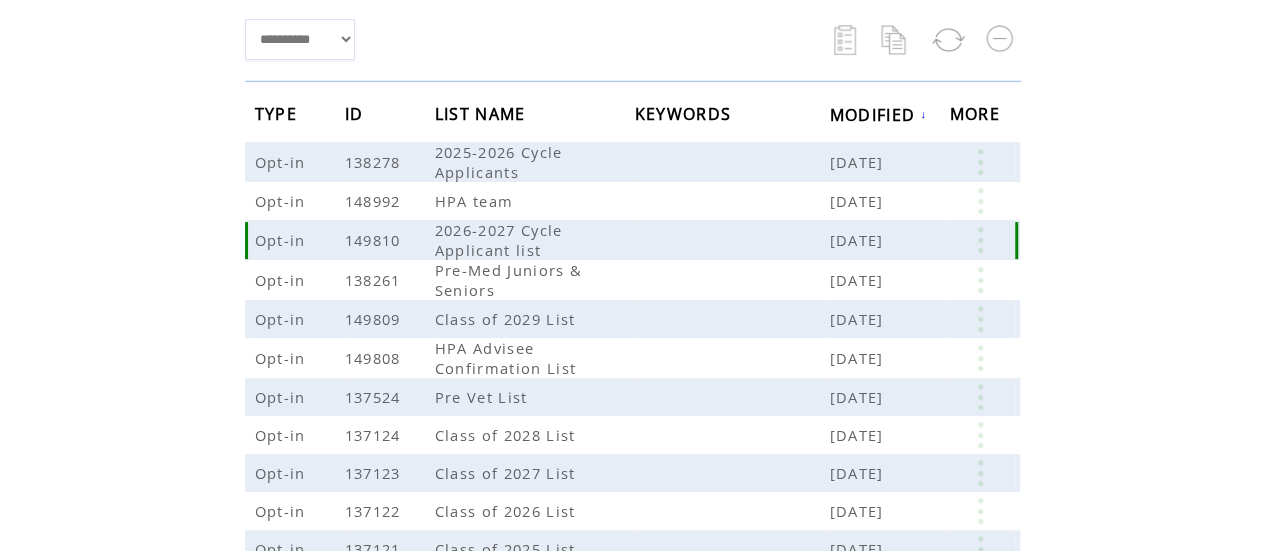 click at bounding box center (980, 240) 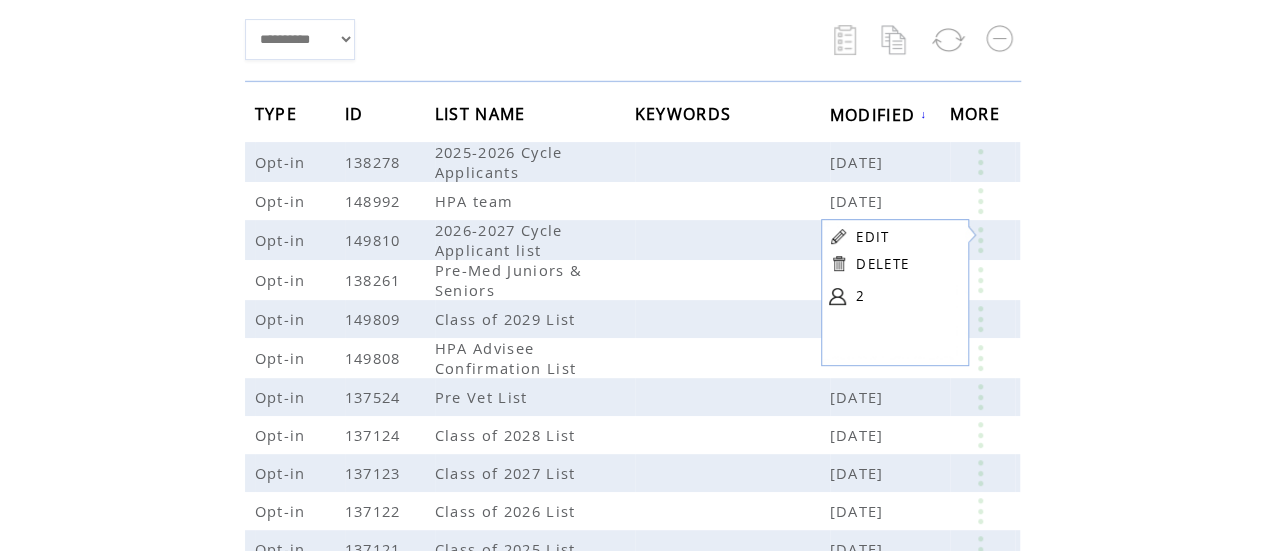 click on "EDIT" at bounding box center (872, 237) 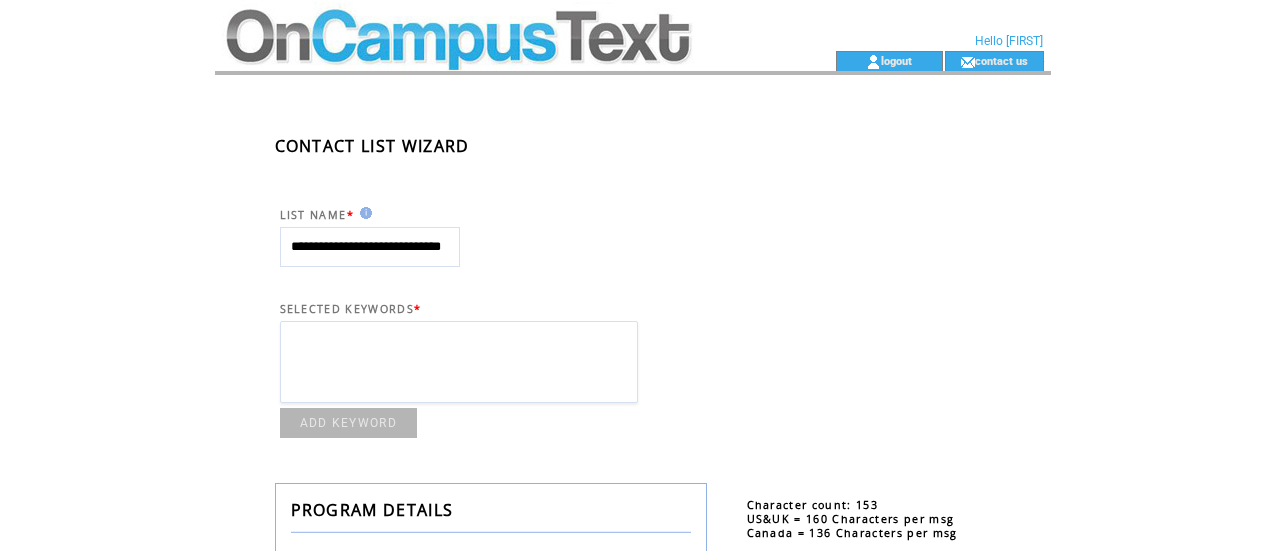 scroll, scrollTop: 0, scrollLeft: 0, axis: both 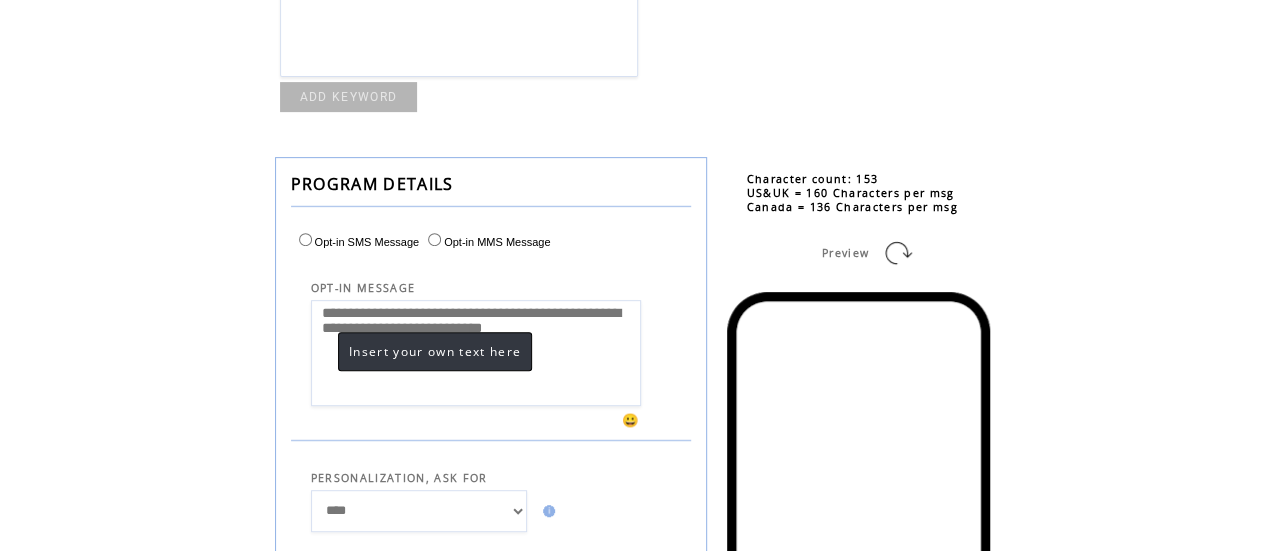 click on "**********" at bounding box center [476, 353] 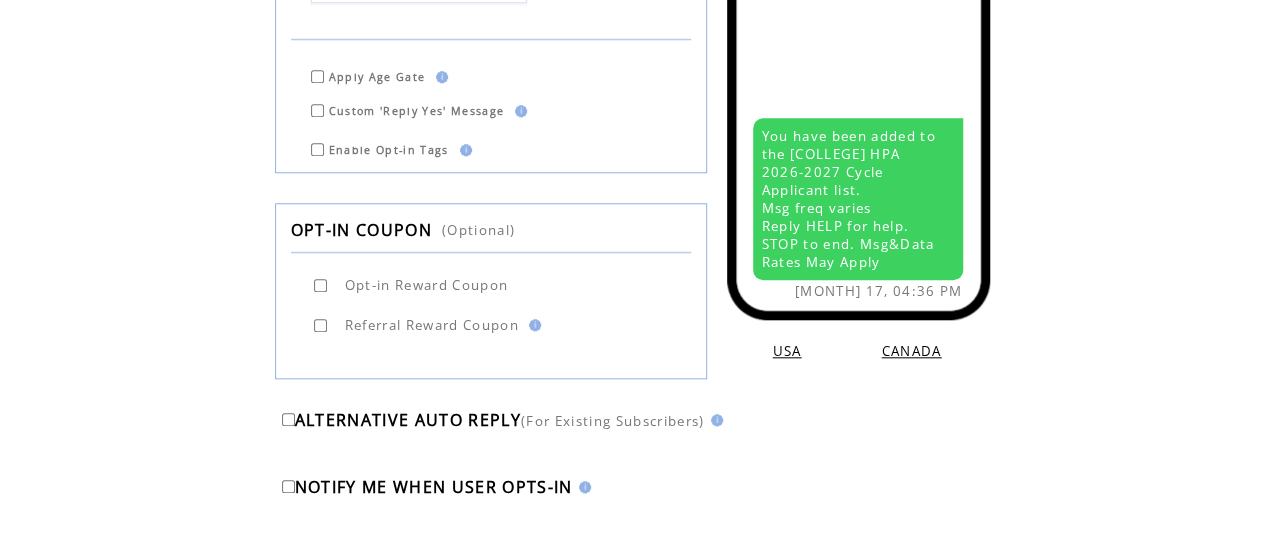 scroll, scrollTop: 640, scrollLeft: 0, axis: vertical 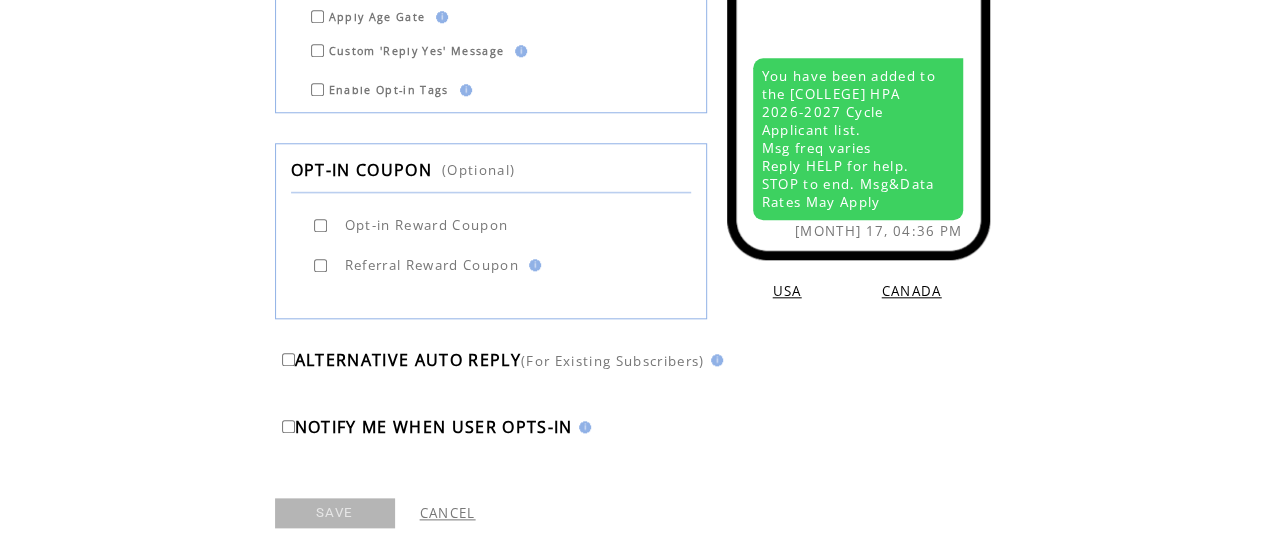 type on "**********" 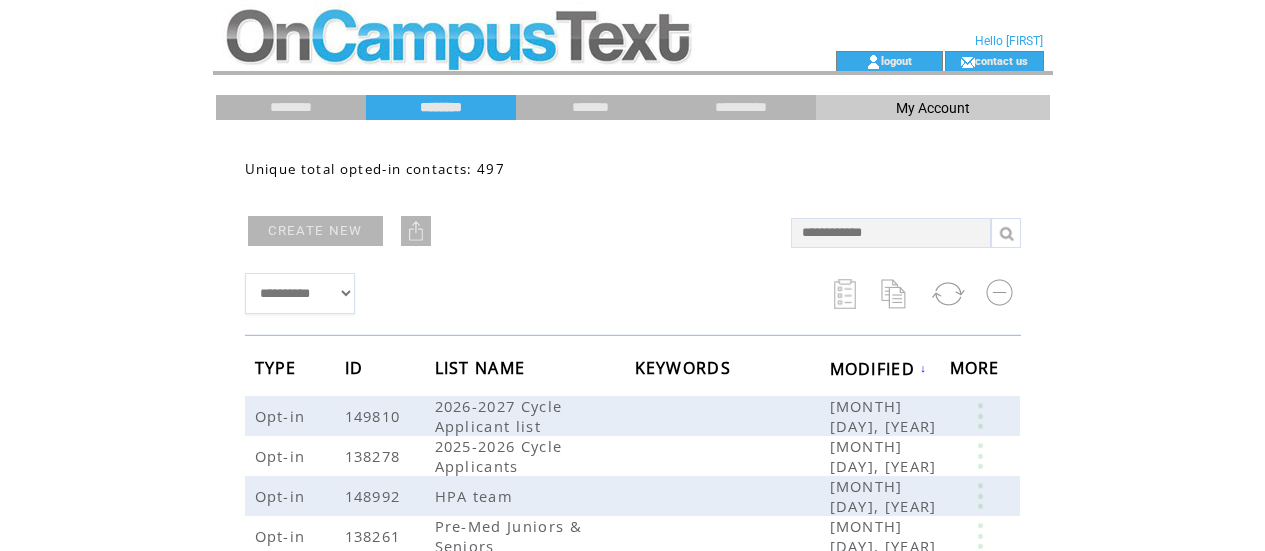 scroll, scrollTop: 0, scrollLeft: 0, axis: both 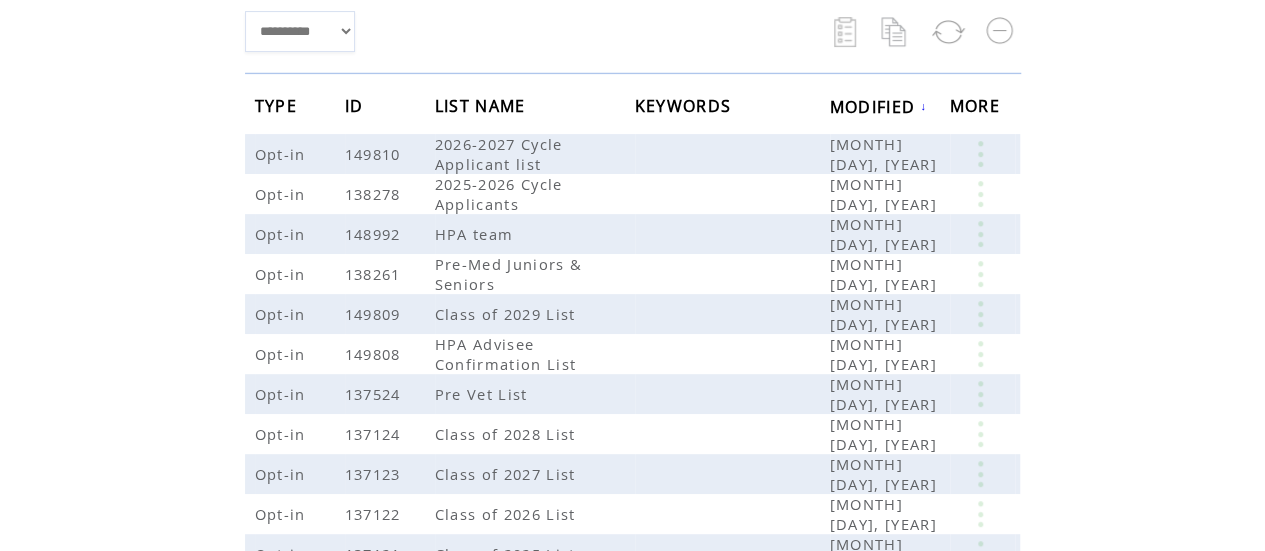 drag, startPoint x: 1279, startPoint y: 138, endPoint x: 1279, endPoint y: 282, distance: 144 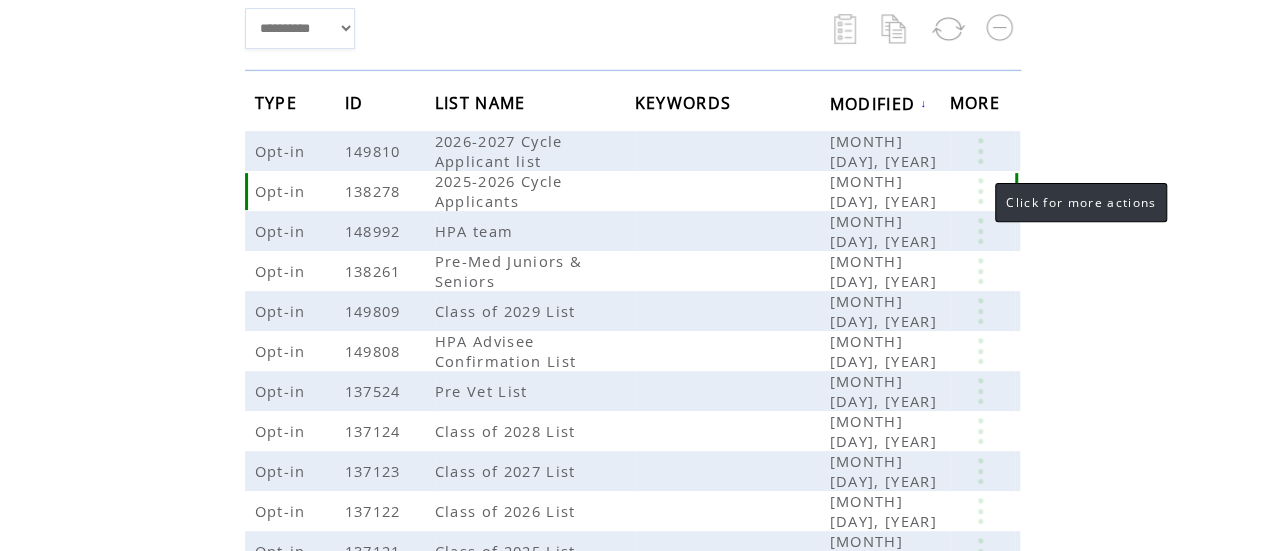 click at bounding box center (980, 191) 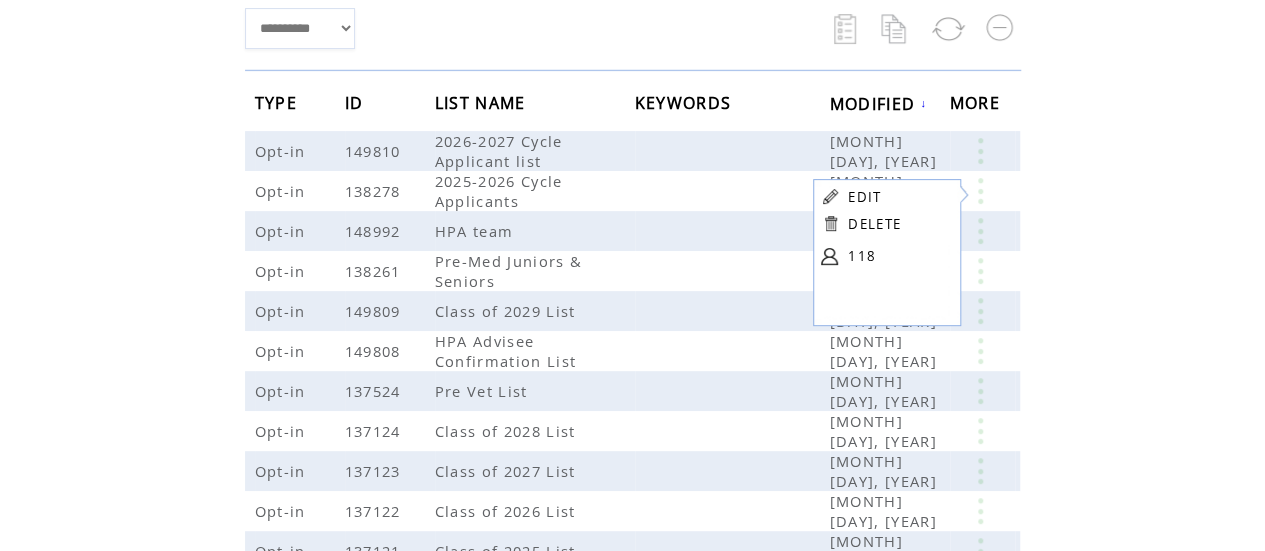 click on "EDIT" at bounding box center [864, 197] 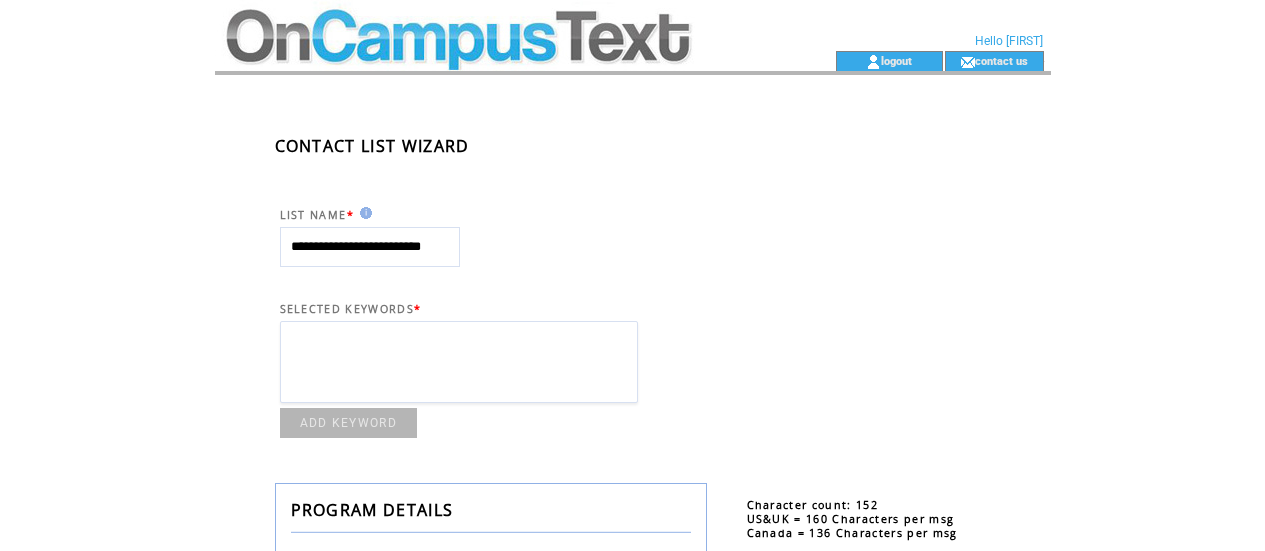 scroll, scrollTop: 0, scrollLeft: 0, axis: both 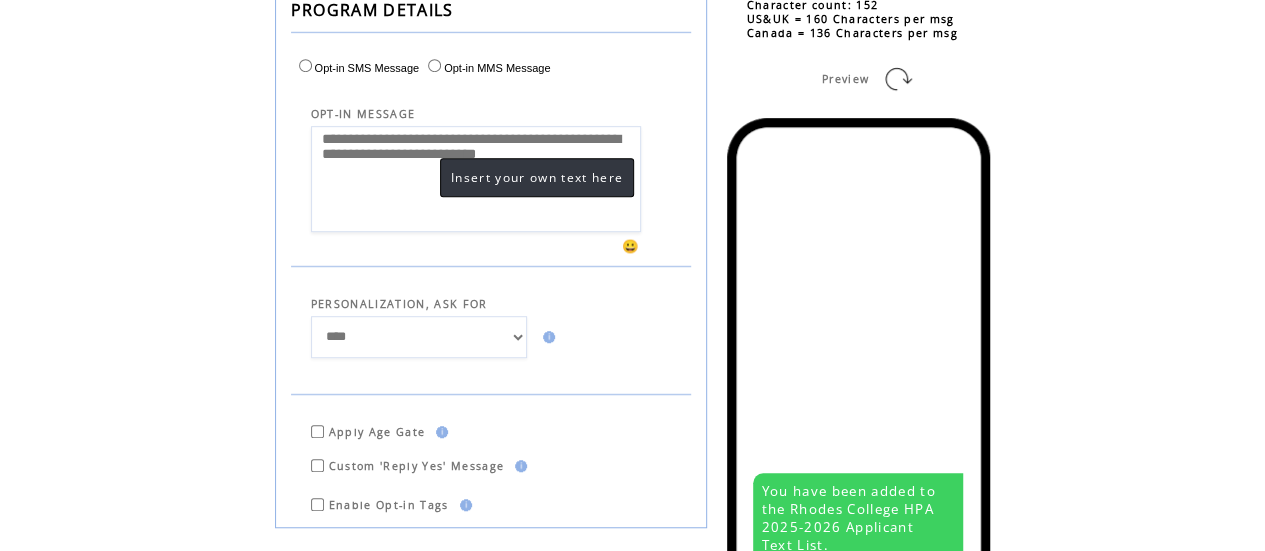 drag, startPoint x: 420, startPoint y: 187, endPoint x: 380, endPoint y: 193, distance: 40.4475 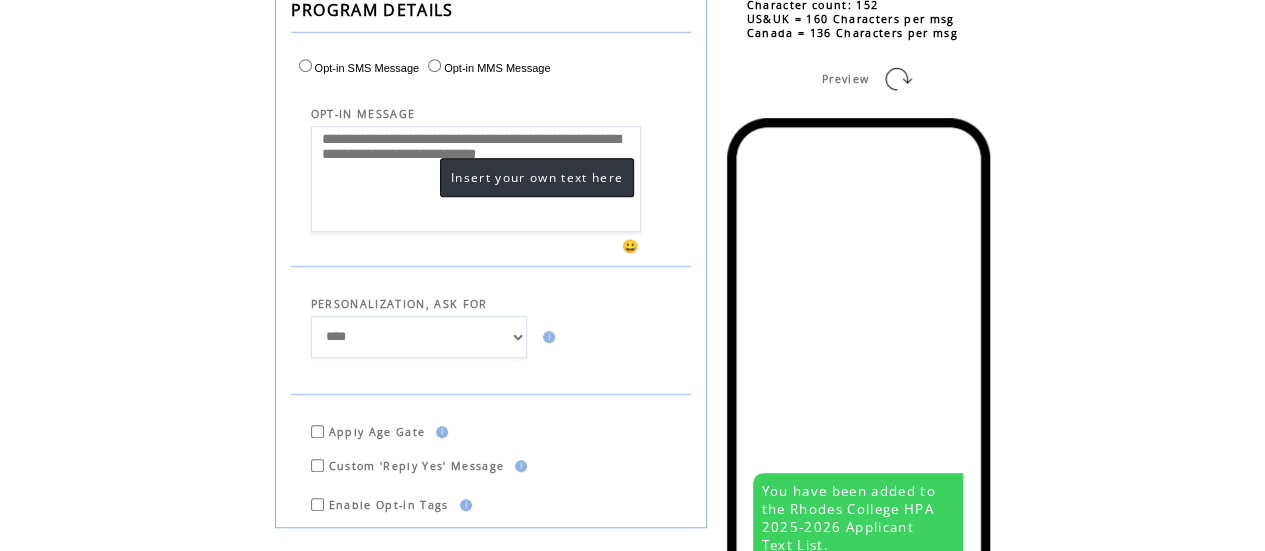 click on "**********" at bounding box center [476, 179] 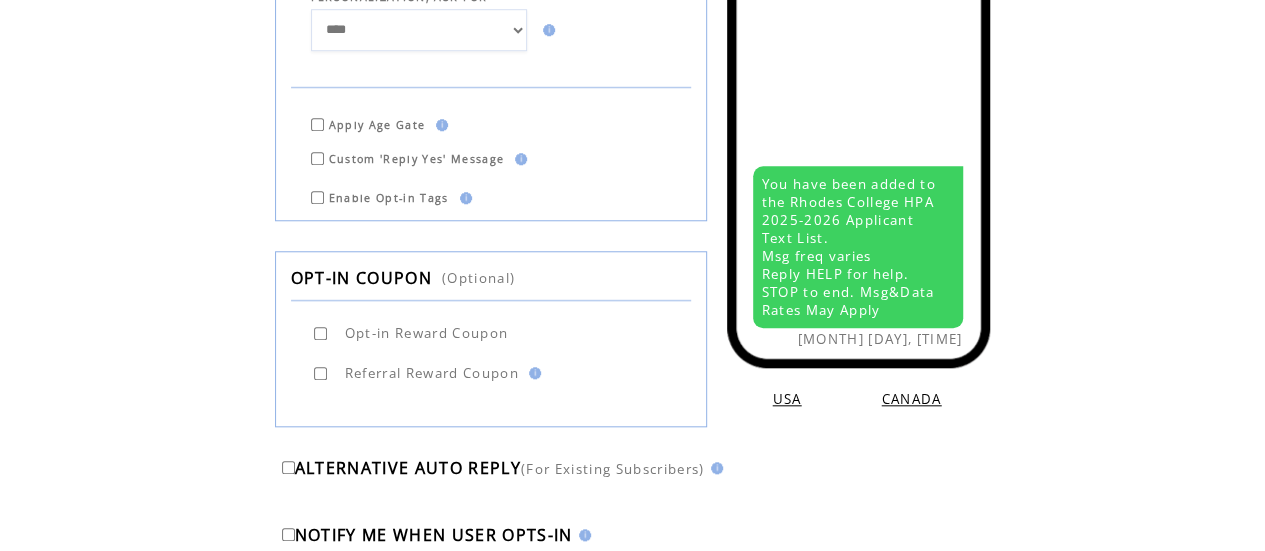 scroll, scrollTop: 982, scrollLeft: 0, axis: vertical 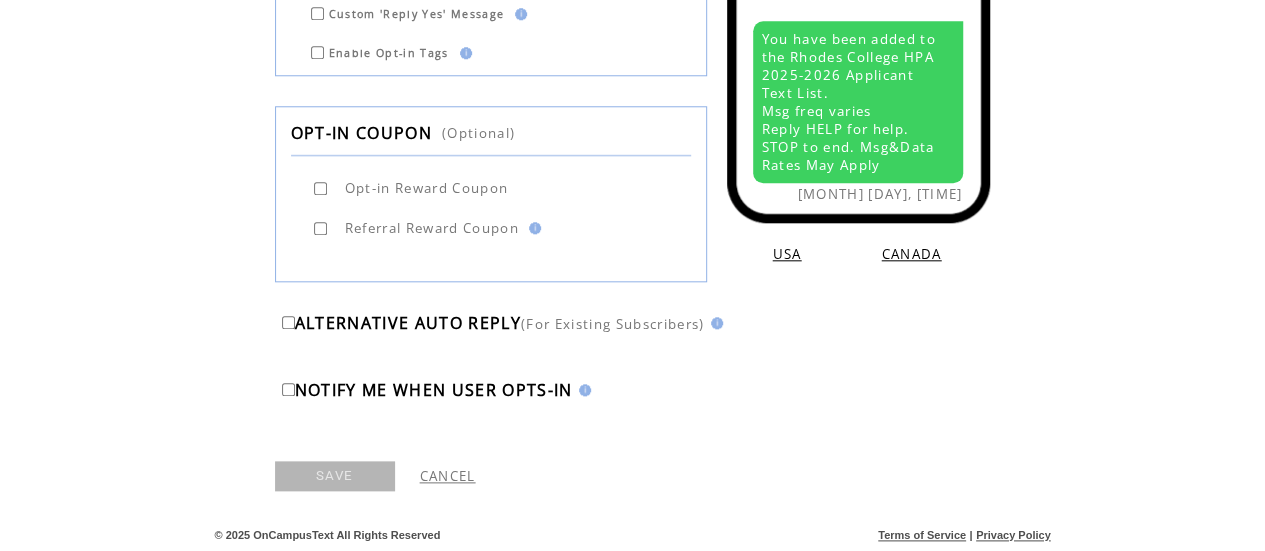 click at bounding box center (335, 436) 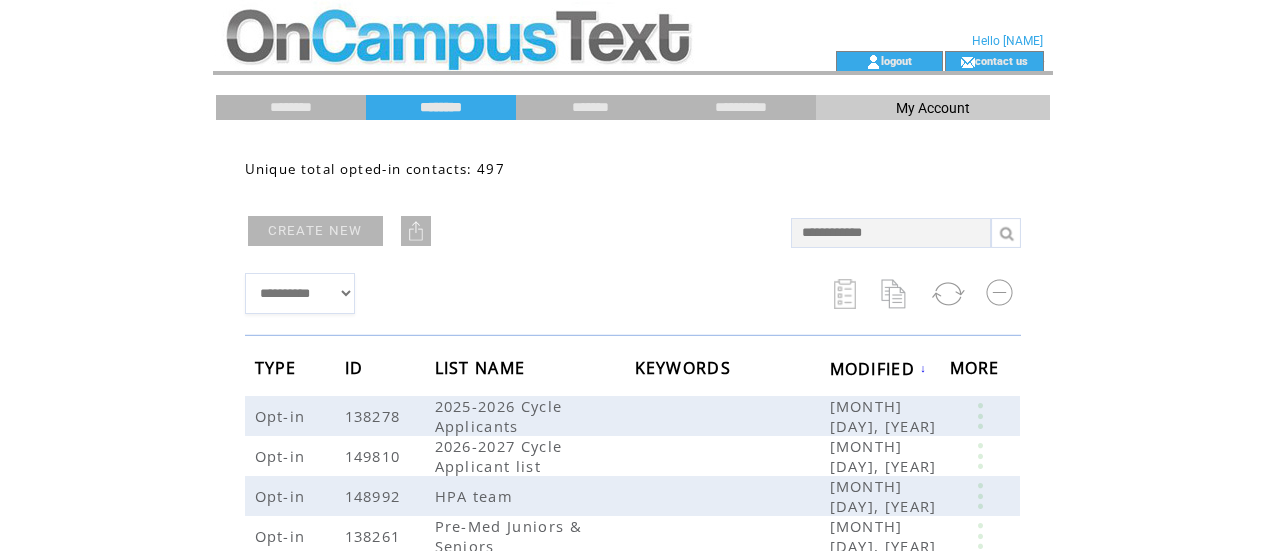 scroll, scrollTop: 0, scrollLeft: 0, axis: both 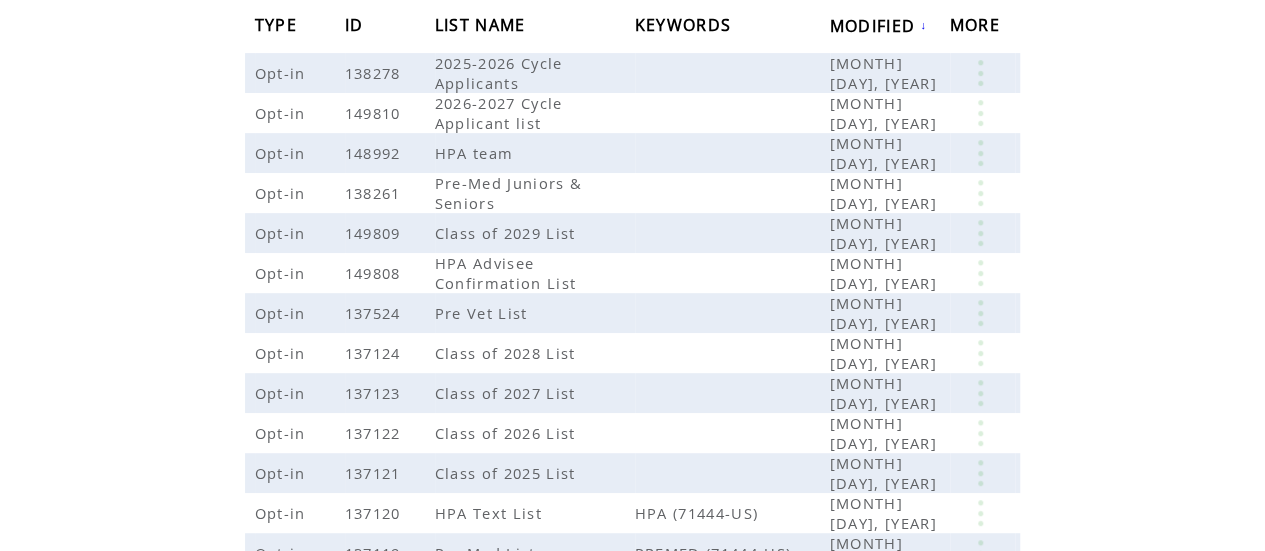 drag, startPoint x: 1279, startPoint y: 177, endPoint x: 1279, endPoint y: 365, distance: 188 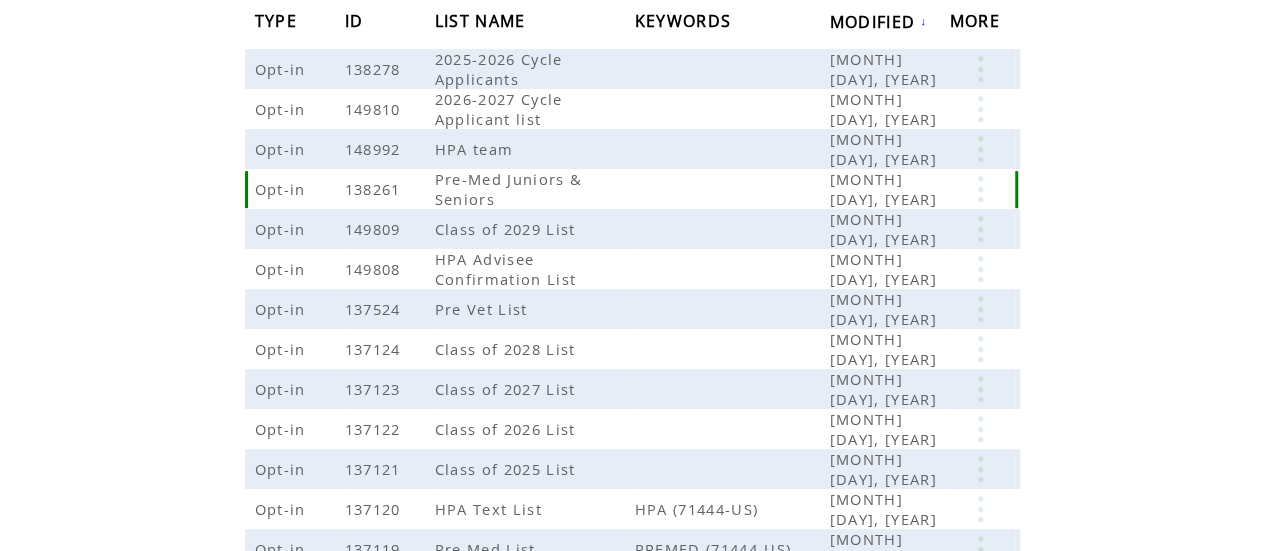 click at bounding box center (980, 189) 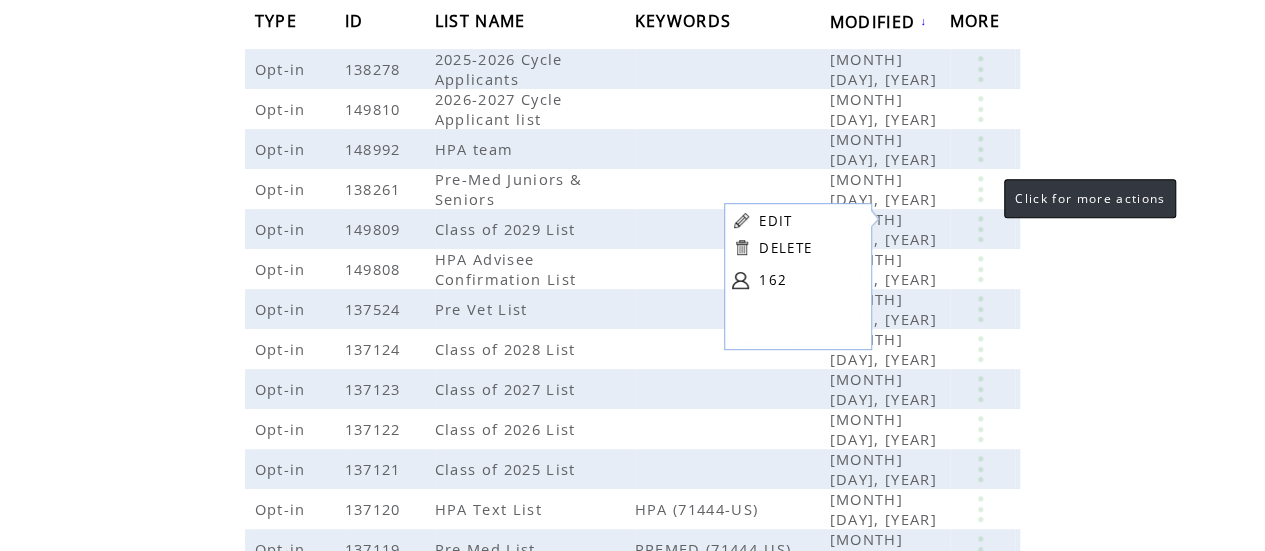 click on "EDIT" at bounding box center [775, 221] 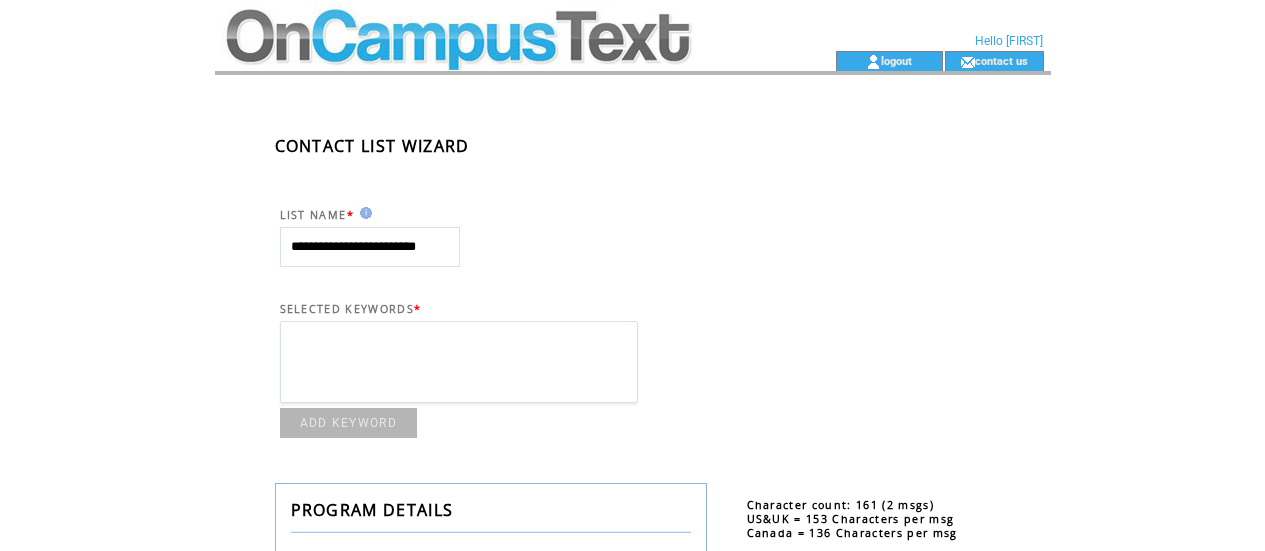 scroll, scrollTop: 0, scrollLeft: 0, axis: both 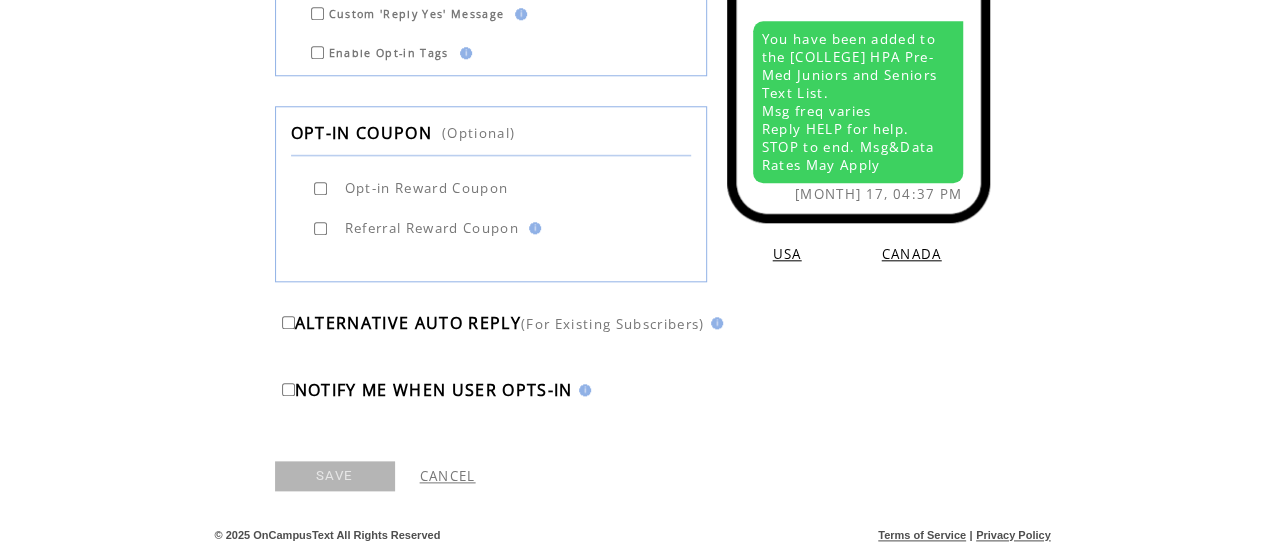 click on "SAVE" at bounding box center [335, 476] 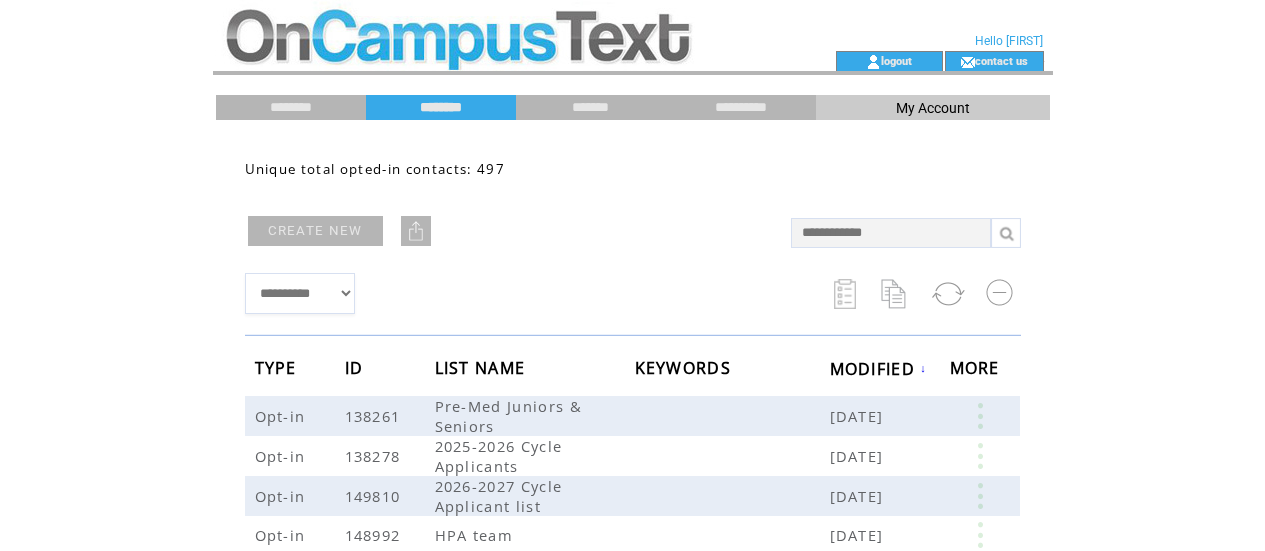 scroll, scrollTop: 0, scrollLeft: 0, axis: both 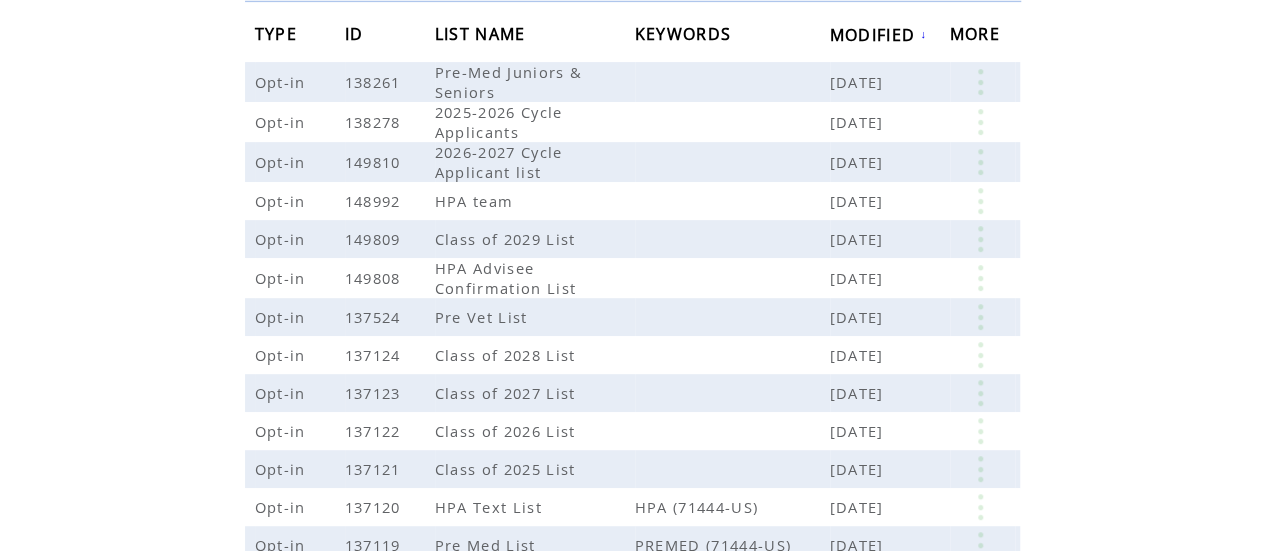 drag, startPoint x: 1279, startPoint y: 302, endPoint x: 1279, endPoint y: 485, distance: 183 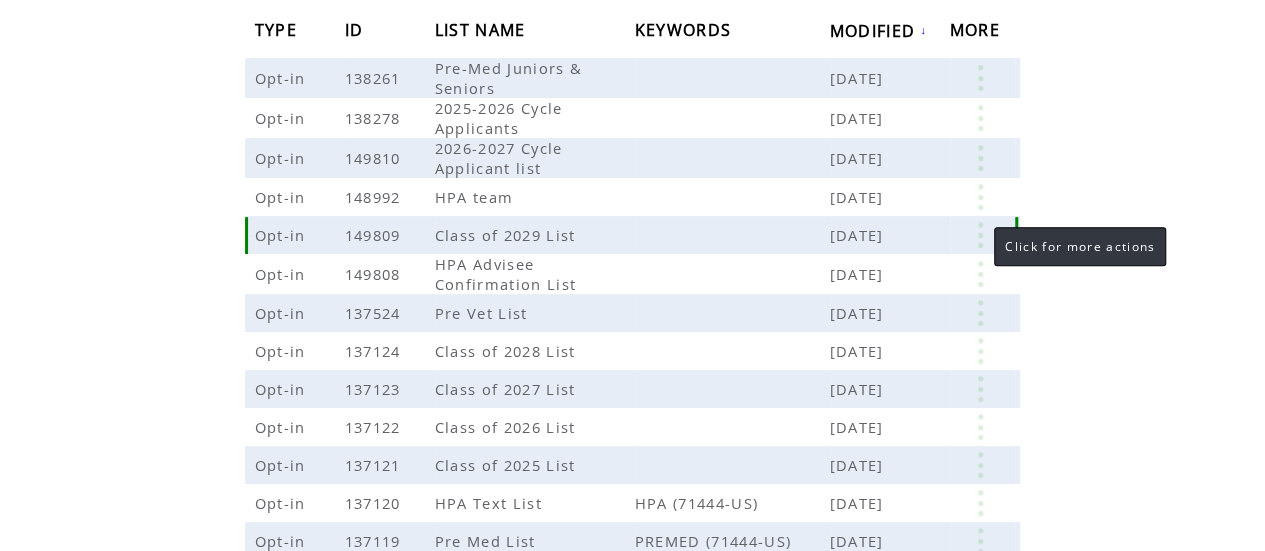 click at bounding box center (980, 235) 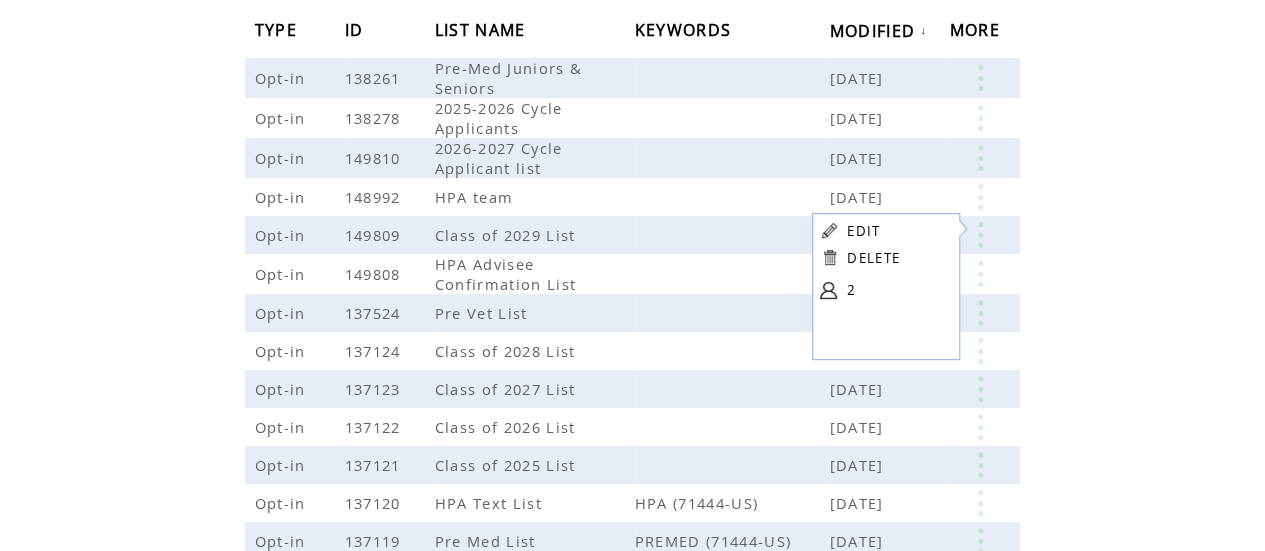 click on "EDIT" at bounding box center [863, 231] 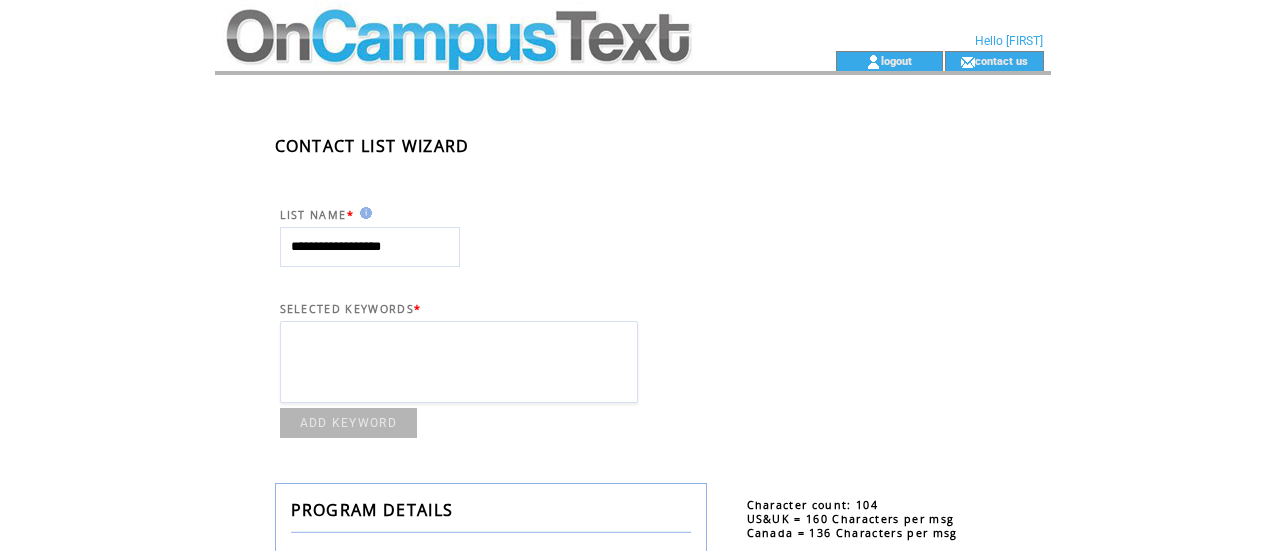 scroll, scrollTop: 0, scrollLeft: 0, axis: both 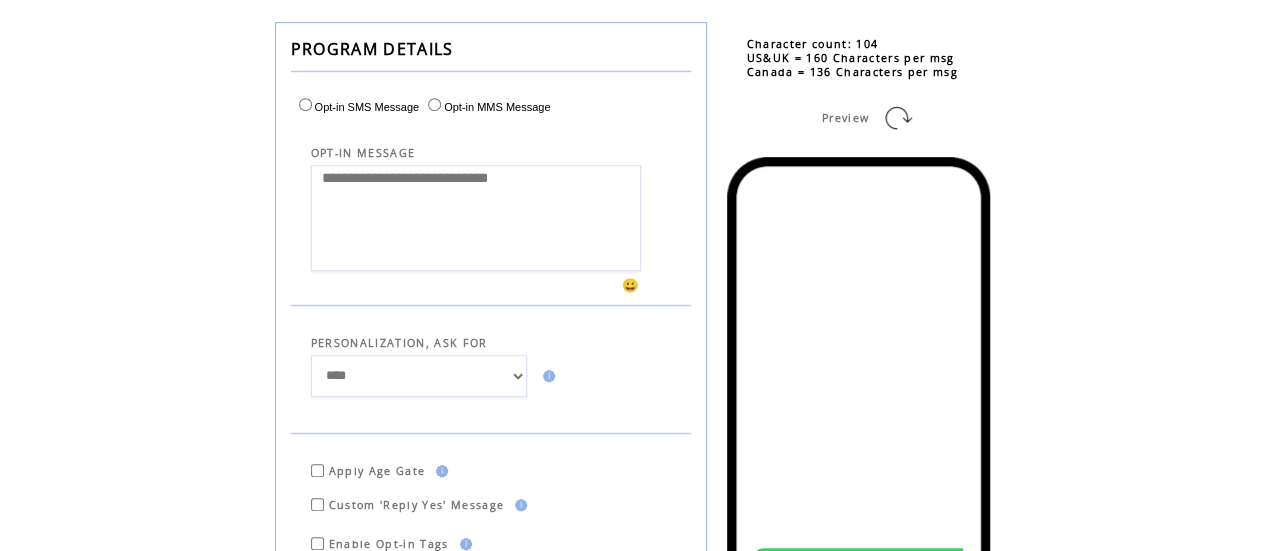 drag, startPoint x: 567, startPoint y: 244, endPoint x: 169, endPoint y: 196, distance: 400.88403 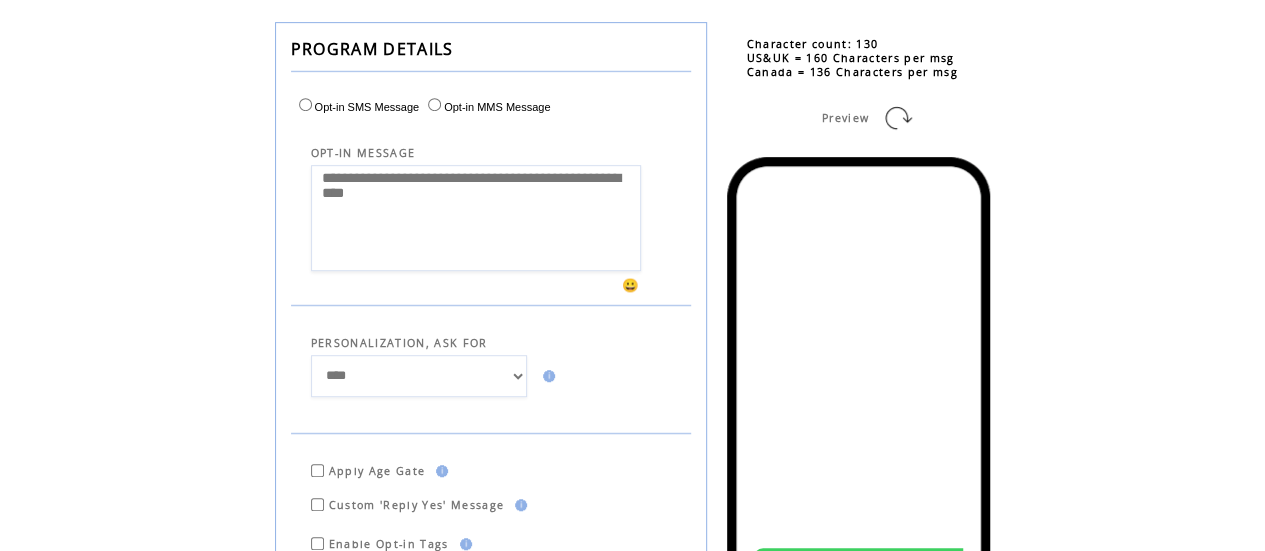 click on "**********" 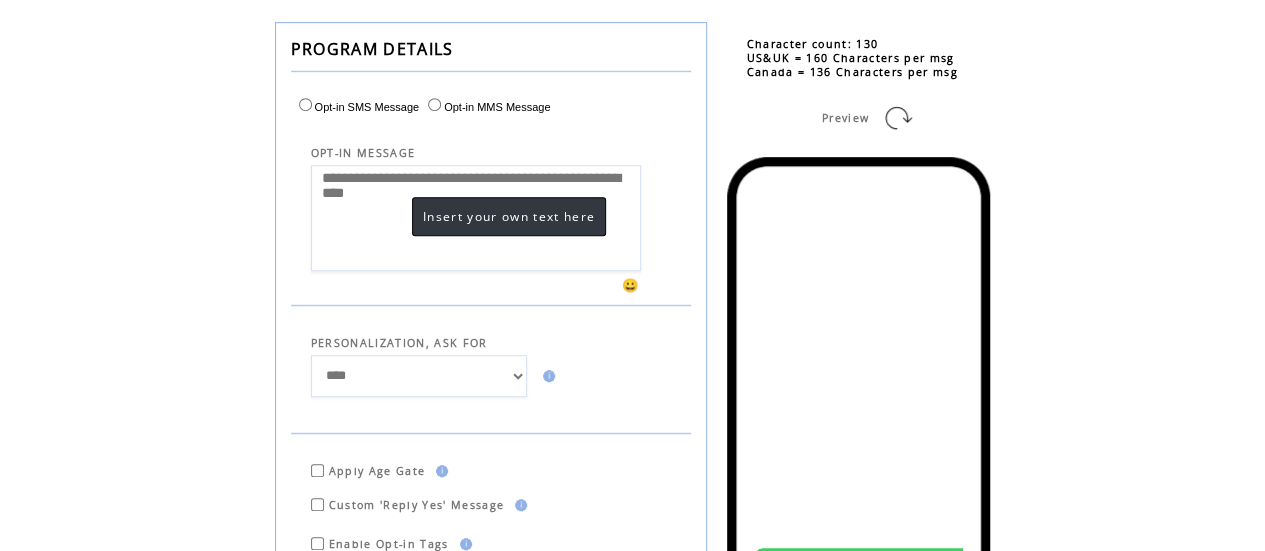 click on "**********" at bounding box center [476, 218] 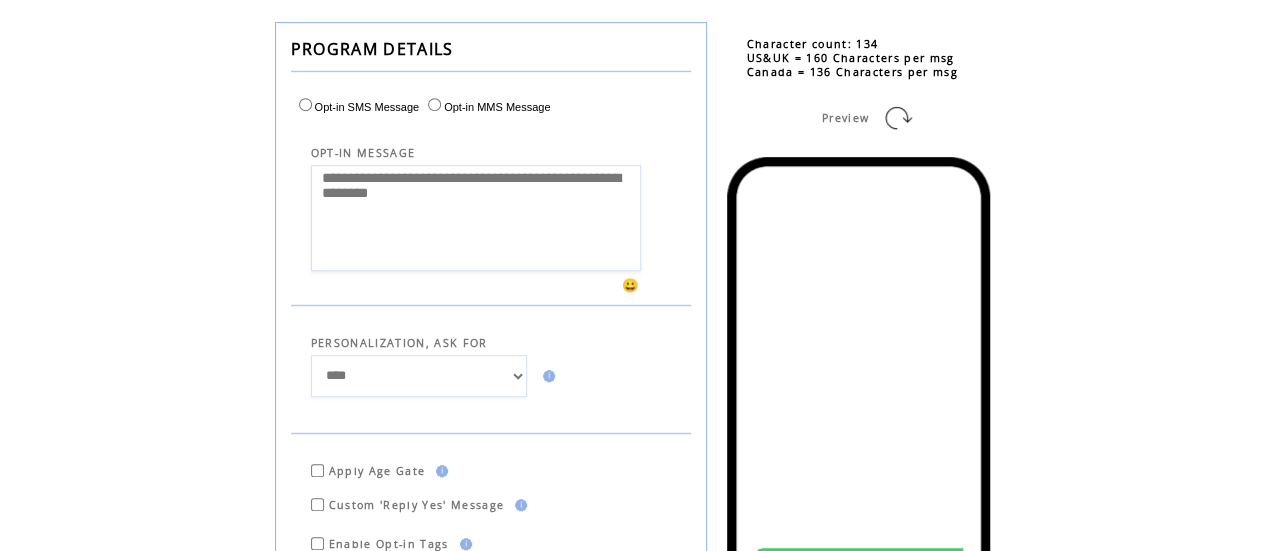 click on "**********" at bounding box center [476, 218] 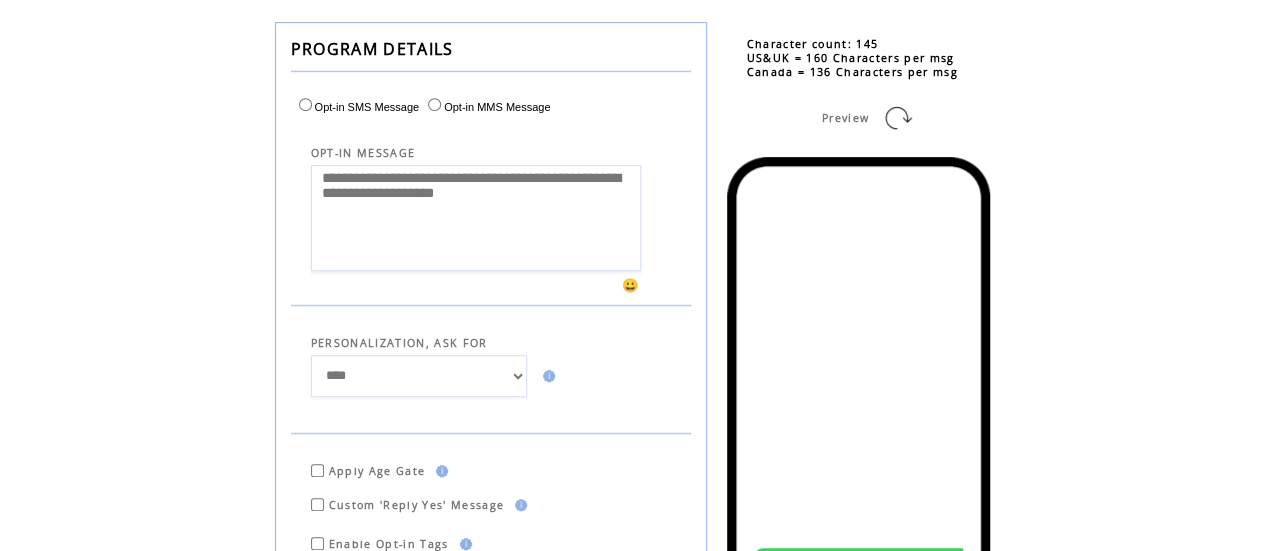 click on "**********" 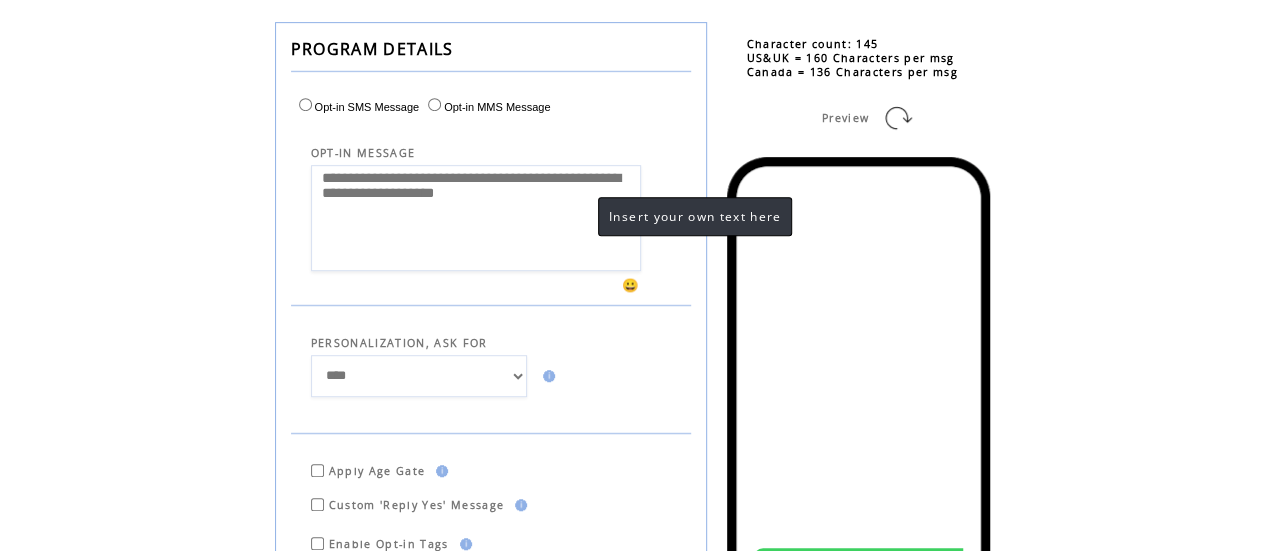 click on "**********" at bounding box center [476, 218] 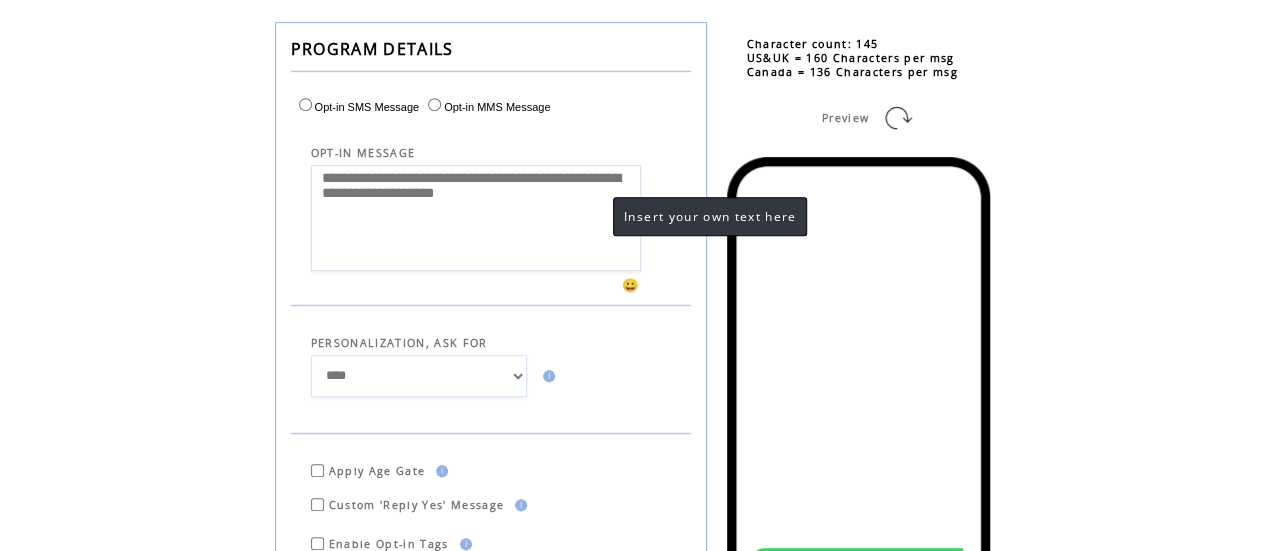 click on "**********" at bounding box center [476, 218] 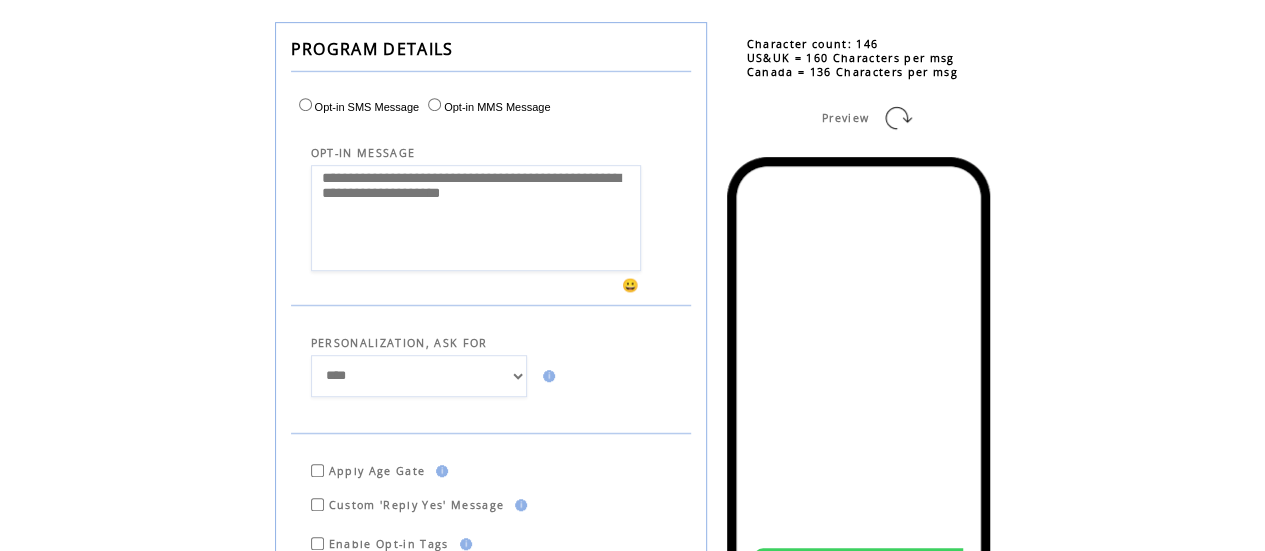 type on "**********" 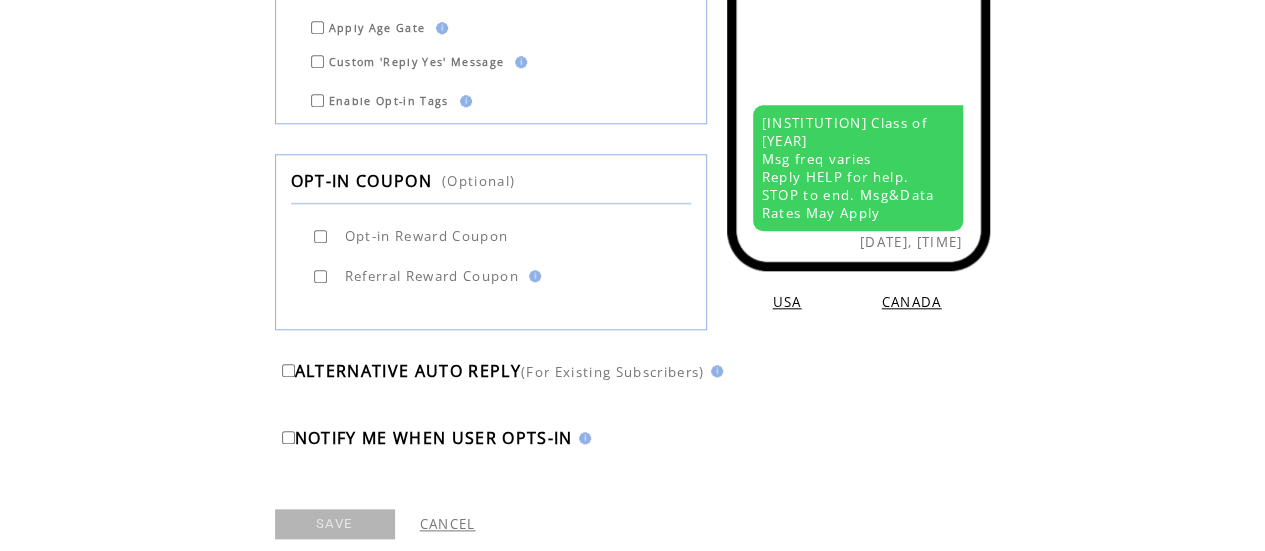 scroll, scrollTop: 982, scrollLeft: 0, axis: vertical 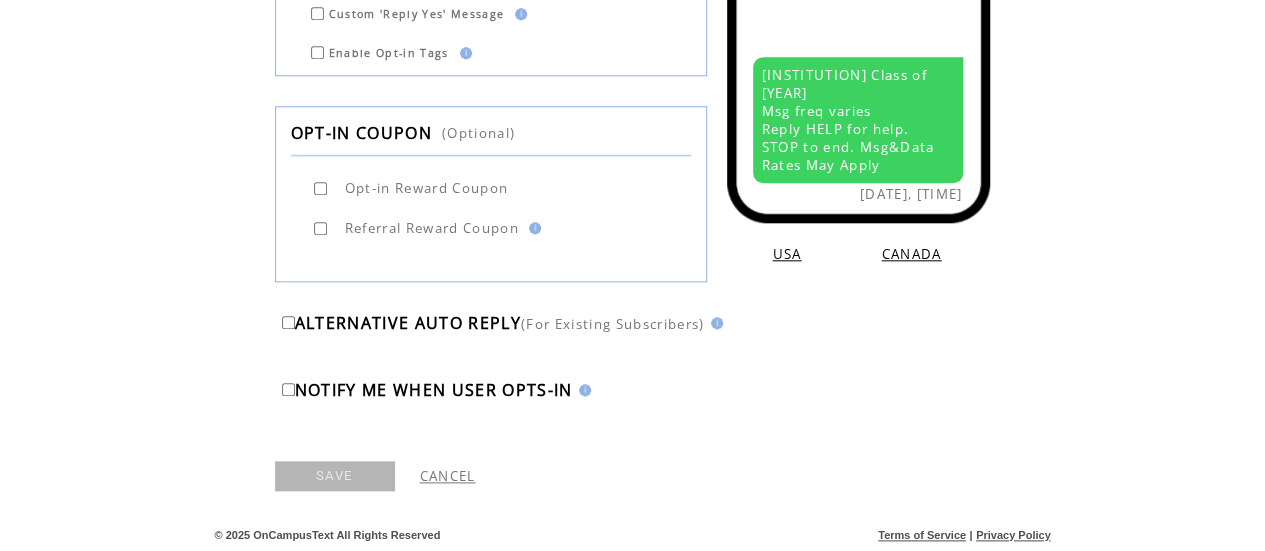 click on "SAVE" at bounding box center (335, 476) 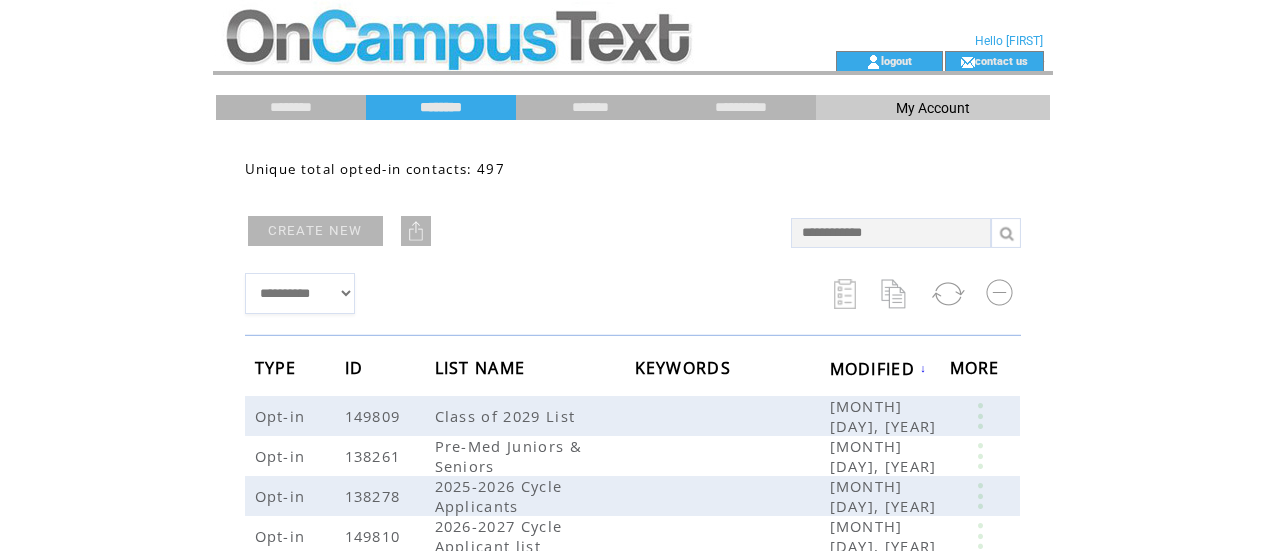 scroll, scrollTop: 0, scrollLeft: 0, axis: both 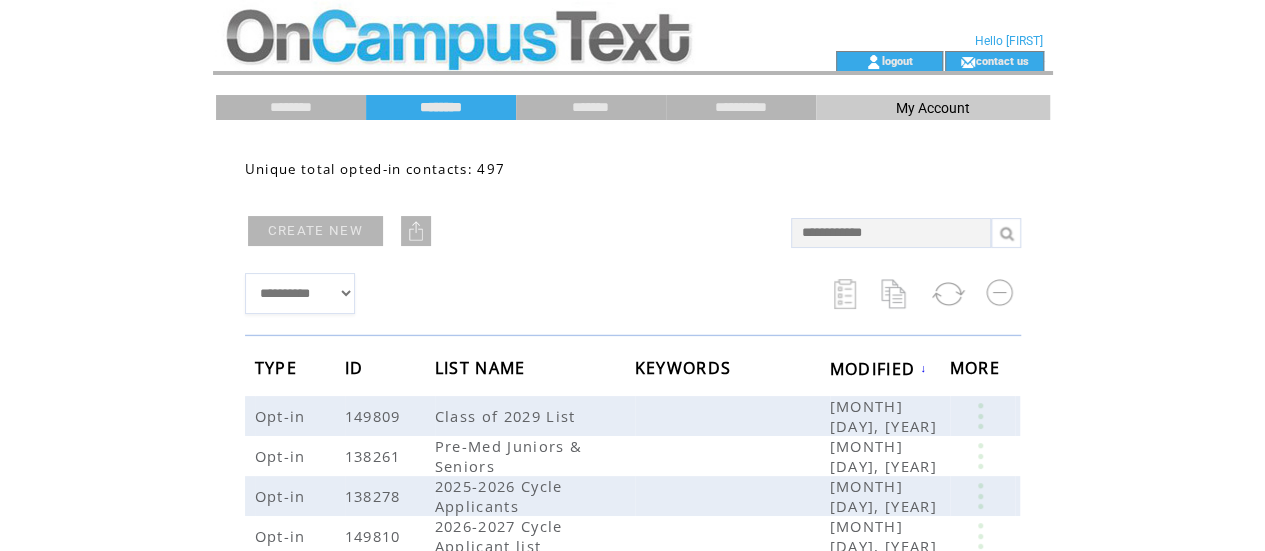 click at bounding box center (891, 233) 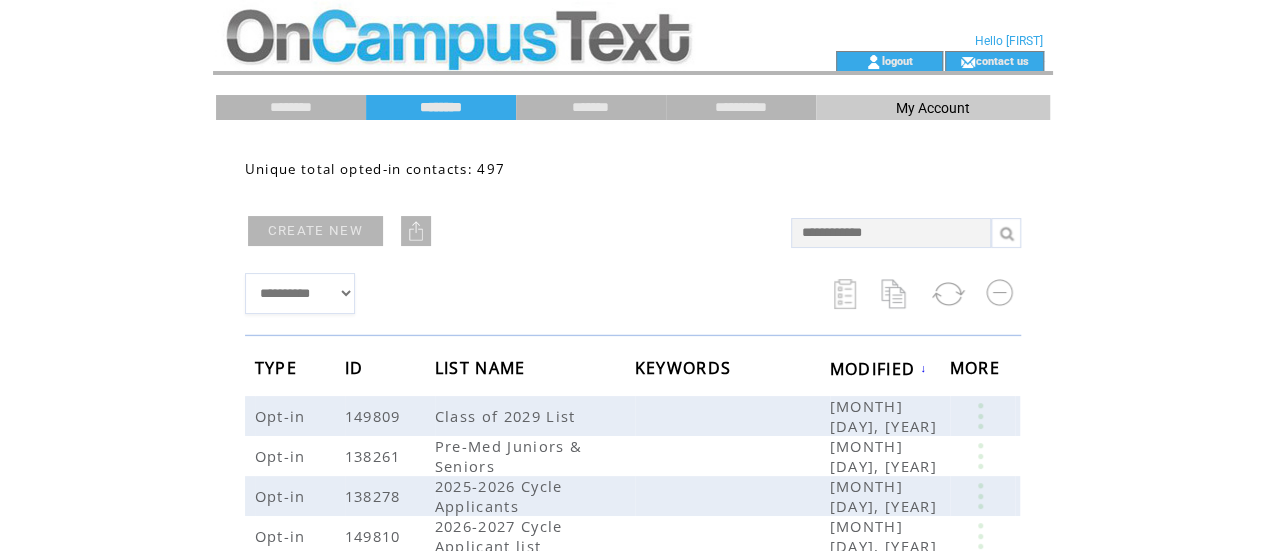 type on "*" 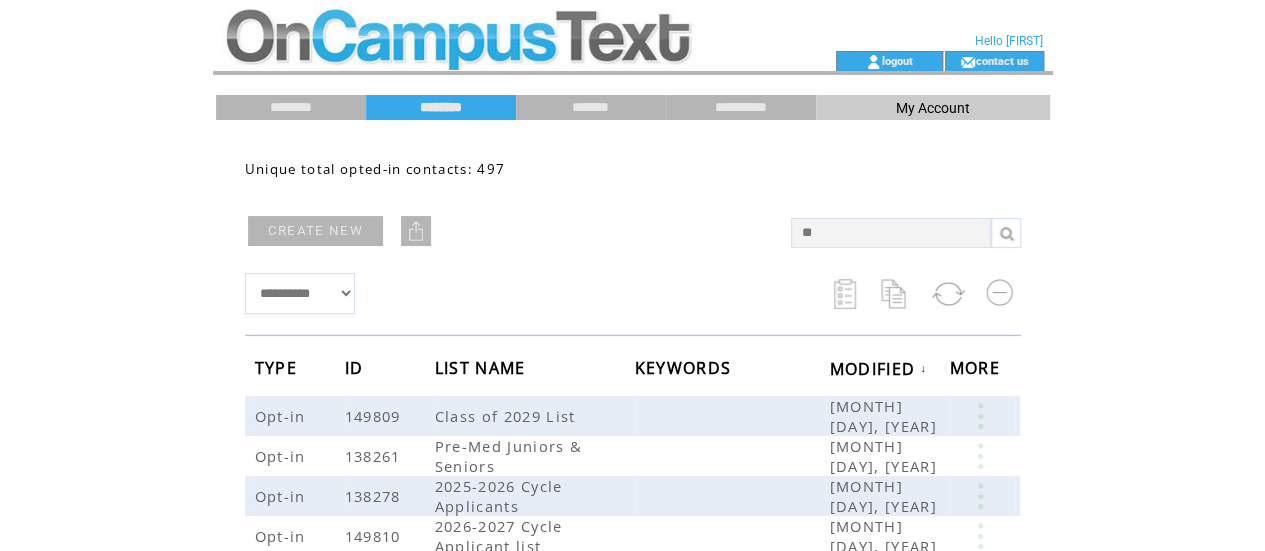 type on "**********" 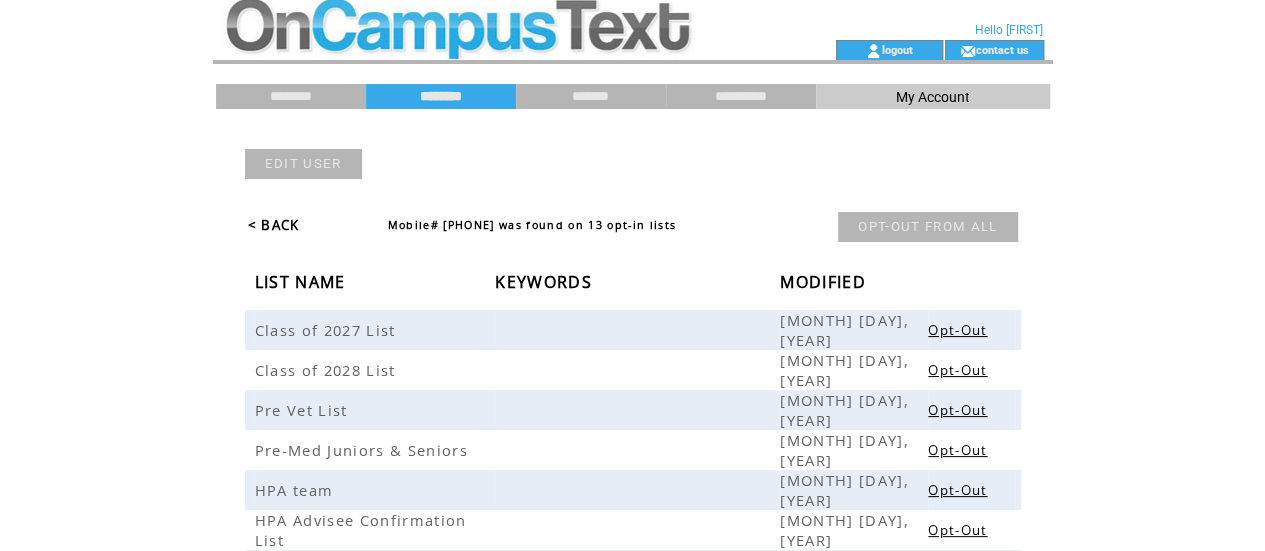 scroll, scrollTop: 0, scrollLeft: 0, axis: both 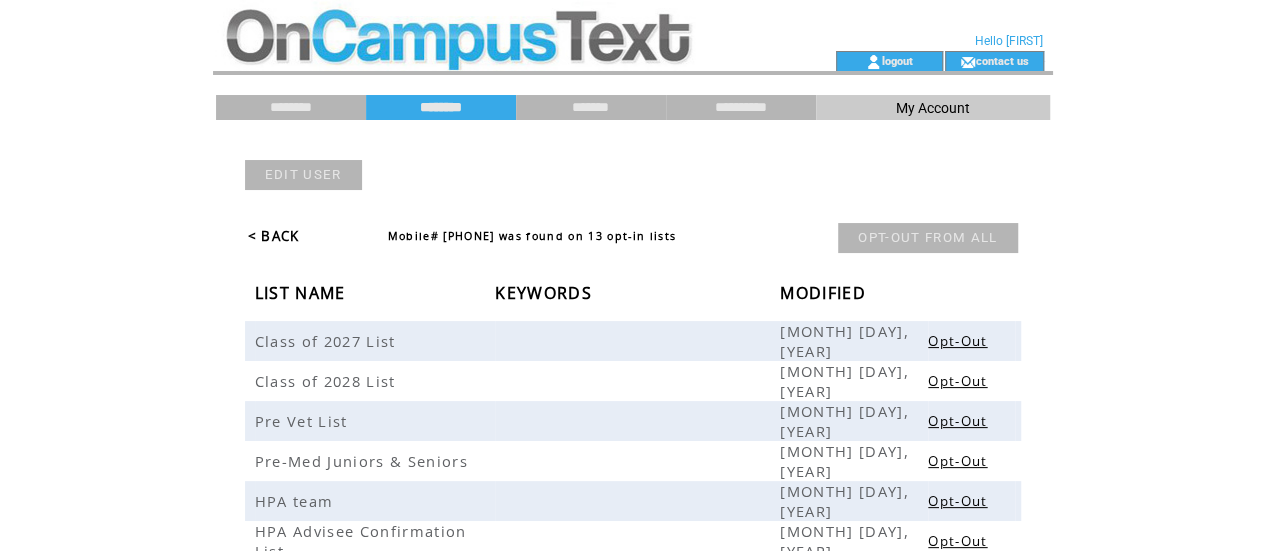 click on "< BACK" at bounding box center (274, 236) 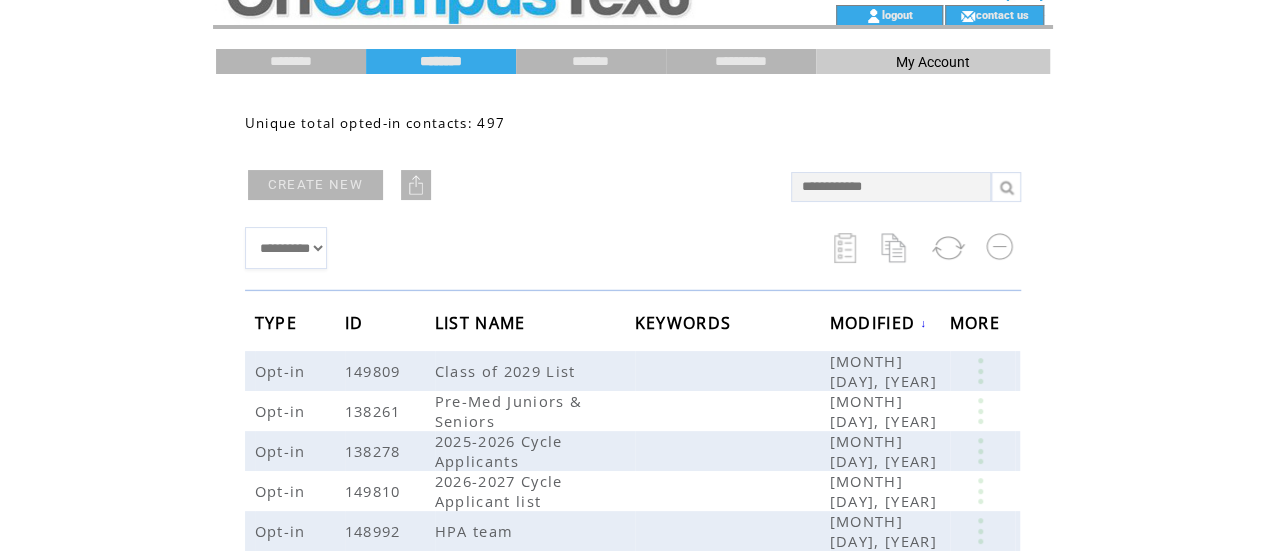 scroll, scrollTop: 102, scrollLeft: 0, axis: vertical 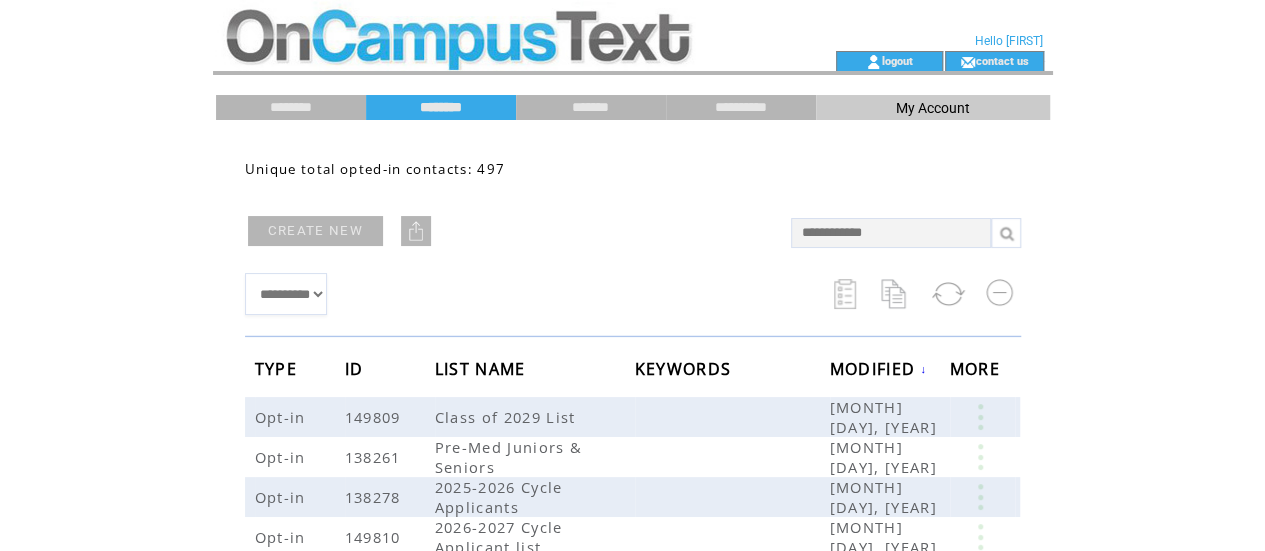 click at bounding box center [416, 231] 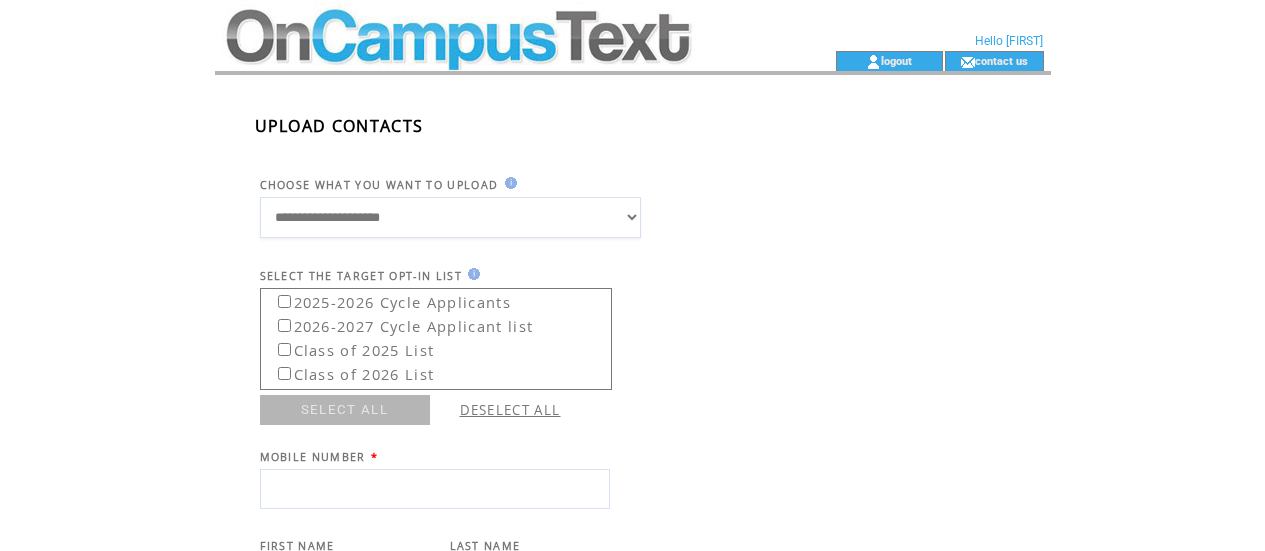 scroll, scrollTop: 0, scrollLeft: 0, axis: both 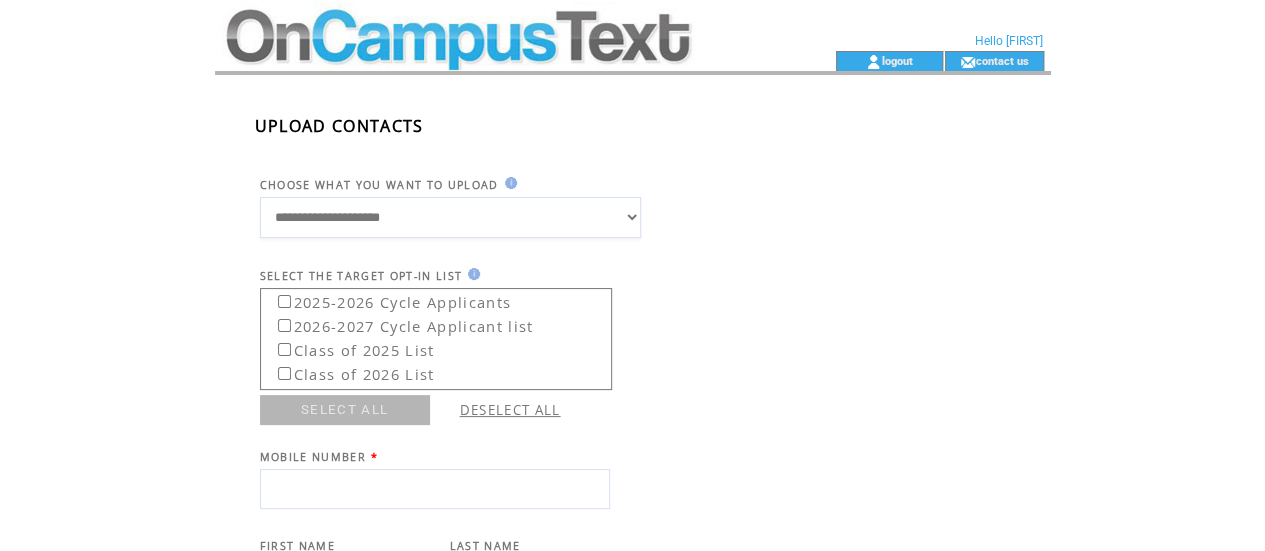 click on "**********" at bounding box center [450, 217] 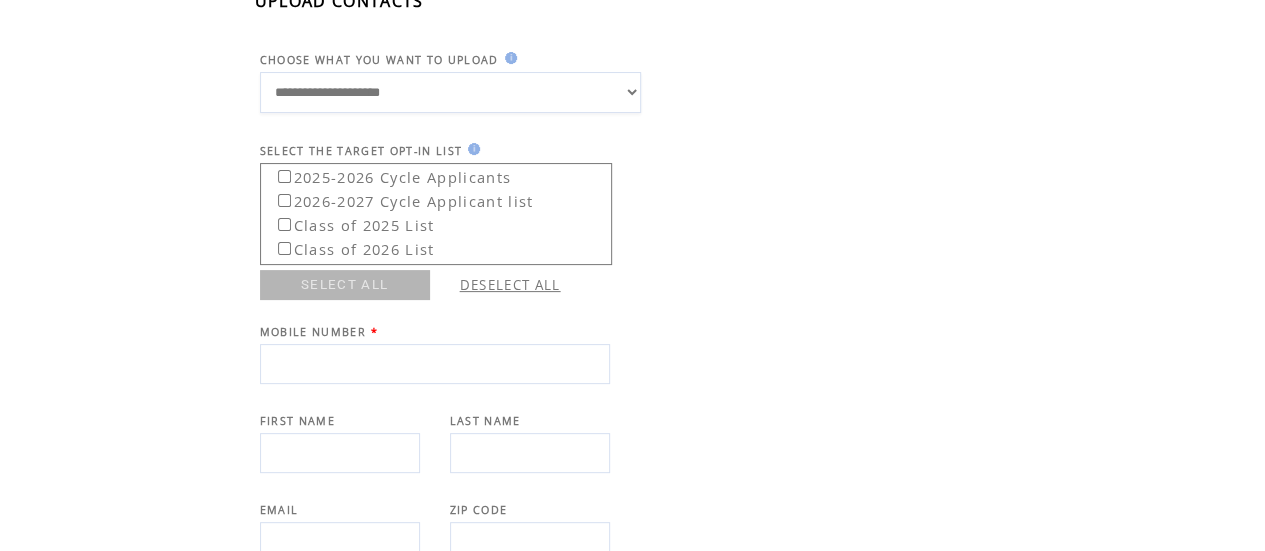 scroll, scrollTop: 130, scrollLeft: 0, axis: vertical 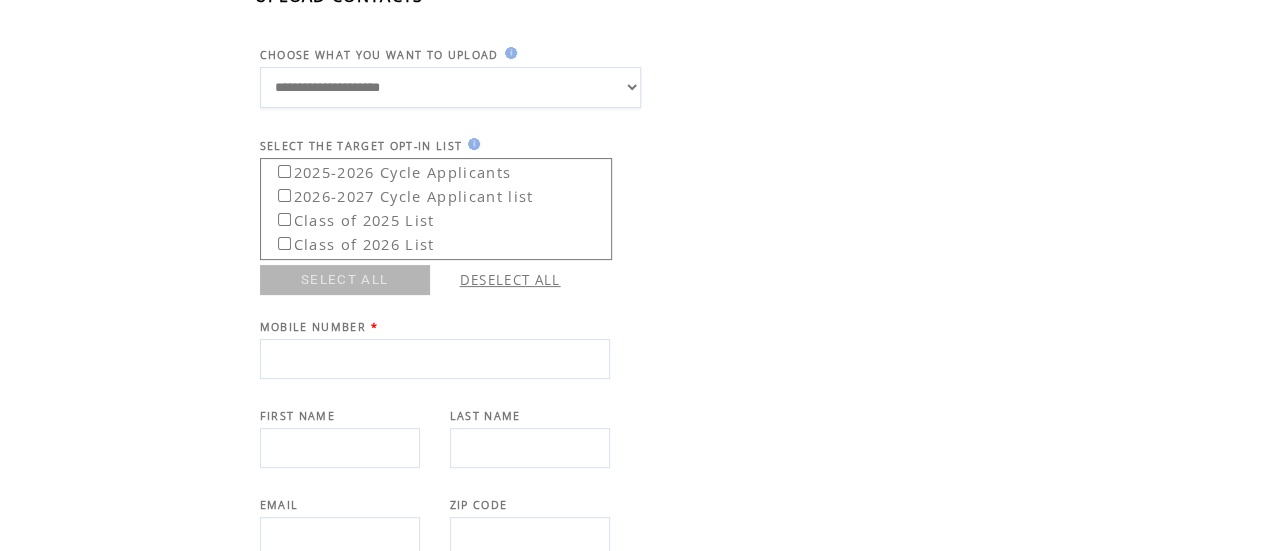 click on "**********" at bounding box center (450, 87) 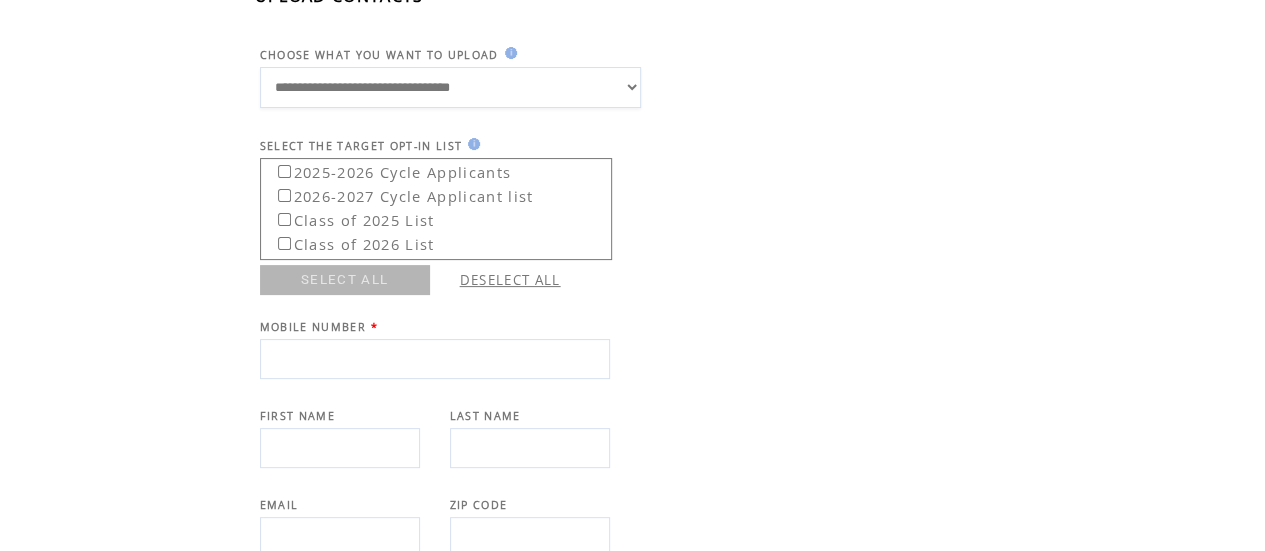 click on "**********" at bounding box center [450, 87] 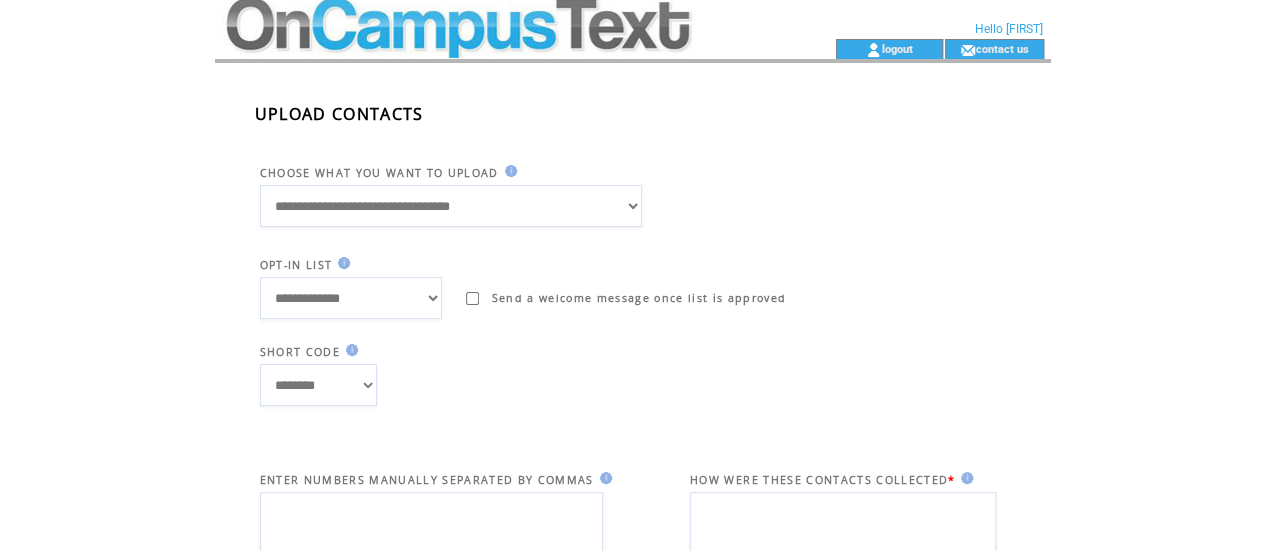 scroll, scrollTop: 0, scrollLeft: 0, axis: both 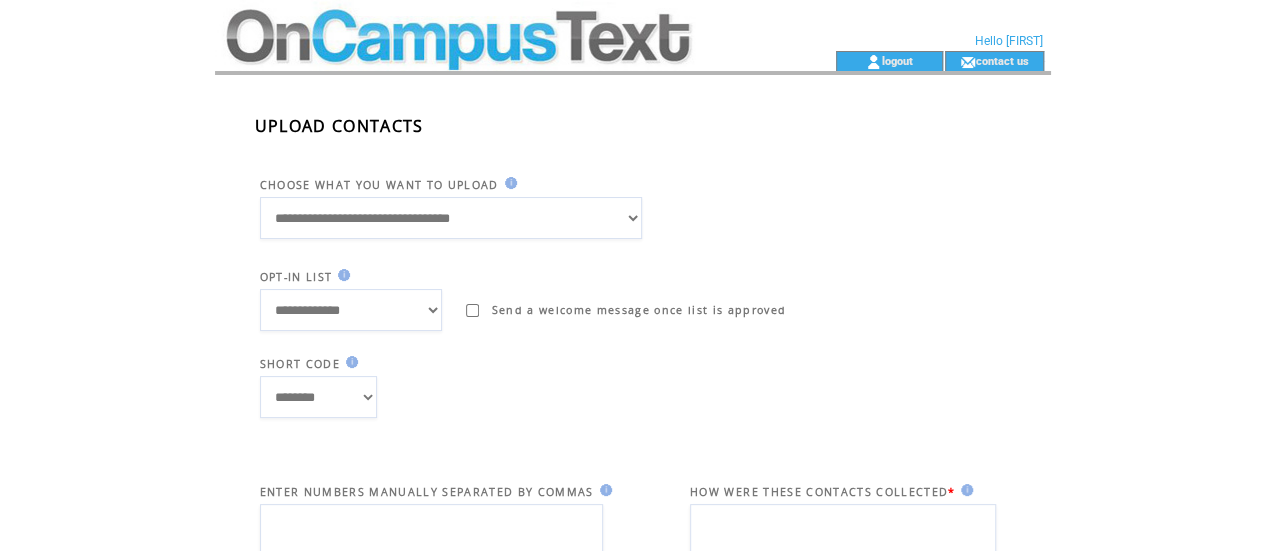 click at bounding box center [489, 25] 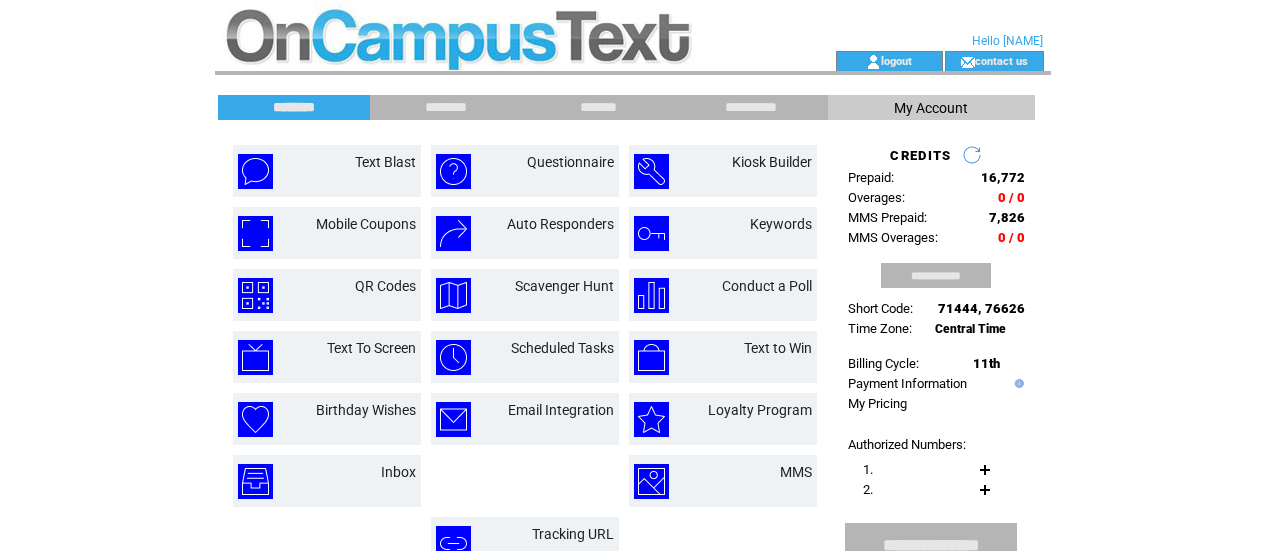scroll, scrollTop: 0, scrollLeft: 0, axis: both 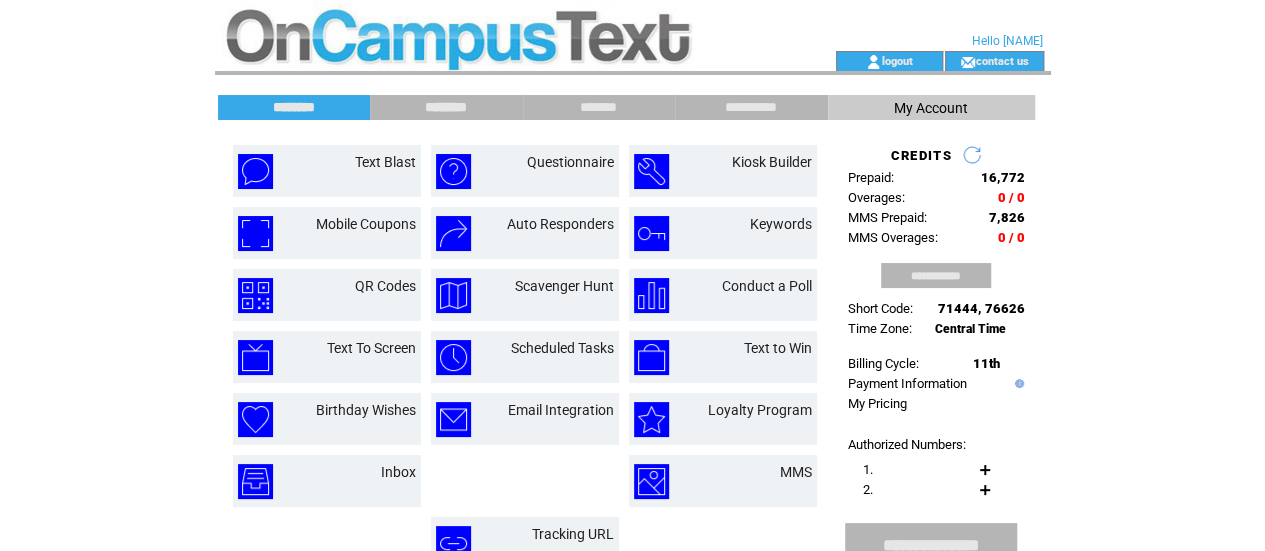 click on "********" at bounding box center [446, 107] 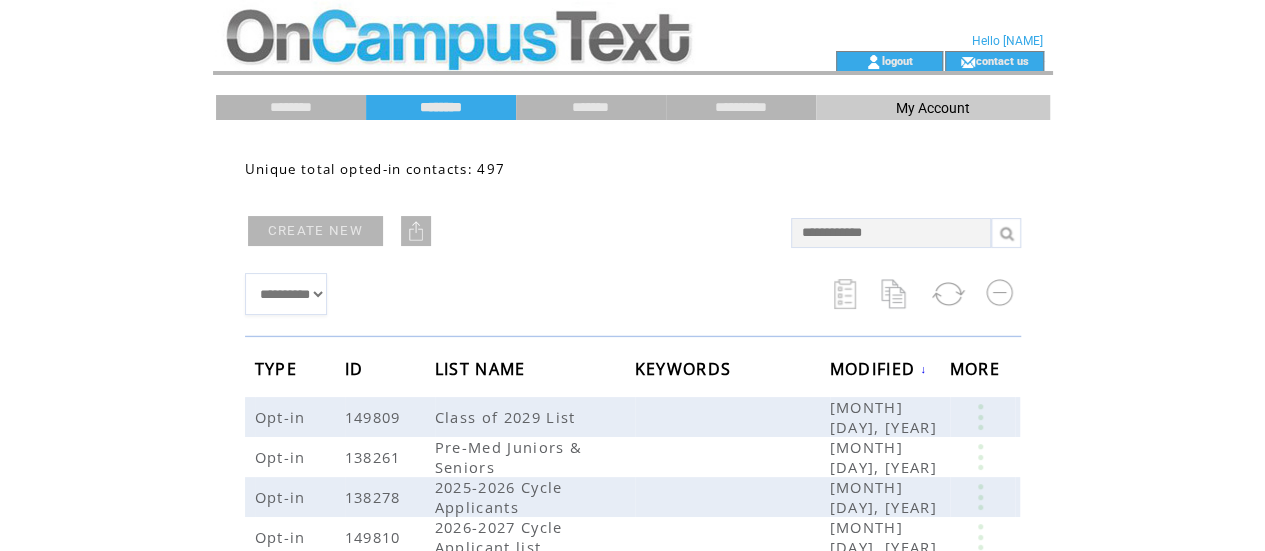 click at bounding box center [891, 233] 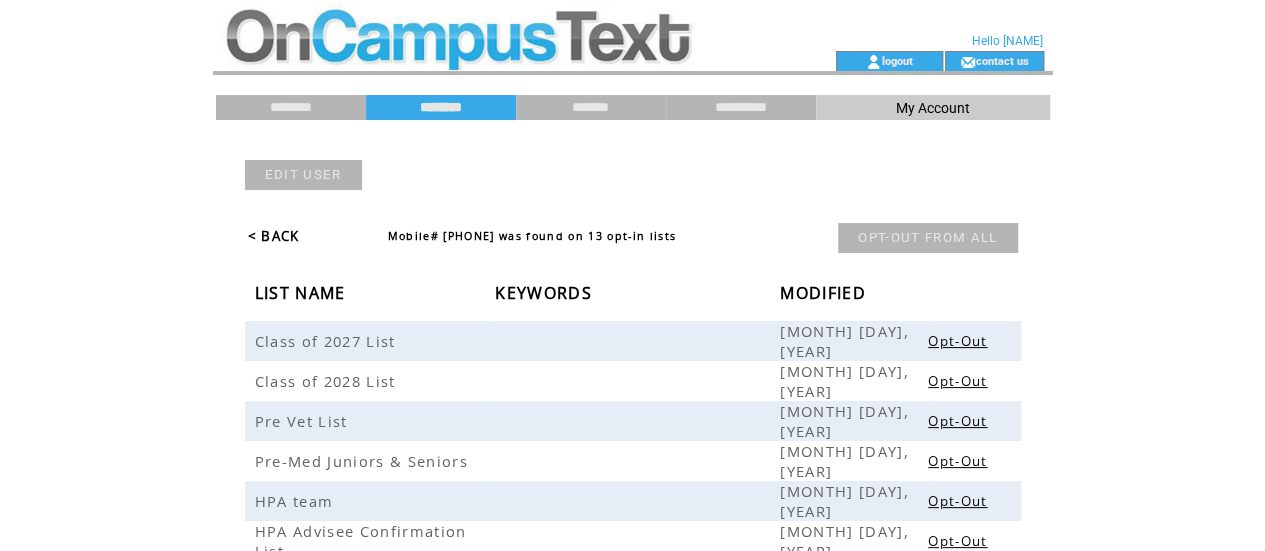 click on "< BACK" at bounding box center [274, 236] 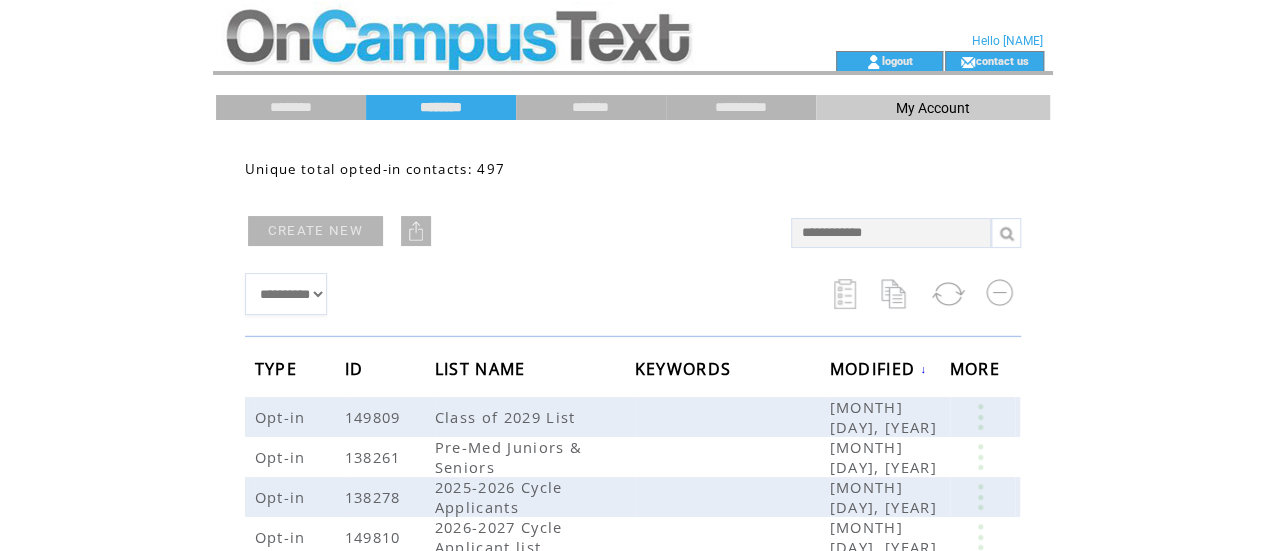 click at bounding box center (891, 233) 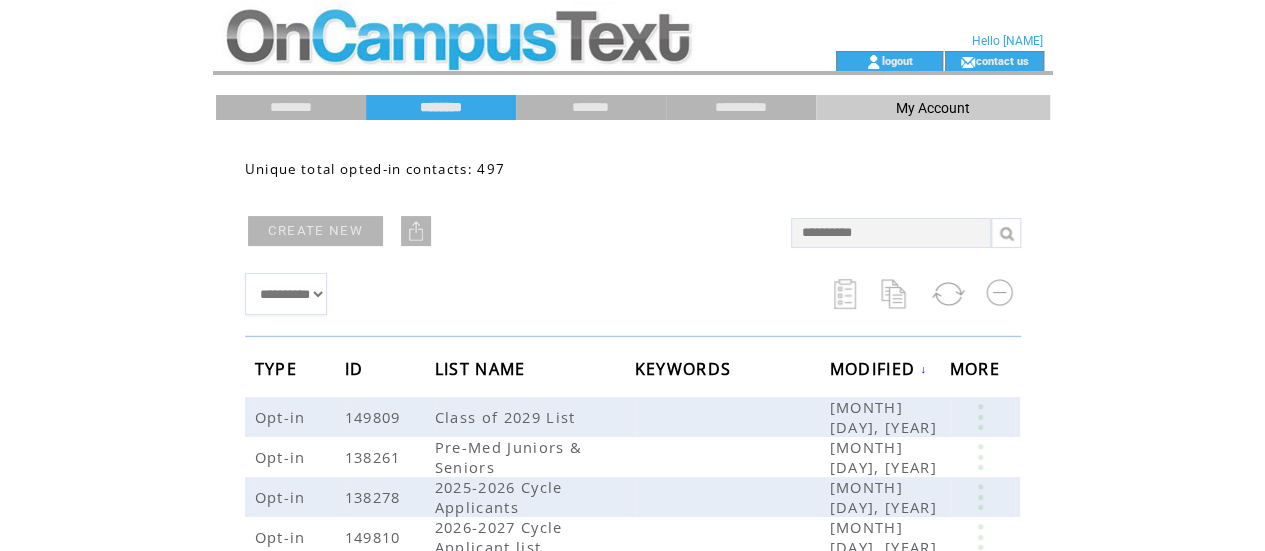 click at bounding box center [1006, 233] 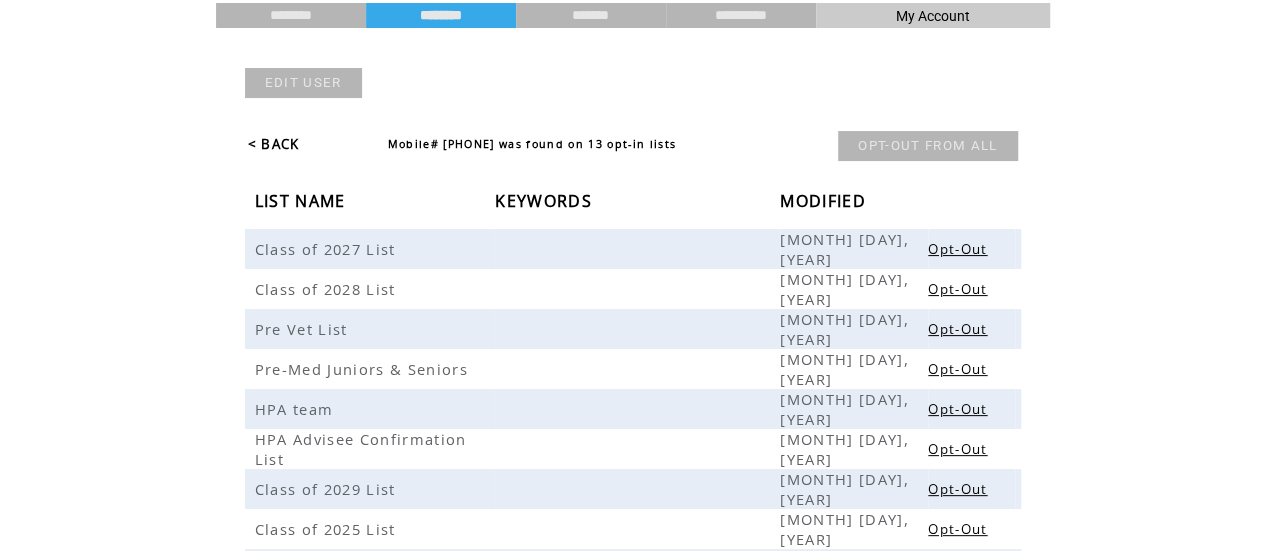 scroll, scrollTop: 0, scrollLeft: 0, axis: both 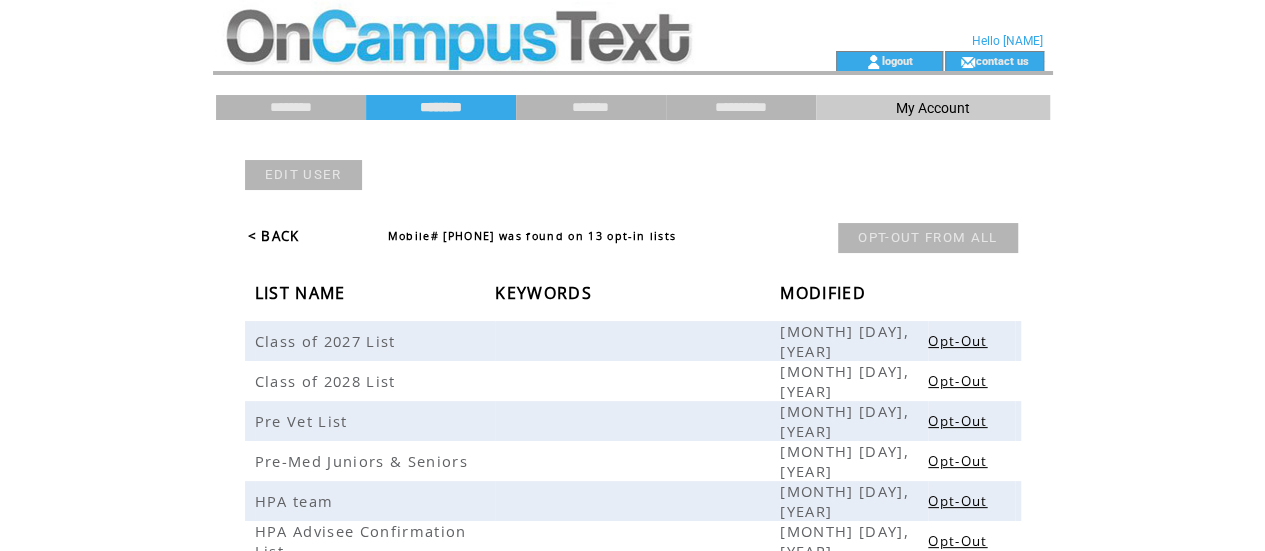 click at bounding box center (489, 25) 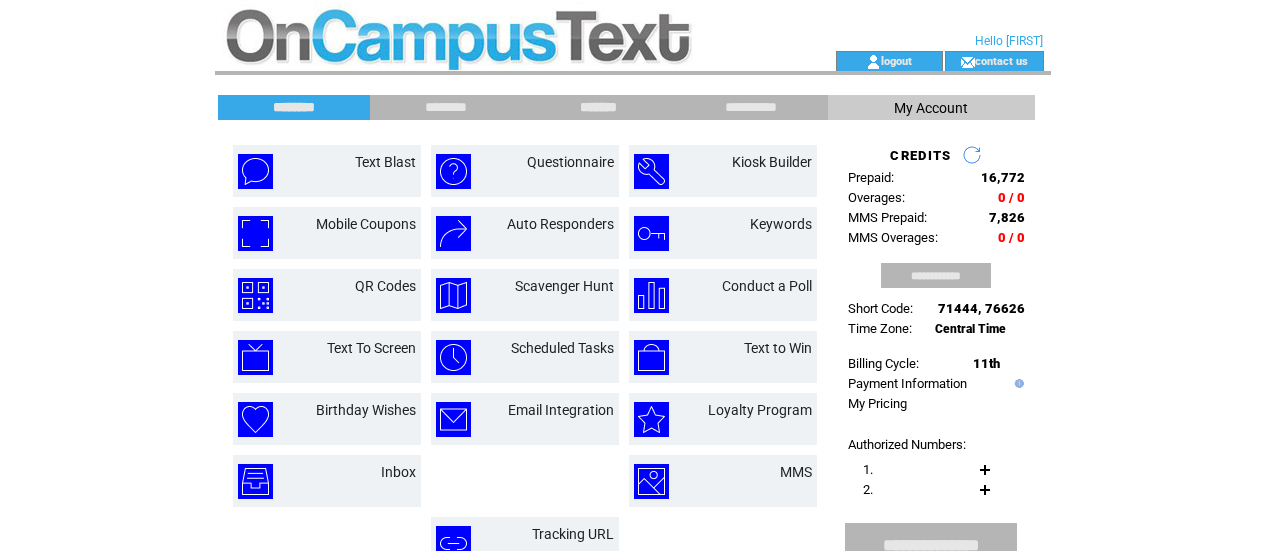 scroll, scrollTop: 0, scrollLeft: 0, axis: both 